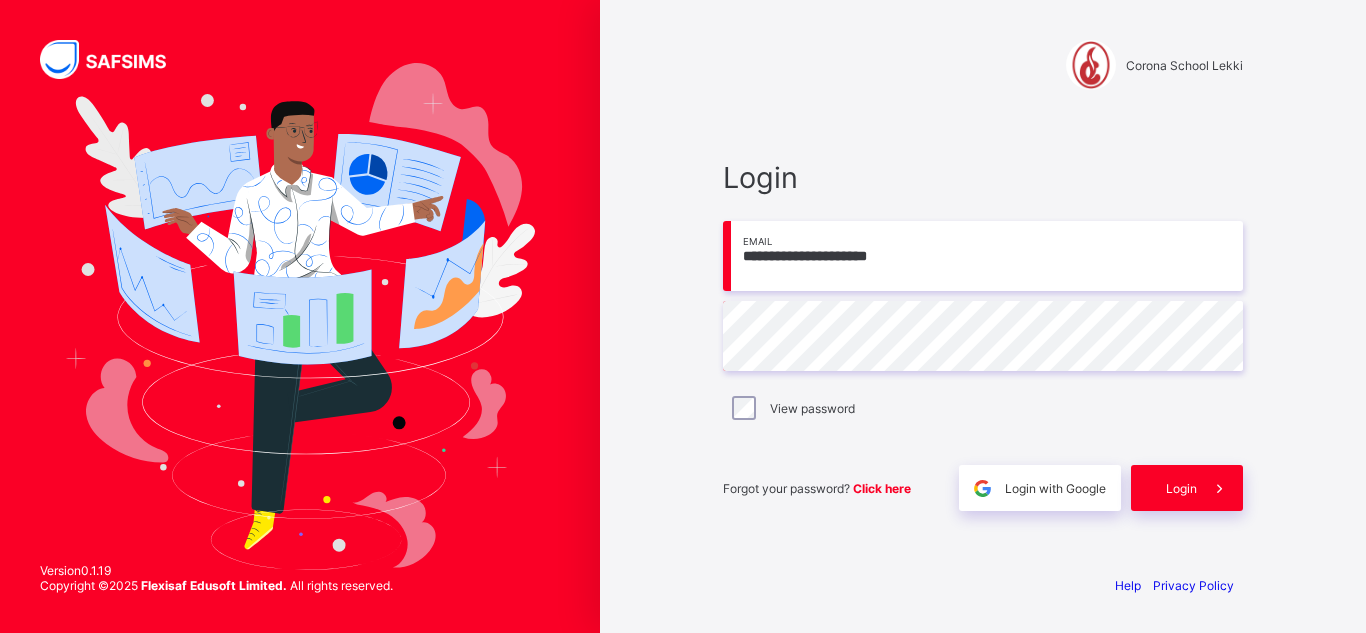 scroll, scrollTop: 0, scrollLeft: 0, axis: both 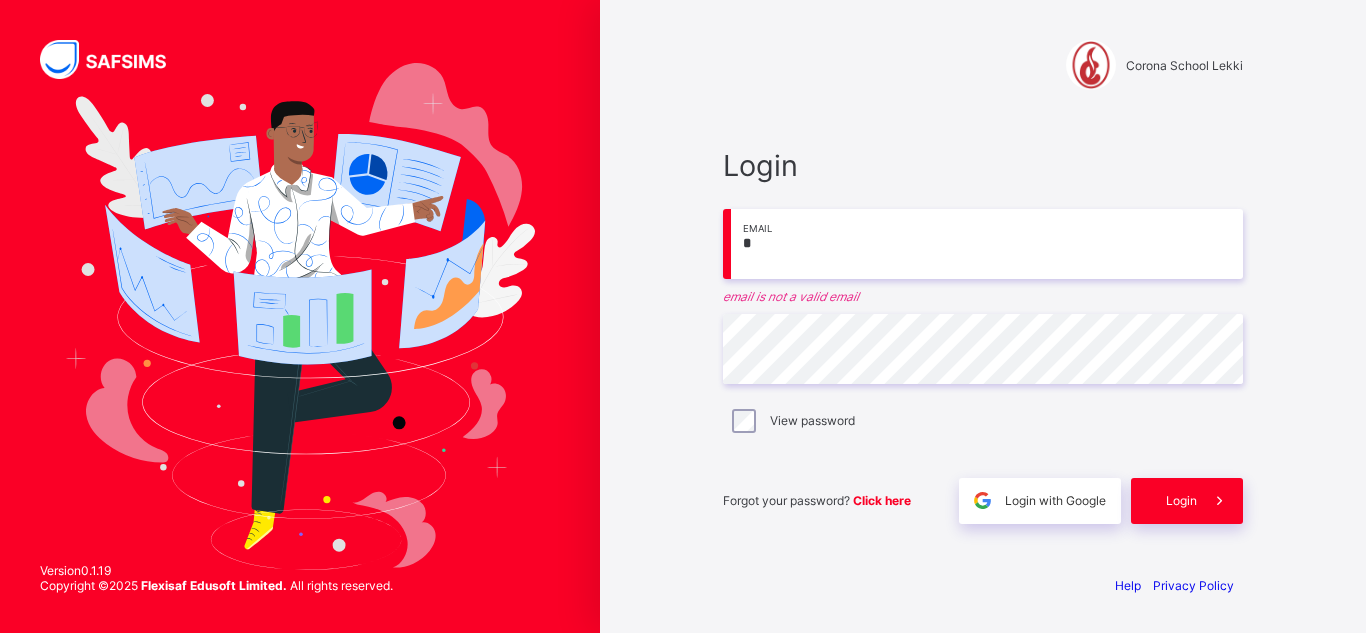 type on "**********" 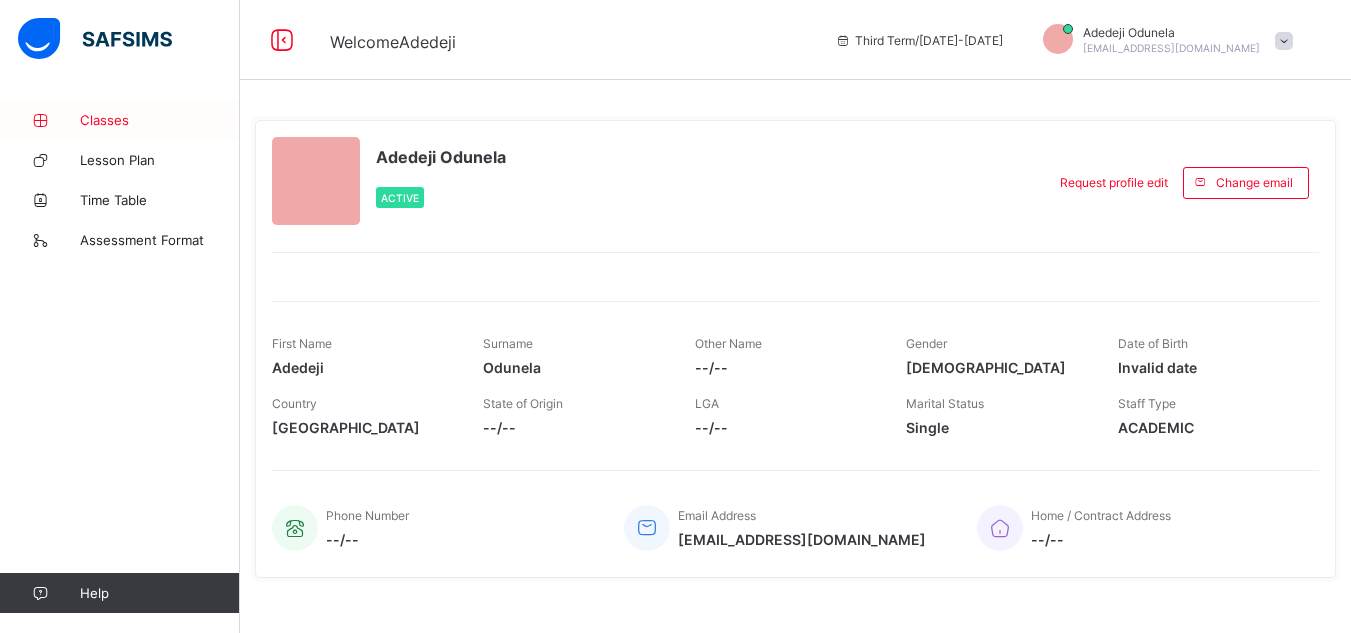 click on "Classes" at bounding box center [160, 120] 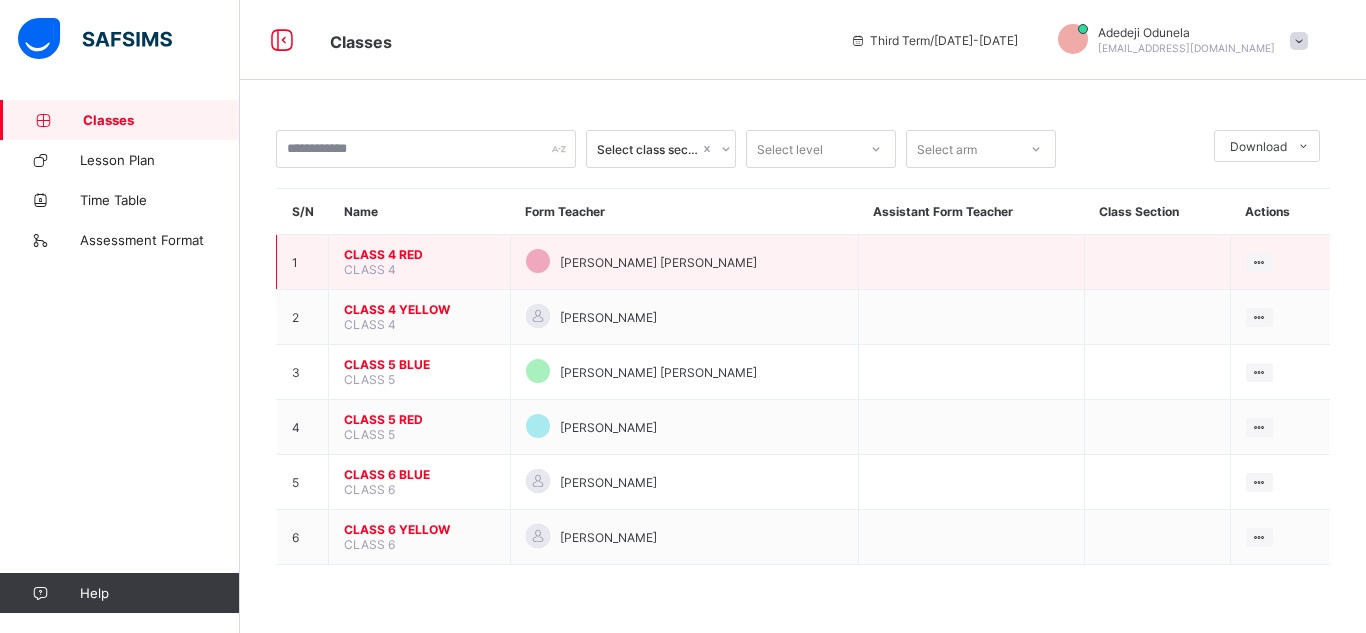 click on "CLASS 4   RED" at bounding box center (419, 254) 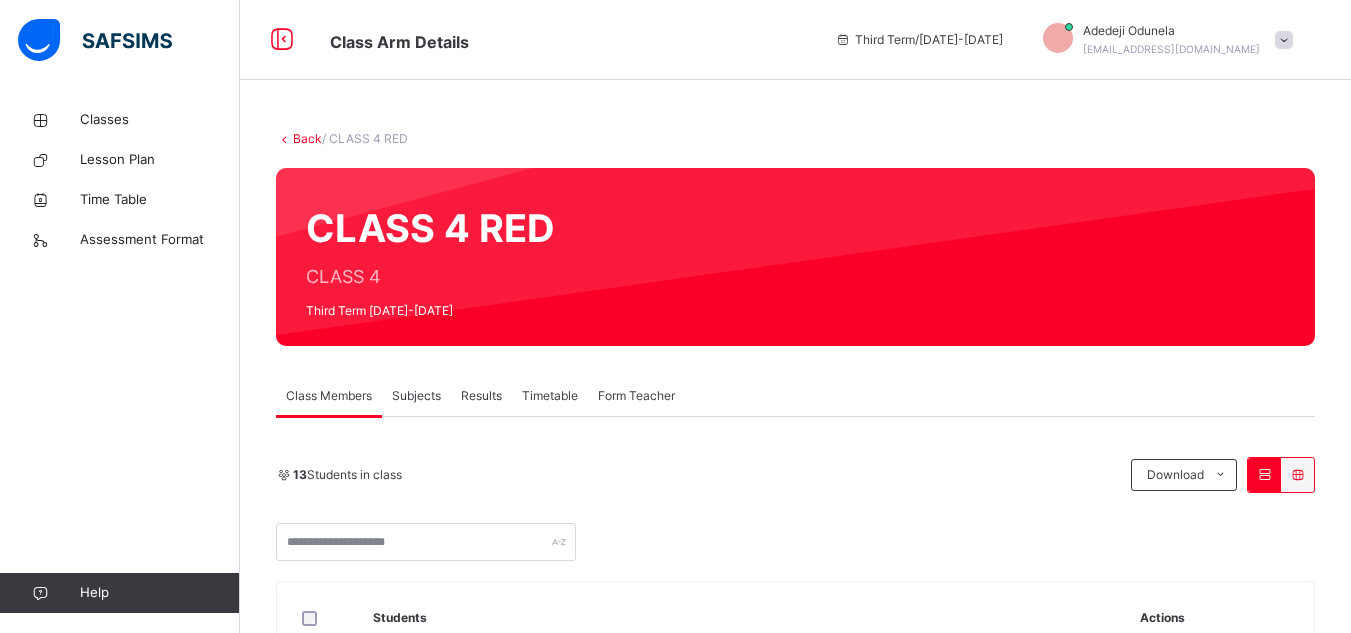 click on "Subjects" at bounding box center (416, 396) 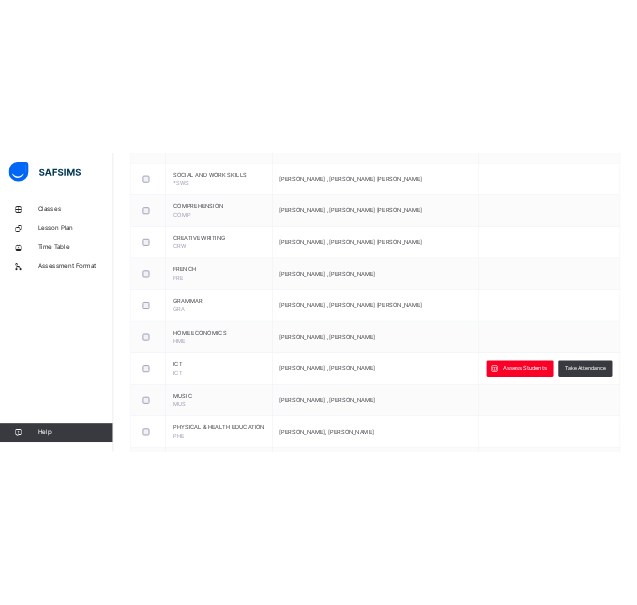 scroll, scrollTop: 692, scrollLeft: 0, axis: vertical 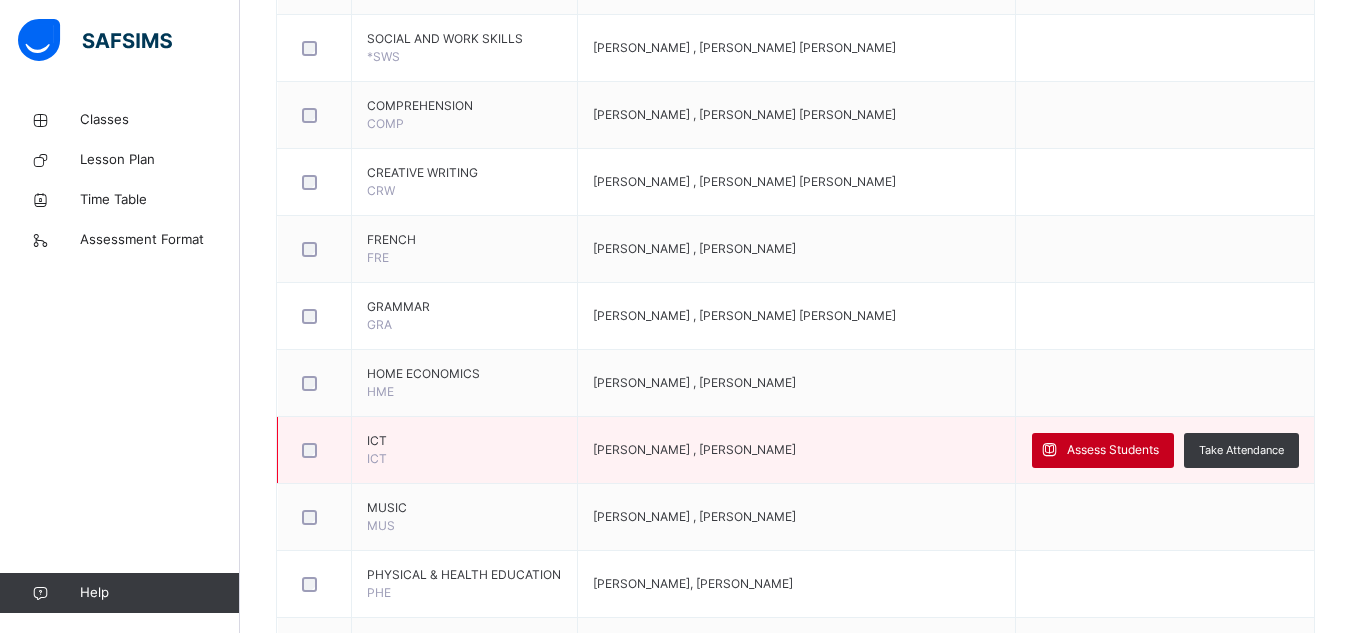 click on "Assess Students" at bounding box center (1113, 450) 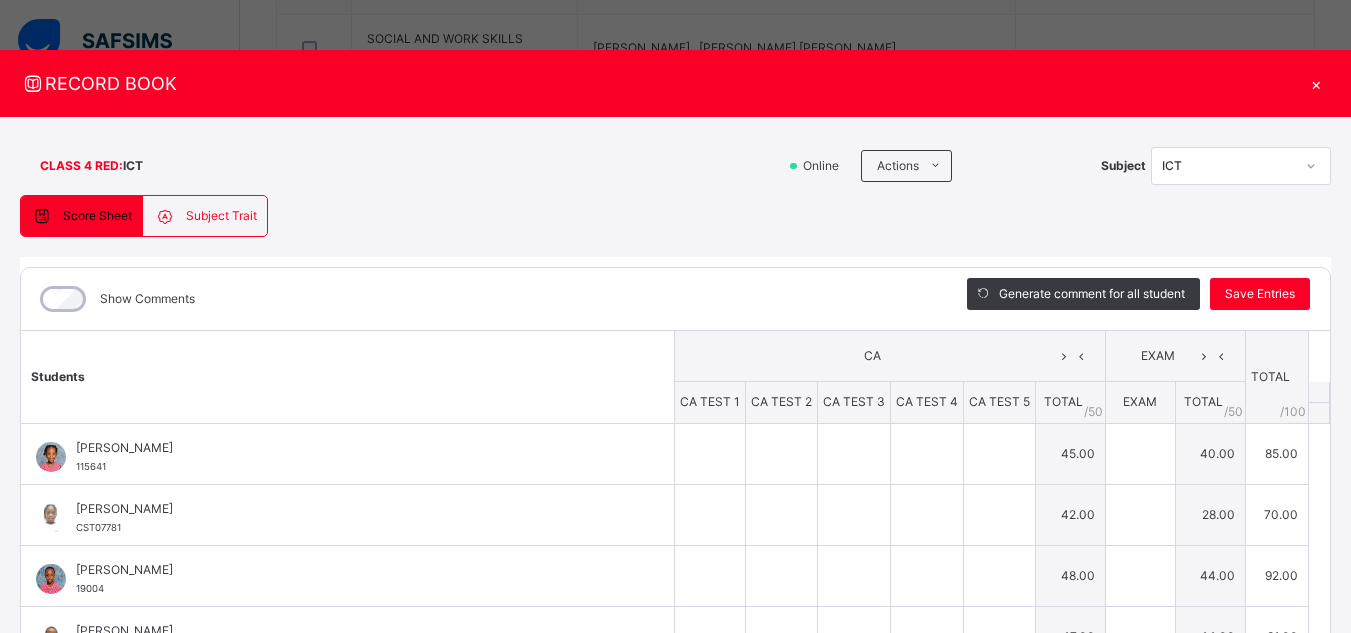type on "*" 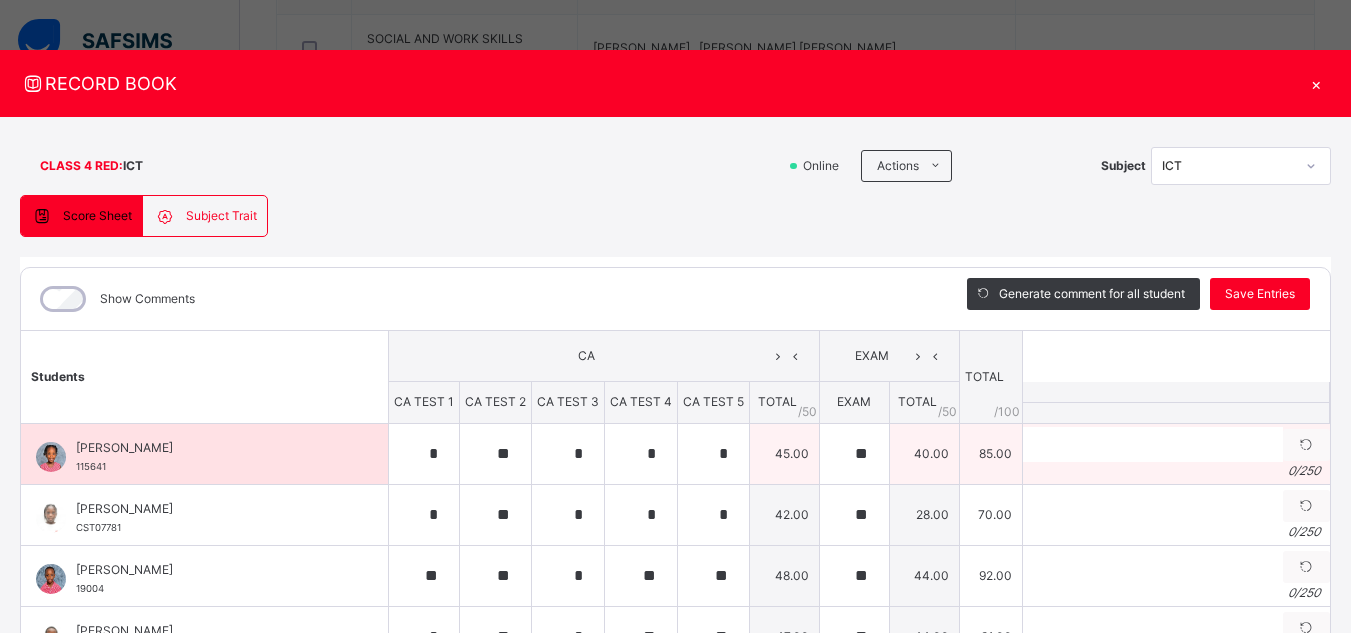 click on "0 / 250" at bounding box center [1176, 471] 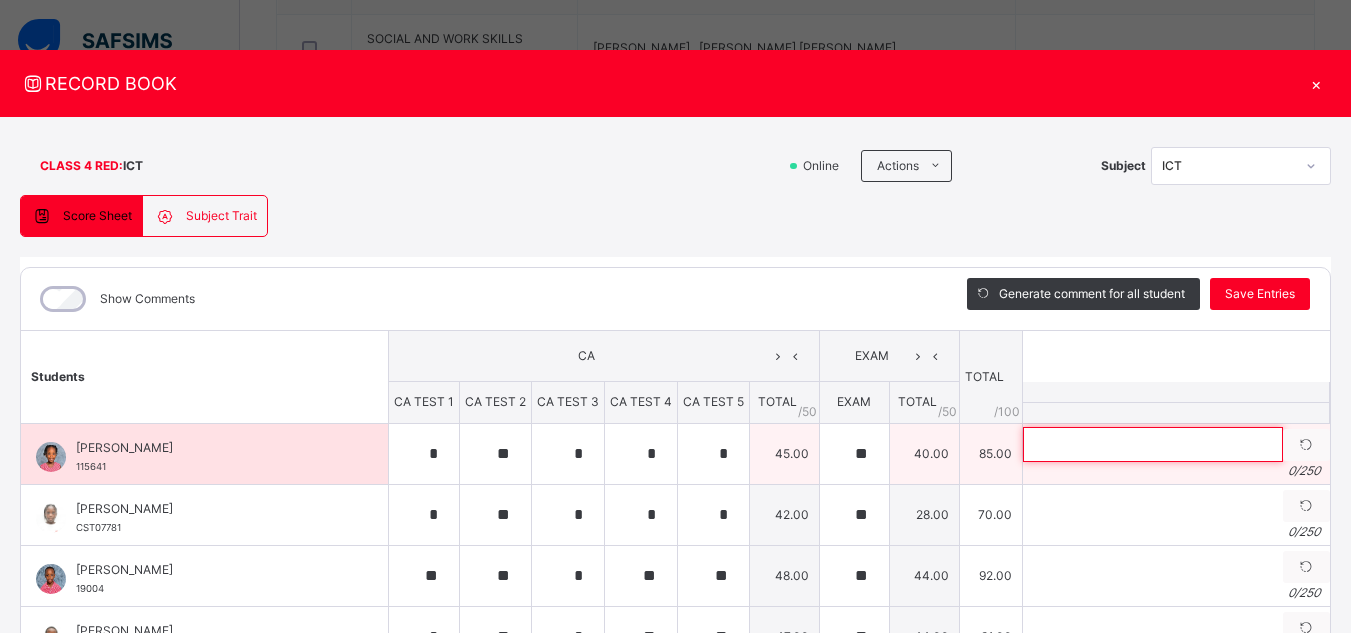 click at bounding box center [1153, 444] 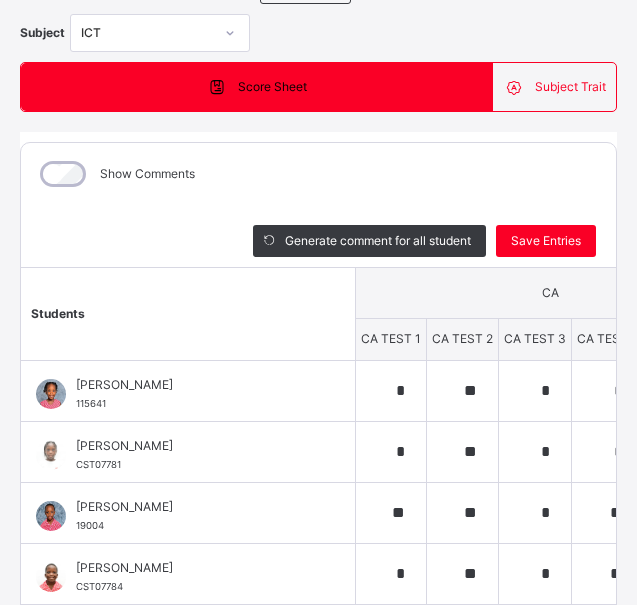 scroll, scrollTop: 250, scrollLeft: 0, axis: vertical 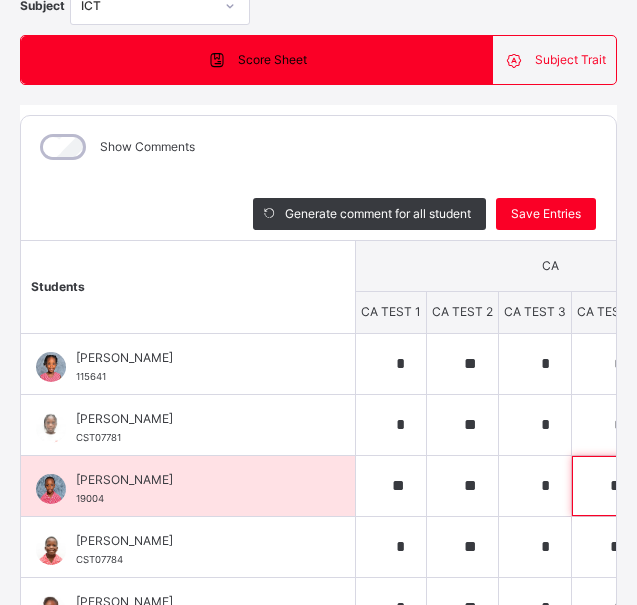 click on "**" at bounding box center (608, 486) 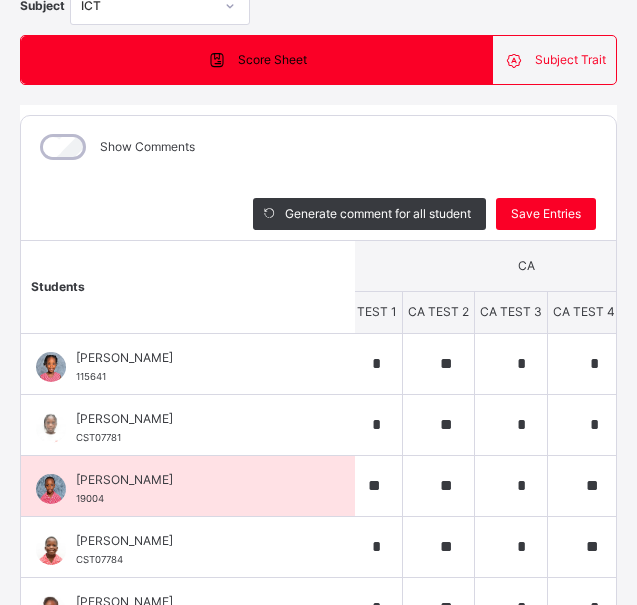 scroll, scrollTop: 0, scrollLeft: 414, axis: horizontal 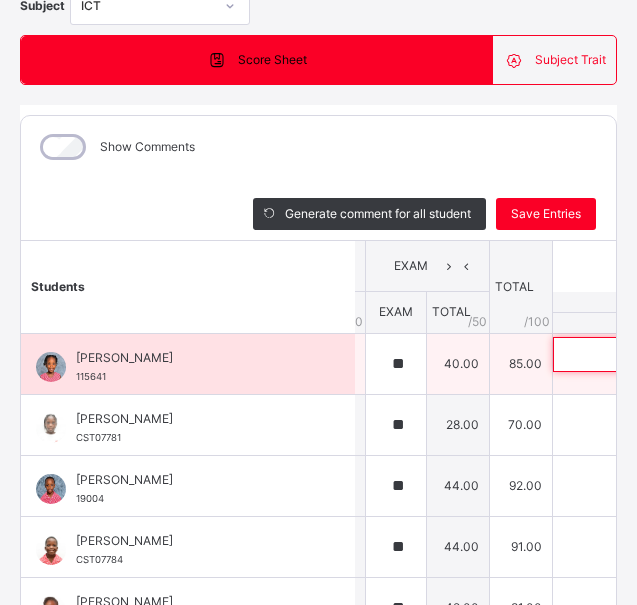 click at bounding box center (683, 354) 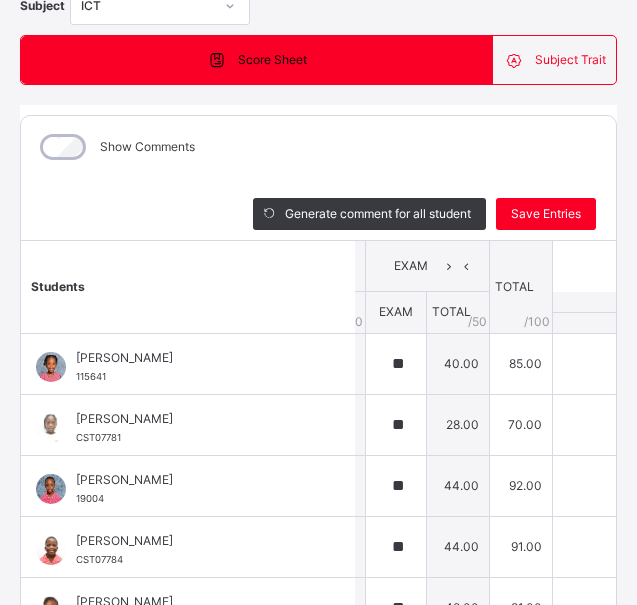 click on "Students CA  EXAM  TOTAL /100 Comment CA TEST 1 CA TEST 2 CA TEST 3 CA TEST 4 CA TEST 5 TOTAL / 50 EXAM  TOTAL / 50 [PERSON_NAME] 115641 [PERSON_NAME] 115641 * ** * * * 45.00 ** 40.00 85.00 Generate comment 0 / 250   ×   Subject Teacher’s Comment Generate and see in full the comment developed by the AI with an option to regenerate the comment JS [PERSON_NAME]   115641   Total 85.00  / 100.00 [PERSON_NAME] Bot   Regenerate     Use this comment   [PERSON_NAME] CST07781 [PERSON_NAME] CST07781 * ** * * * 42.00 ** 28.00 70.00 Generate comment 0 / 250   ×   Subject Teacher’s Comment Generate and see in full the comment developed by the AI with an option to regenerate the comment JS [PERSON_NAME]   CST07781   Total 70.00  / 100.00 [PERSON_NAME] Bot   Regenerate     Use this comment   [PERSON_NAME] 19004 [PERSON_NAME] 19004 ** ** * ** ** 48.00 ** 44.00 92.00 Generate comment 0 / 250   ×   Subject Teacher’s Comment [PERSON_NAME]  Okwudarue   19004   Total 92.00  / 100.00 [PERSON_NAME] Bot   Regenerate       CST07784 * *" at bounding box center (233, 683) 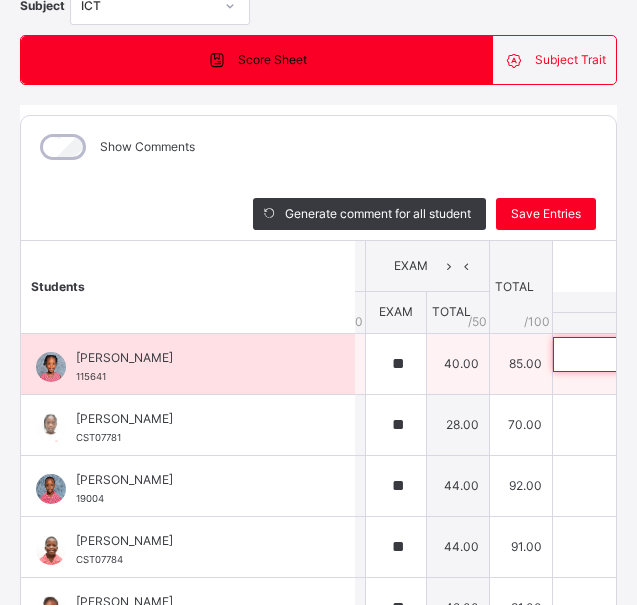click at bounding box center (683, 354) 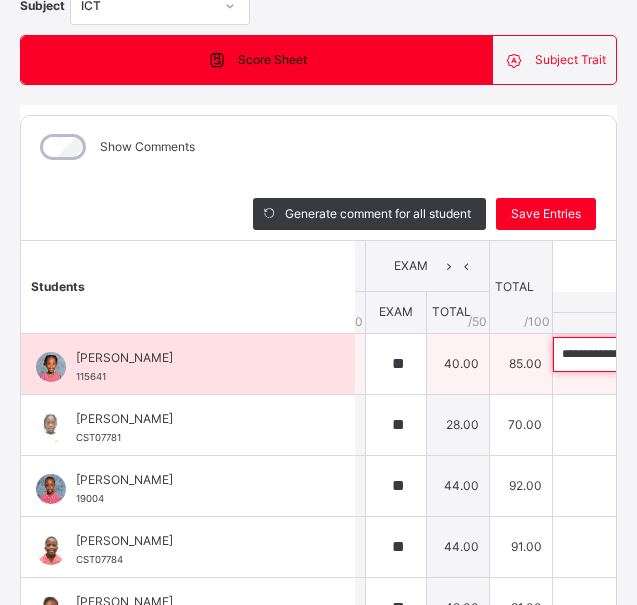 scroll, scrollTop: 0, scrollLeft: 785, axis: horizontal 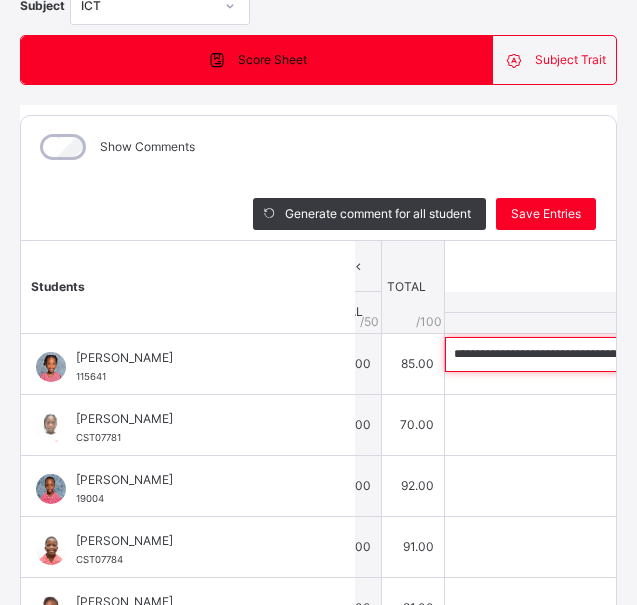 type on "**********" 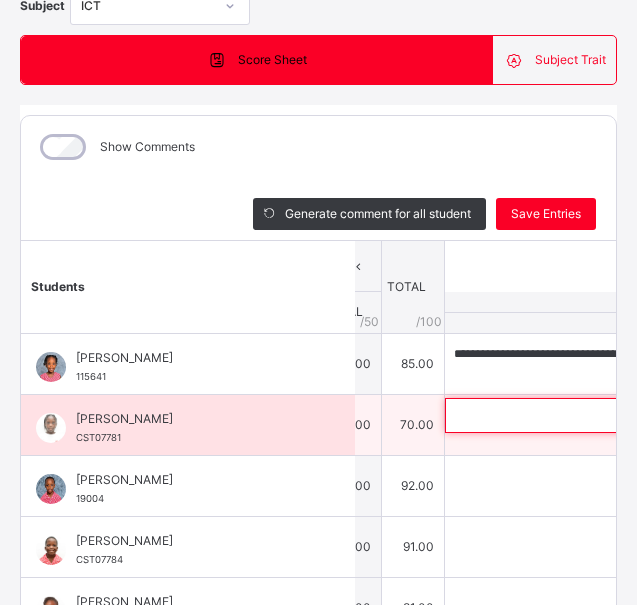 click at bounding box center (575, 415) 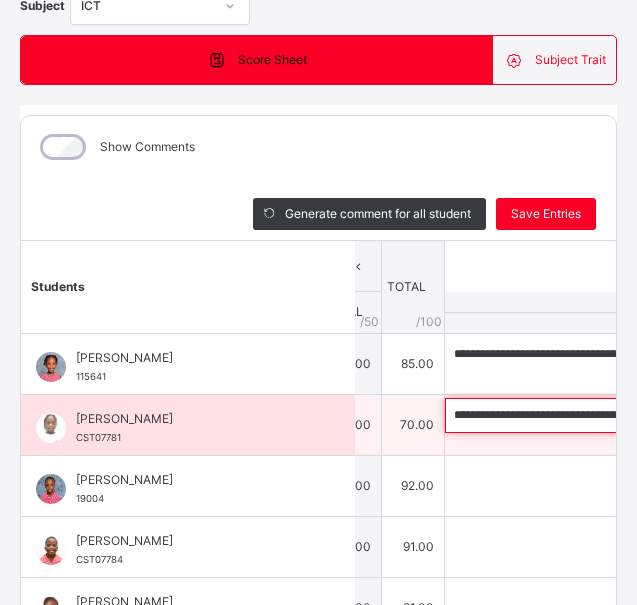 scroll, scrollTop: 0, scrollLeft: 747, axis: horizontal 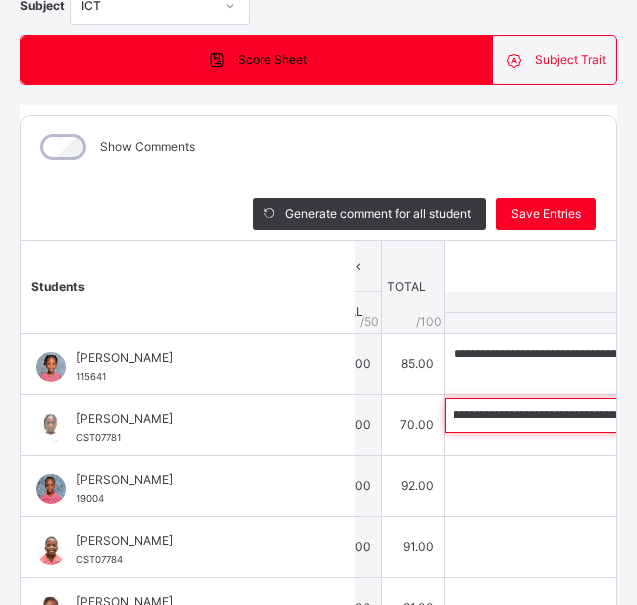 type on "**********" 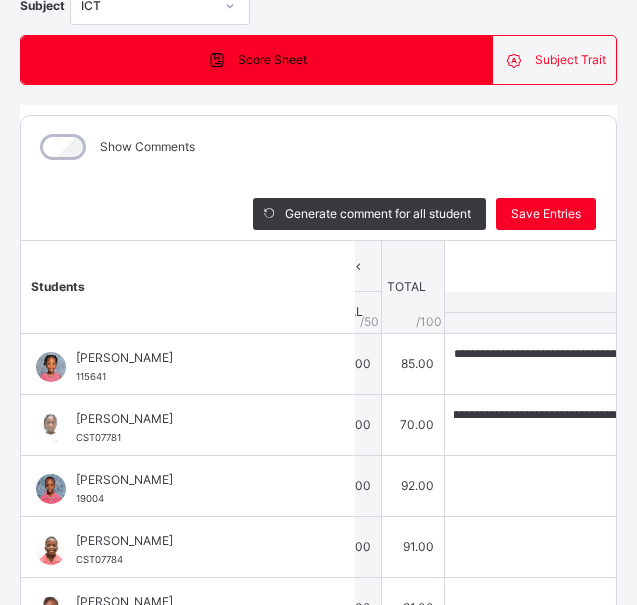 scroll, scrollTop: 0, scrollLeft: 0, axis: both 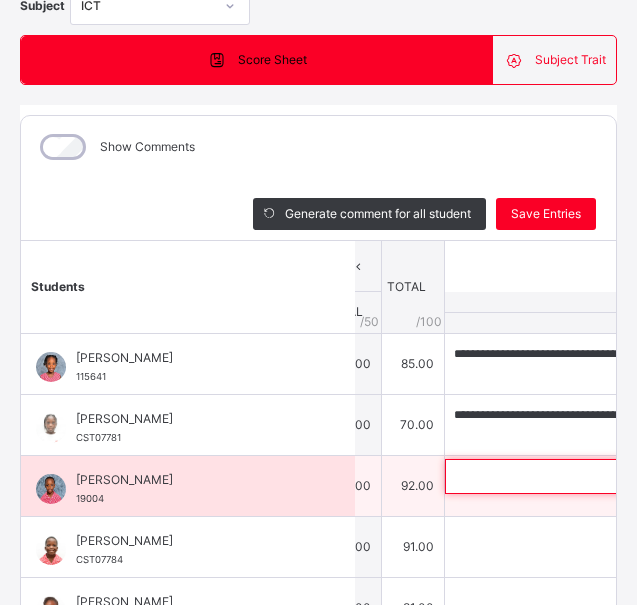 click at bounding box center [575, 476] 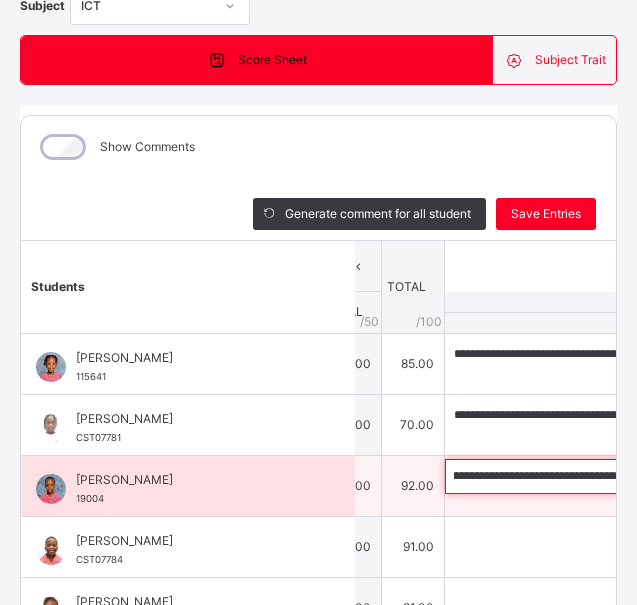 scroll, scrollTop: 0, scrollLeft: 0, axis: both 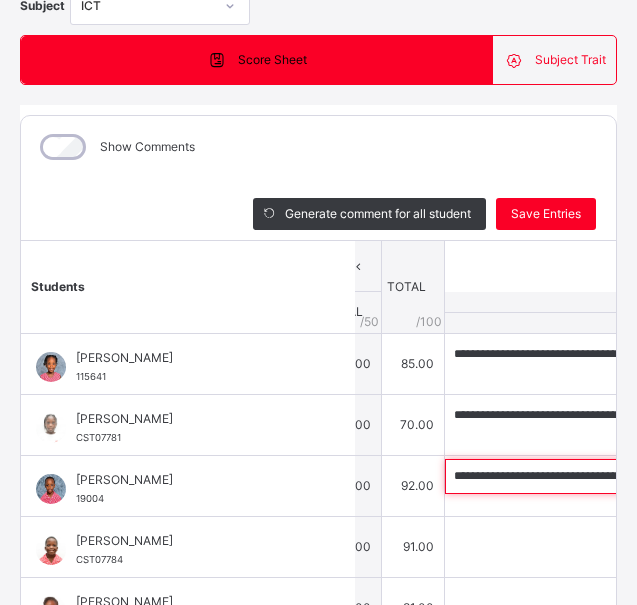 type on "**********" 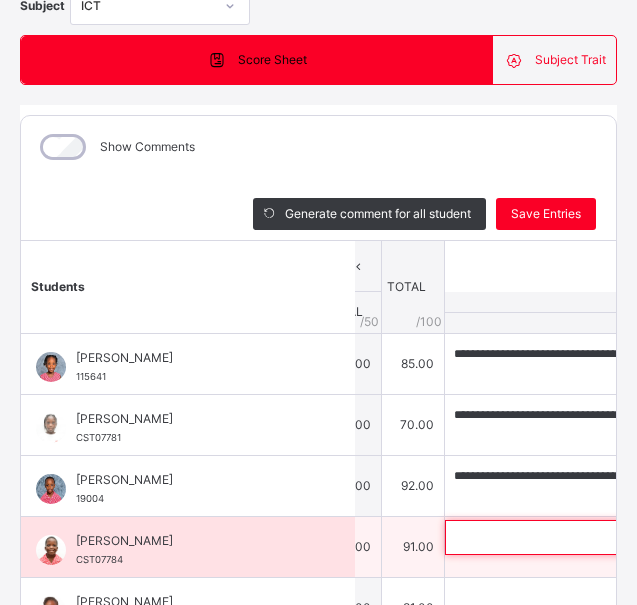 click at bounding box center [575, 537] 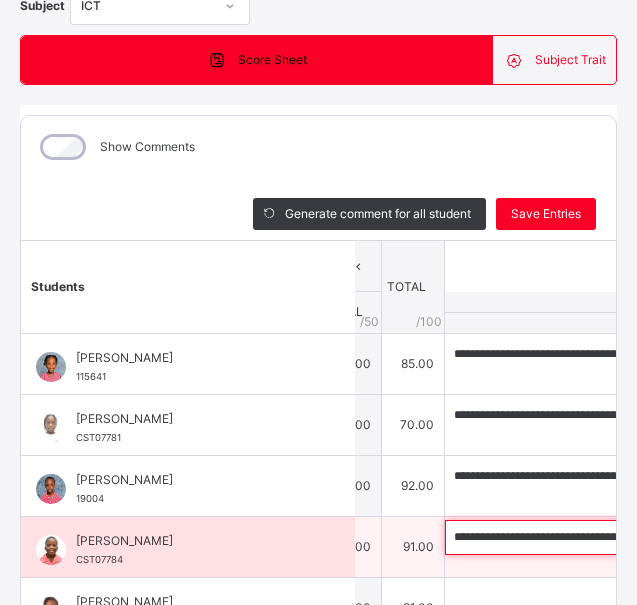 scroll, scrollTop: 0, scrollLeft: 652, axis: horizontal 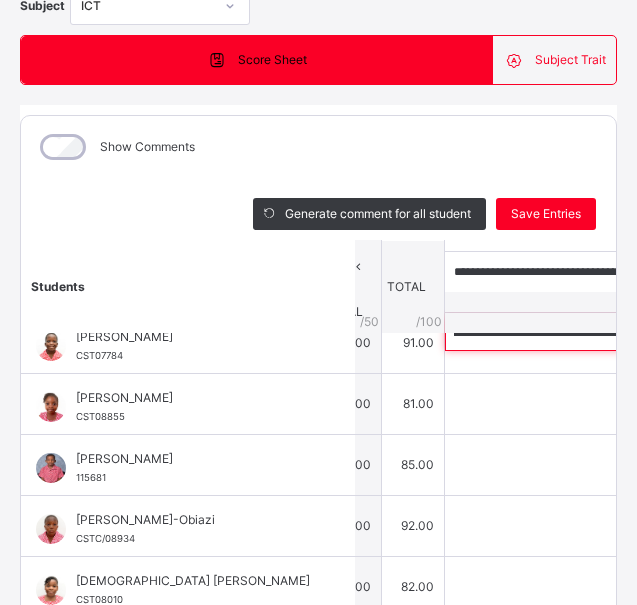 type on "**********" 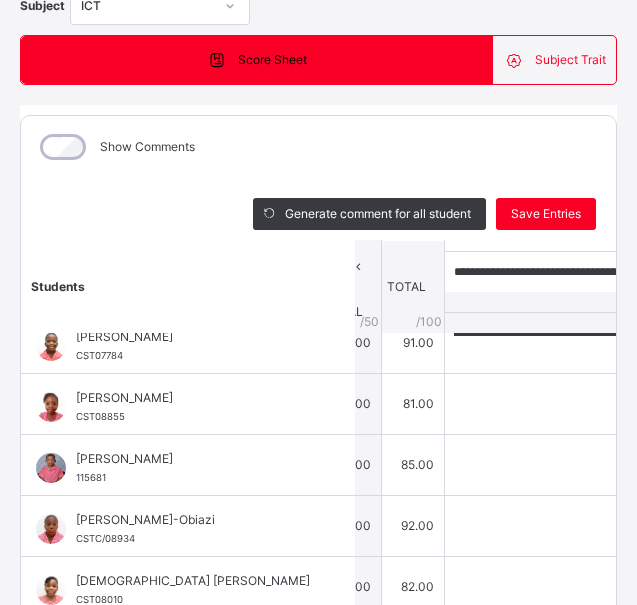 scroll, scrollTop: 0, scrollLeft: 0, axis: both 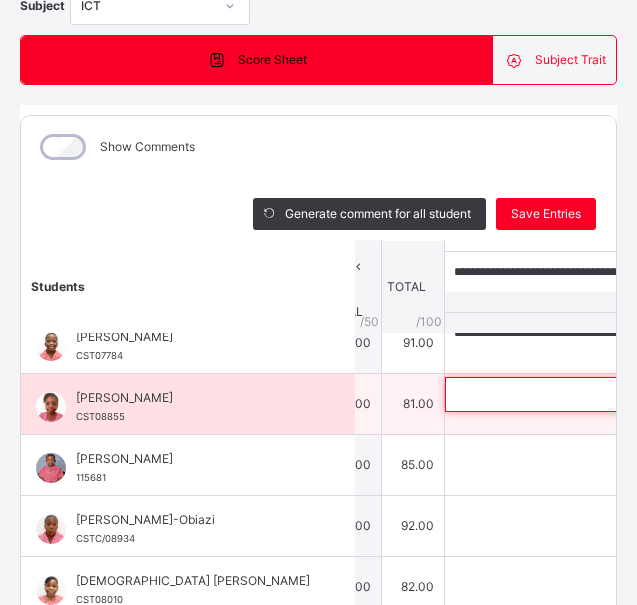 click at bounding box center [575, 394] 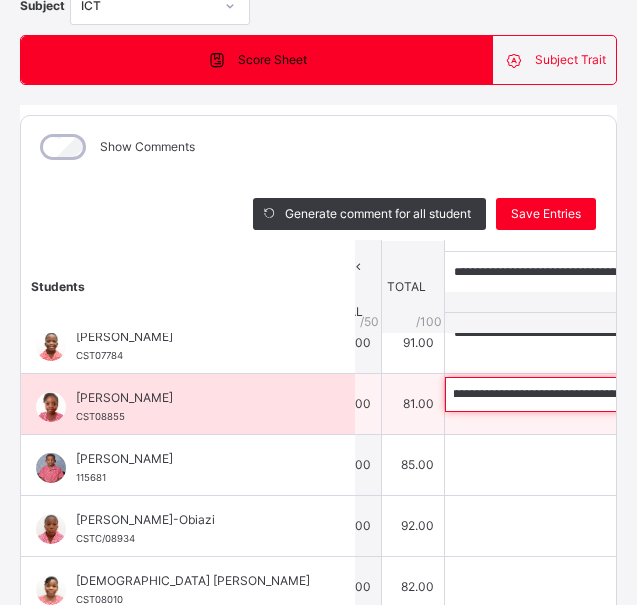 scroll, scrollTop: 0, scrollLeft: 0, axis: both 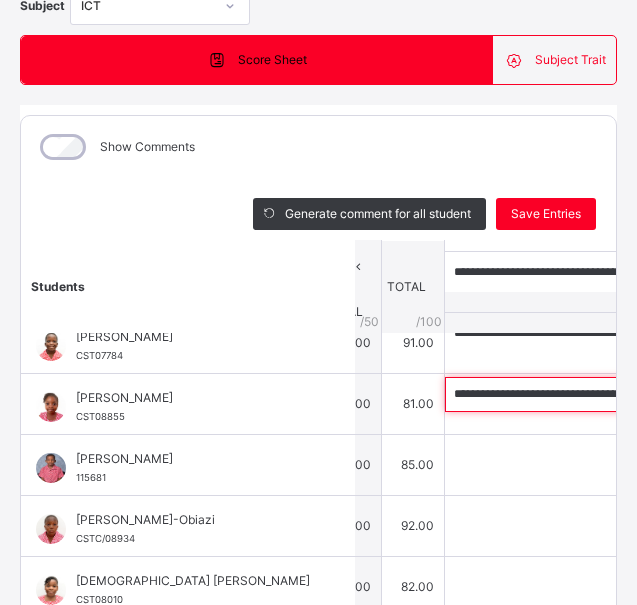 type on "**********" 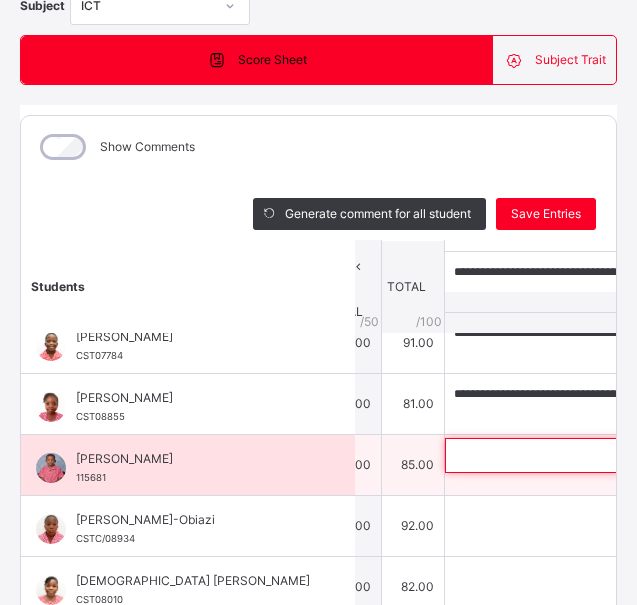 click at bounding box center [575, 455] 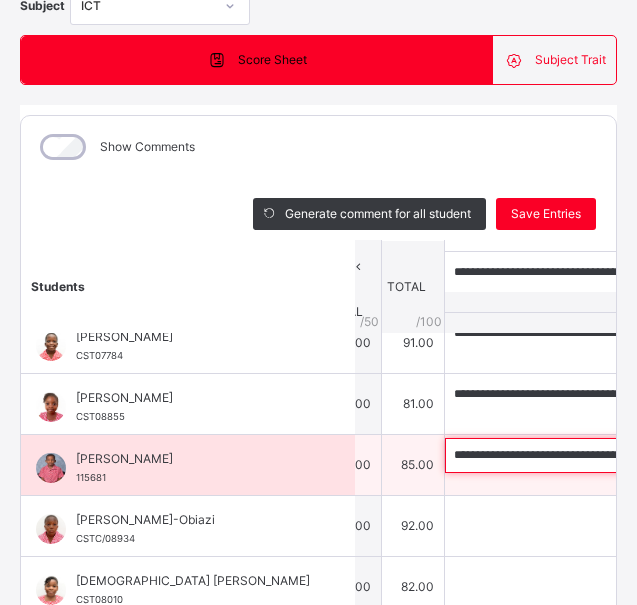 scroll, scrollTop: 0, scrollLeft: 881, axis: horizontal 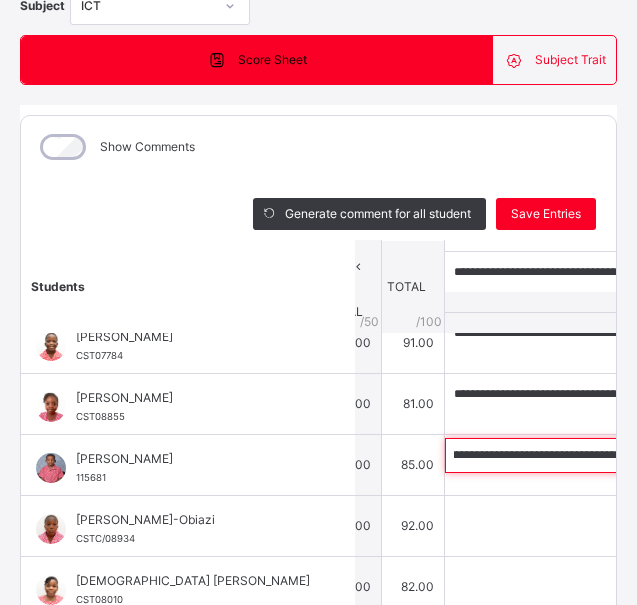 type on "**********" 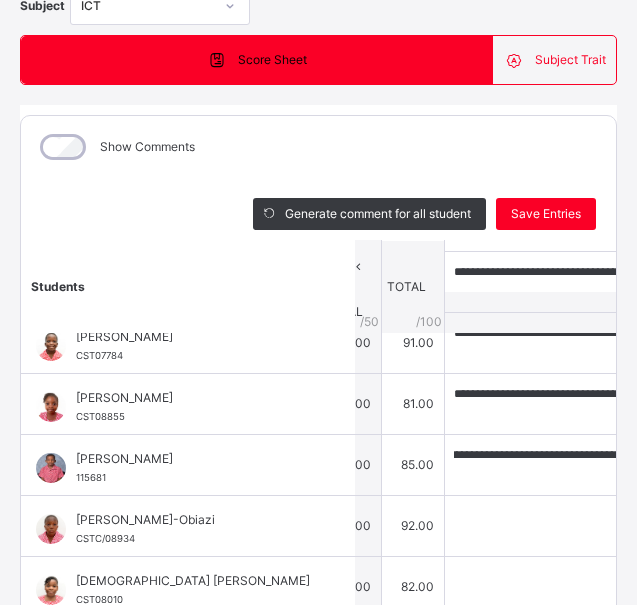 scroll, scrollTop: 0, scrollLeft: 0, axis: both 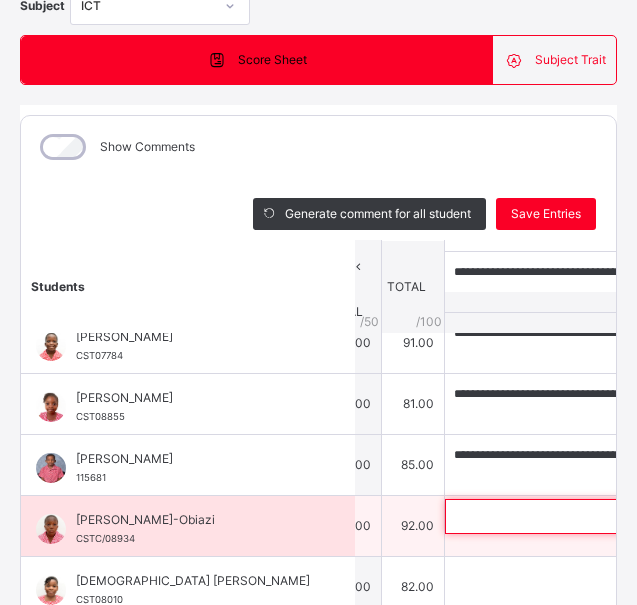 click at bounding box center [575, 516] 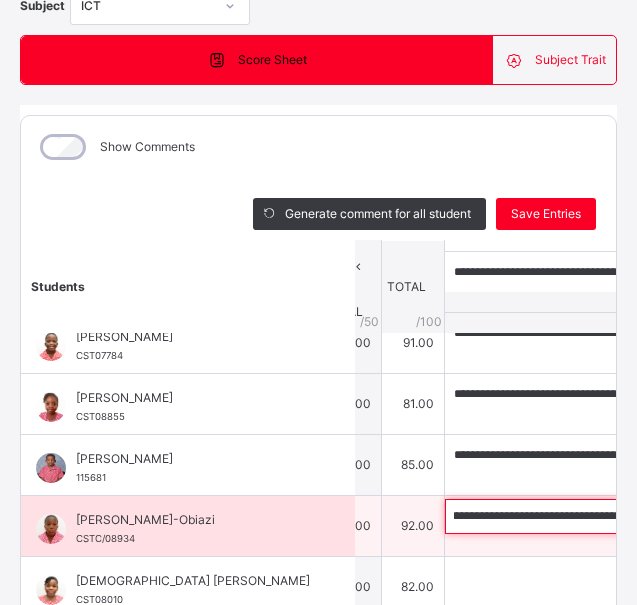 scroll, scrollTop: 0, scrollLeft: 0, axis: both 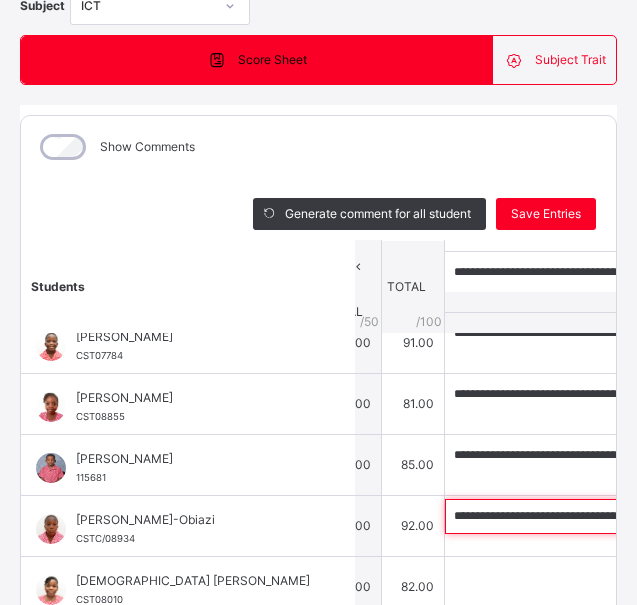 type on "**********" 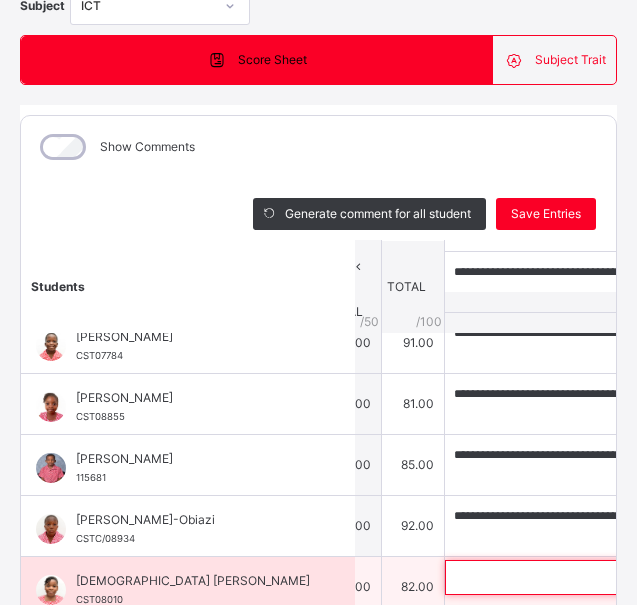 click at bounding box center (575, 577) 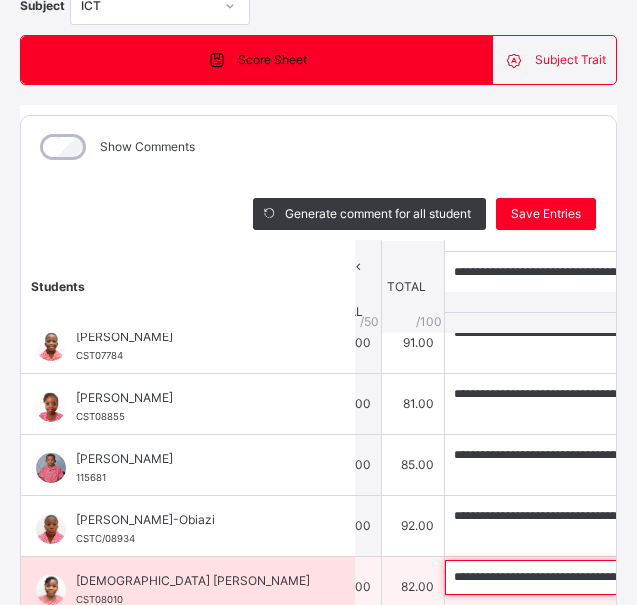 scroll, scrollTop: 0, scrollLeft: 798, axis: horizontal 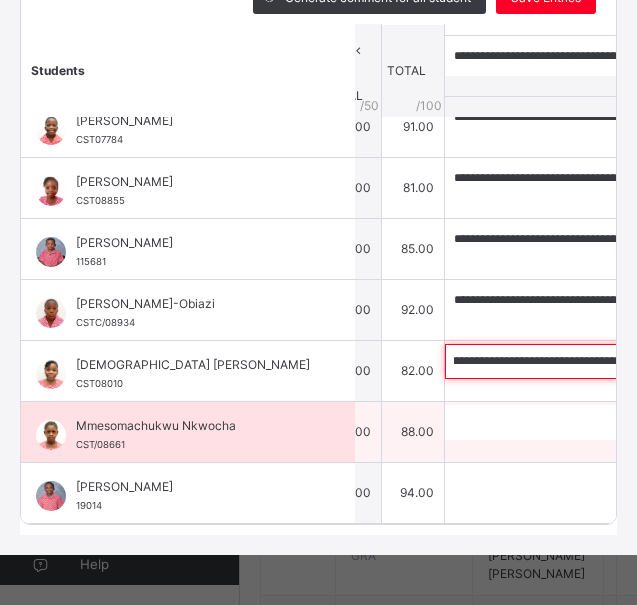 type on "**********" 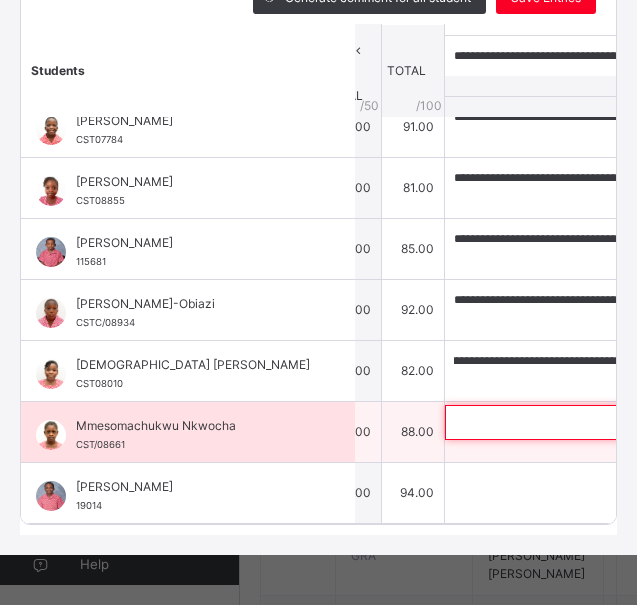 click at bounding box center [575, 422] 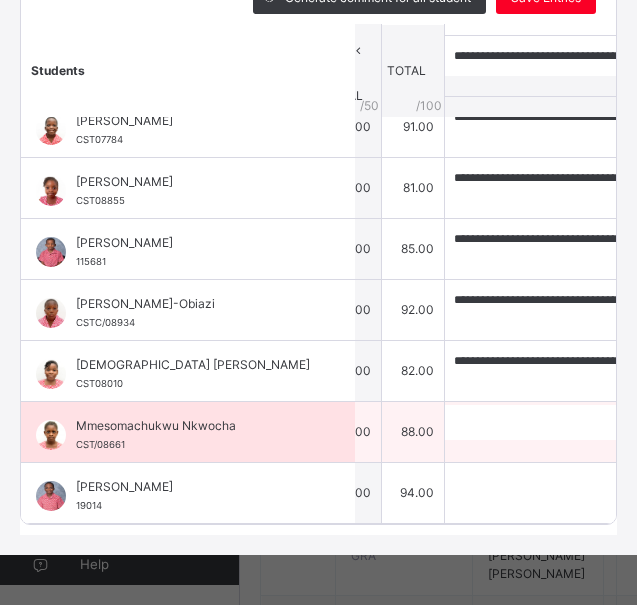 click on "0 / 250" at bounding box center (598, 449) 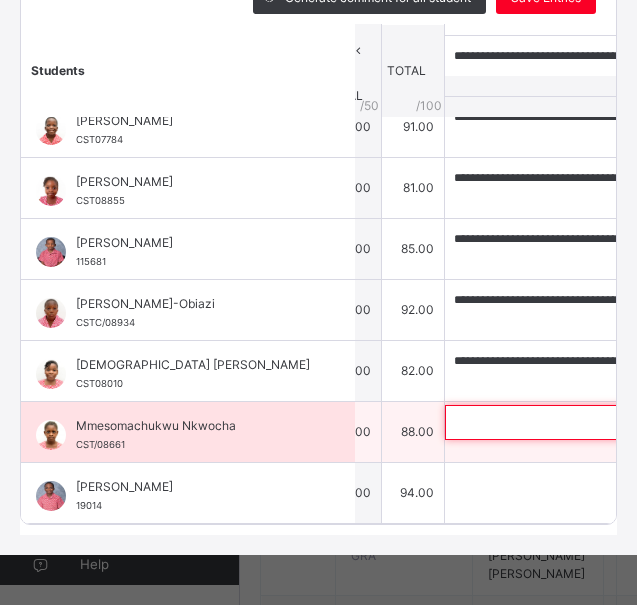 click at bounding box center [575, 422] 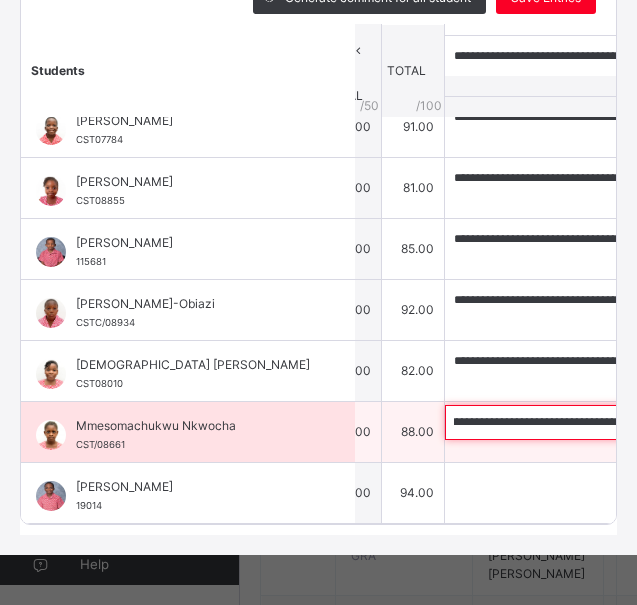 scroll, scrollTop: 0, scrollLeft: 0, axis: both 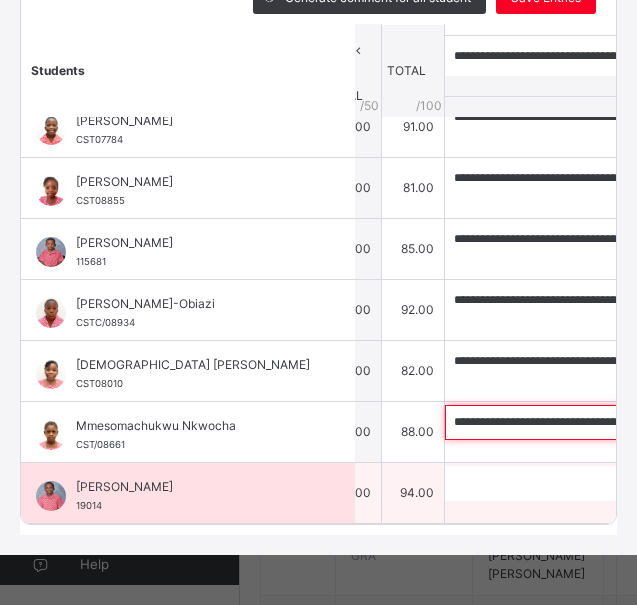 type on "**********" 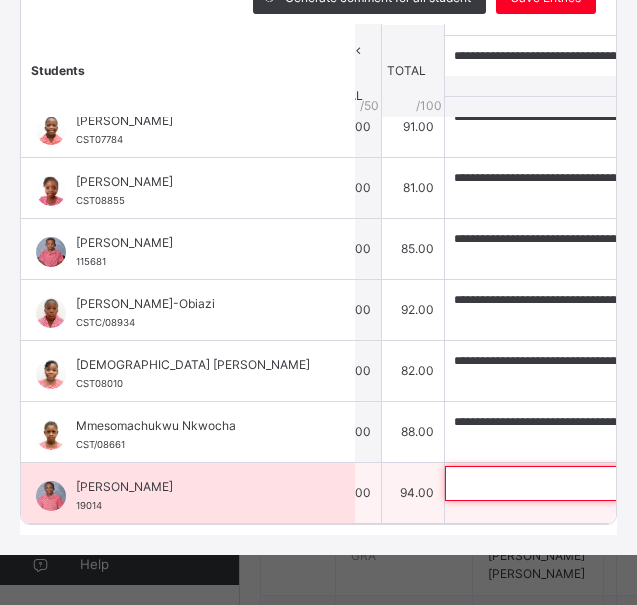 click at bounding box center [575, 483] 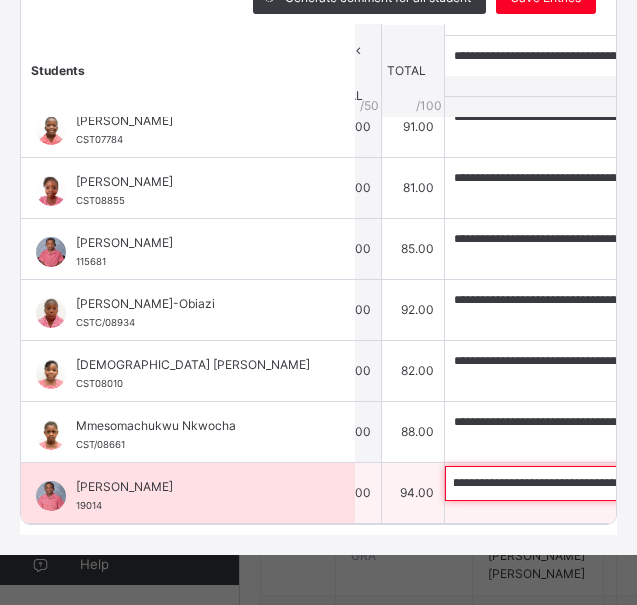 scroll, scrollTop: 0, scrollLeft: 0, axis: both 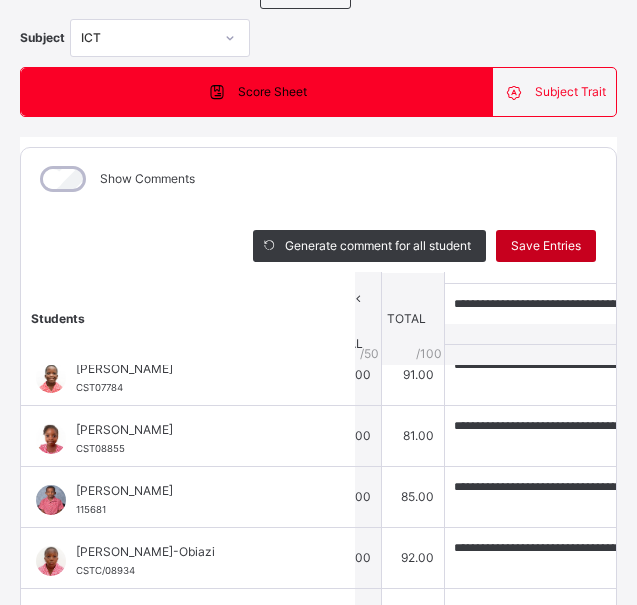 type on "**********" 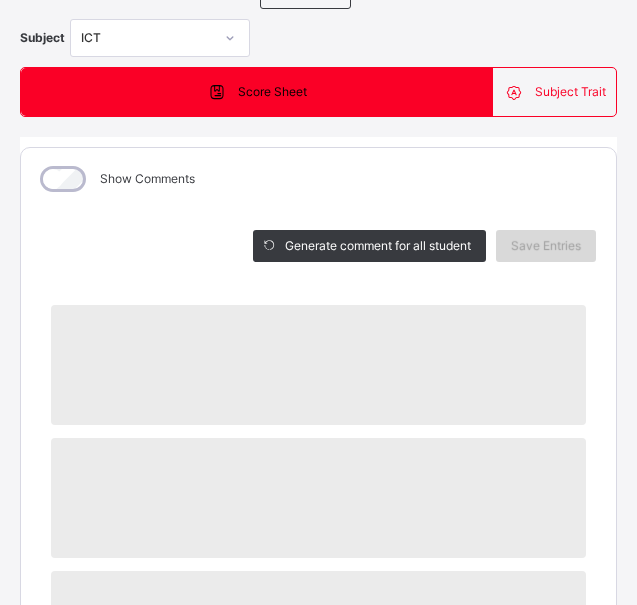 scroll, scrollTop: 218, scrollLeft: 0, axis: vertical 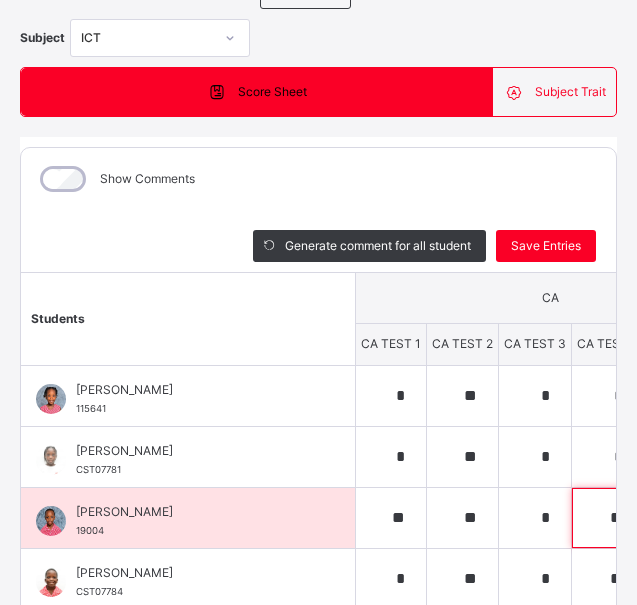 click on "**" at bounding box center [608, 518] 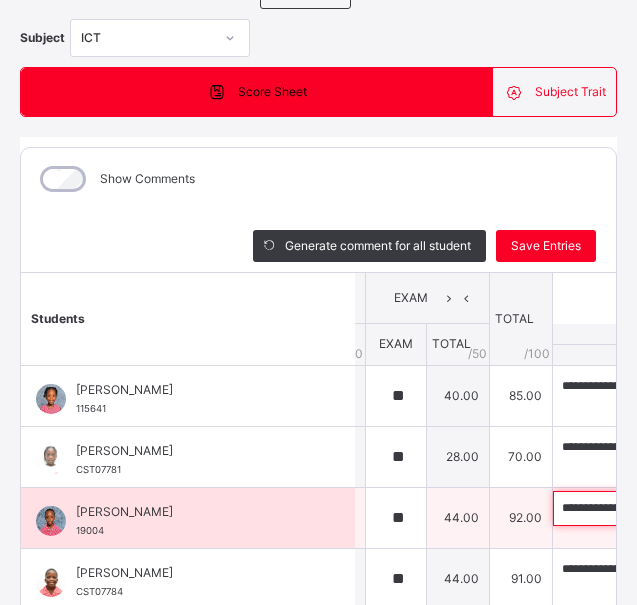 scroll, scrollTop: 0, scrollLeft: 531, axis: horizontal 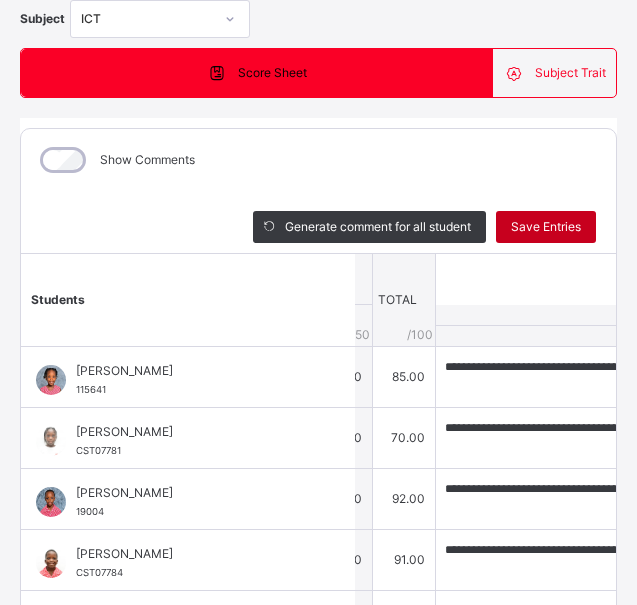 click on "Save Entries" at bounding box center [546, 227] 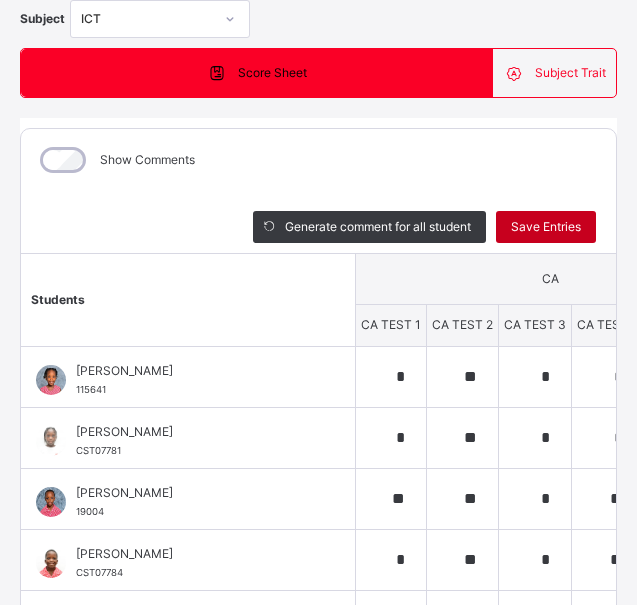 scroll, scrollTop: 237, scrollLeft: 1, axis: both 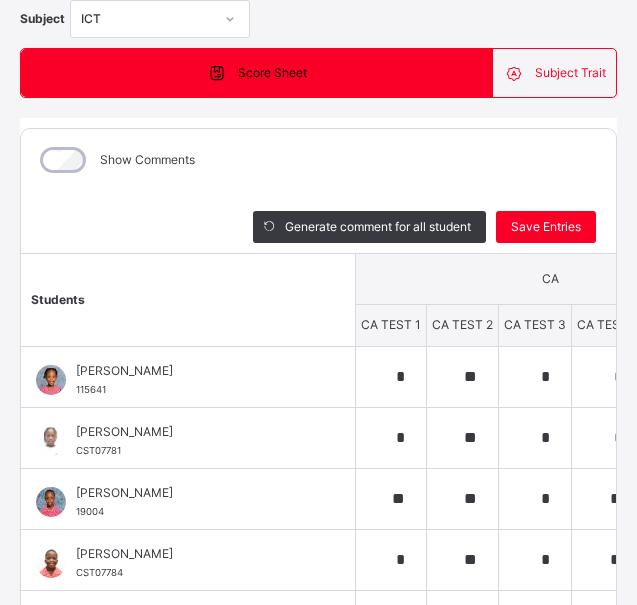 click on "**********" at bounding box center (318, 441) 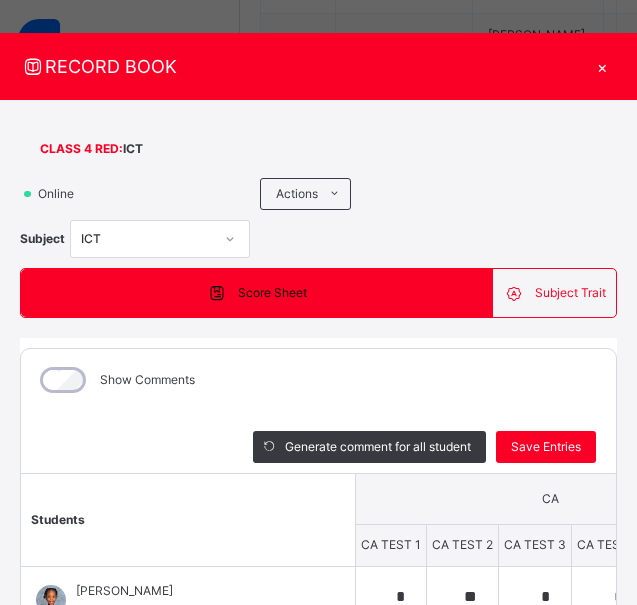 scroll, scrollTop: 0, scrollLeft: 25, axis: horizontal 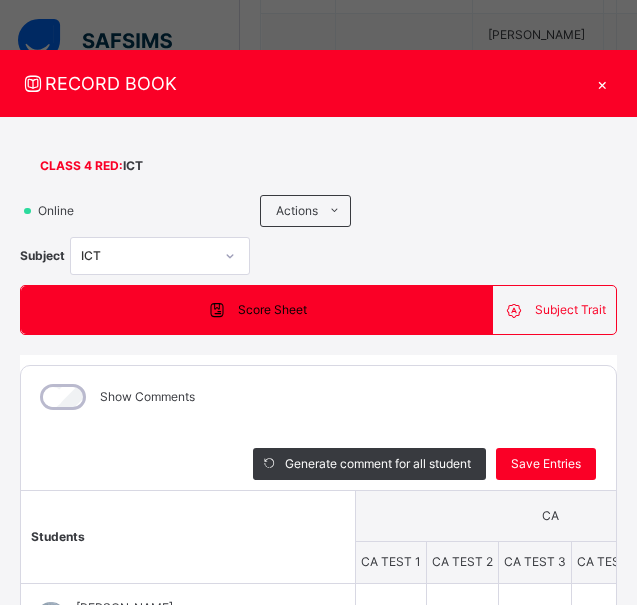 click on "×" at bounding box center [602, 83] 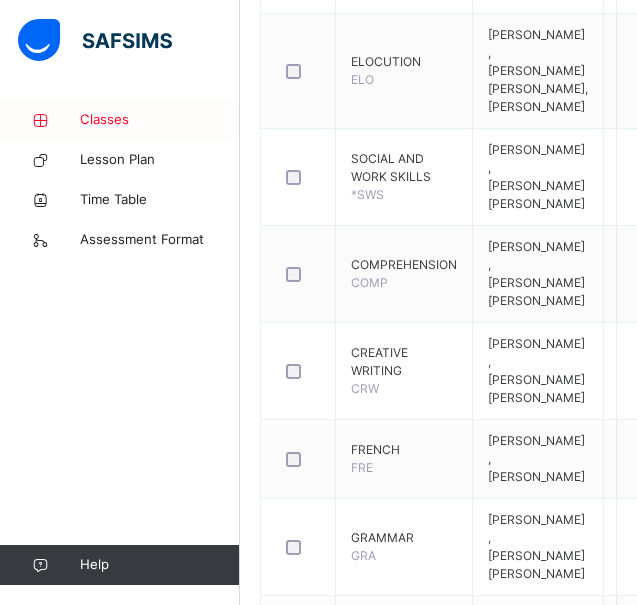 click on "Classes" at bounding box center [160, 120] 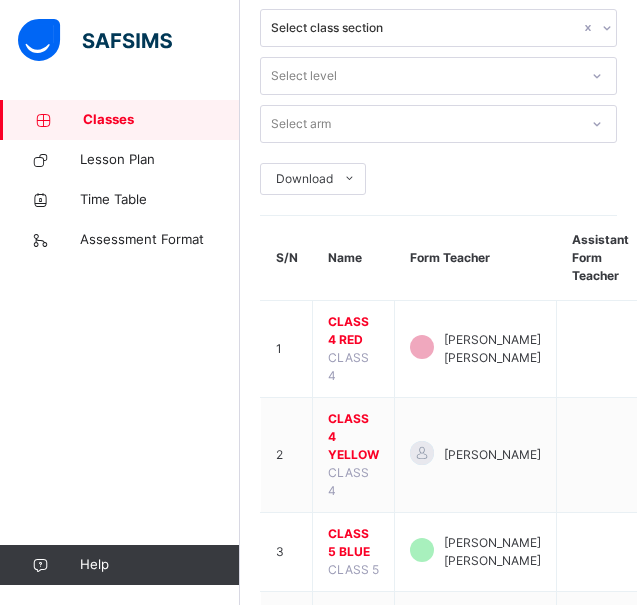 scroll, scrollTop: 425, scrollLeft: 0, axis: vertical 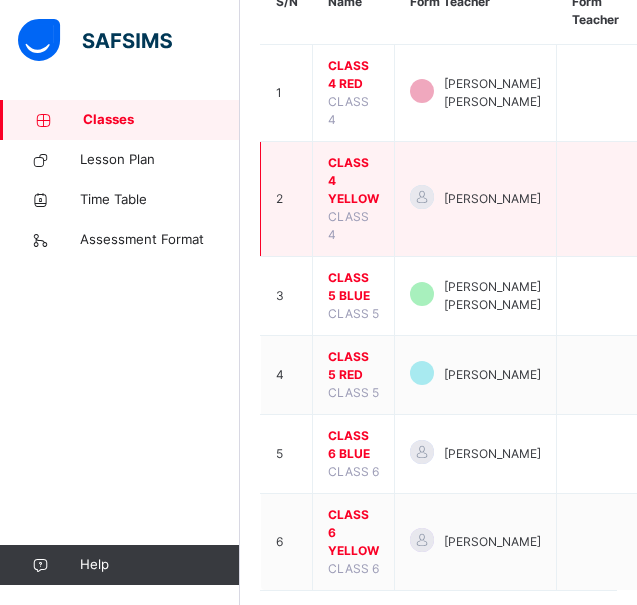 click on "CLASS 4   YELLOW" at bounding box center [353, 181] 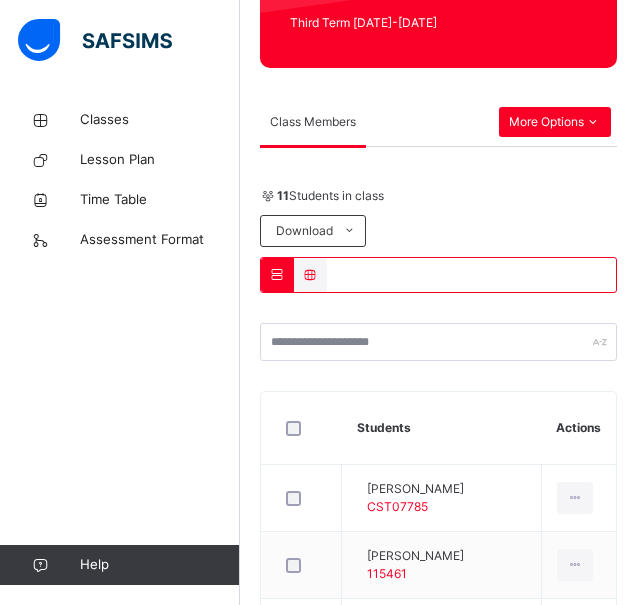 scroll, scrollTop: 342, scrollLeft: 0, axis: vertical 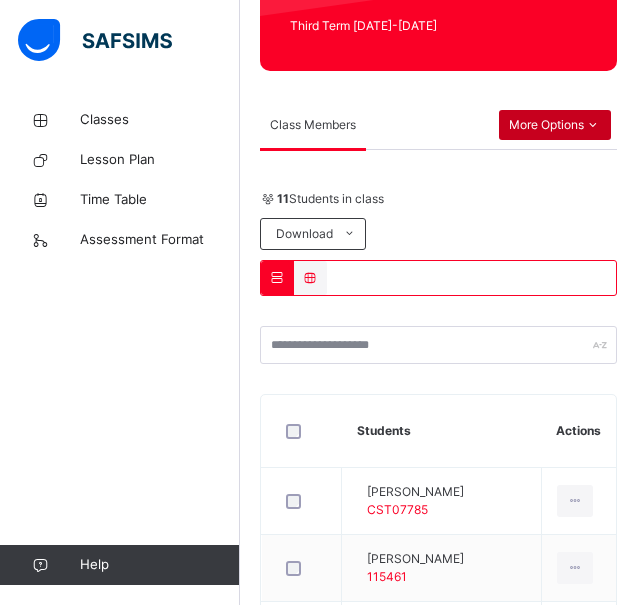 click at bounding box center (592, 125) 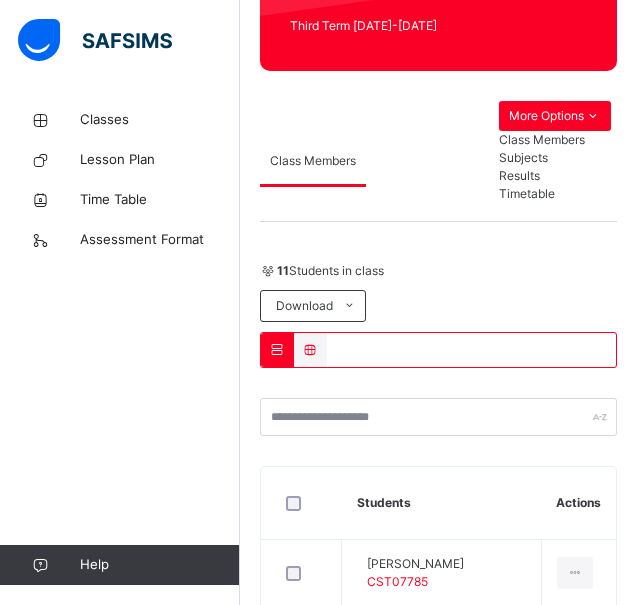 click on "Subjects" at bounding box center [555, 158] 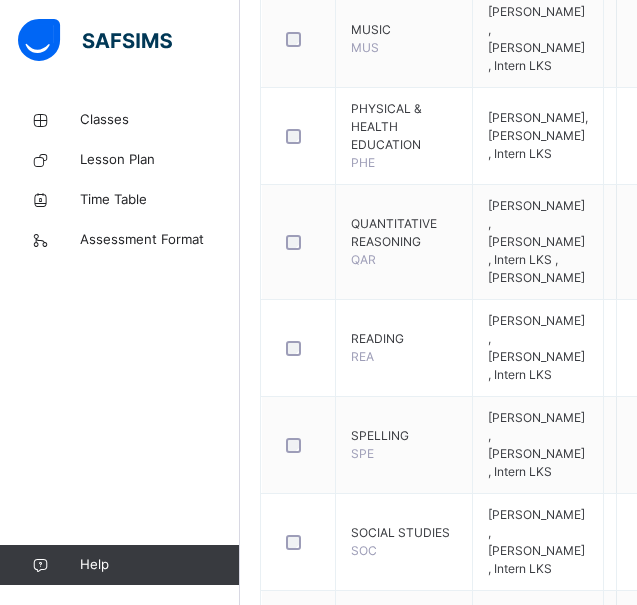 scroll, scrollTop: 1534, scrollLeft: 0, axis: vertical 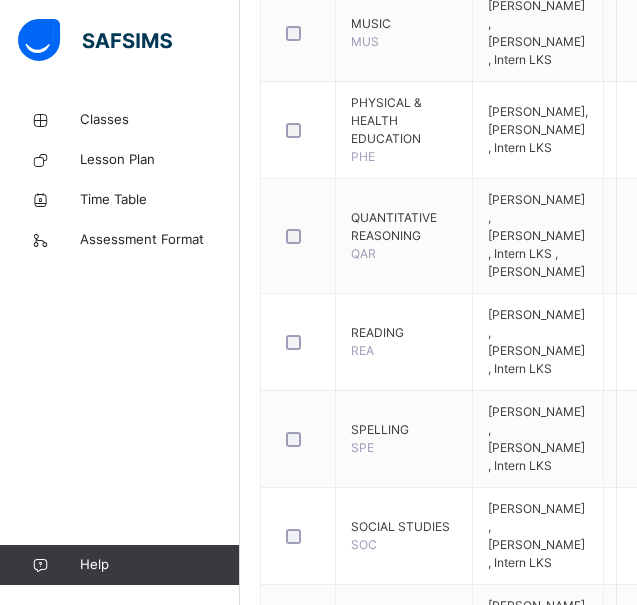 click on "Assess Students" at bounding box center (673, -80) 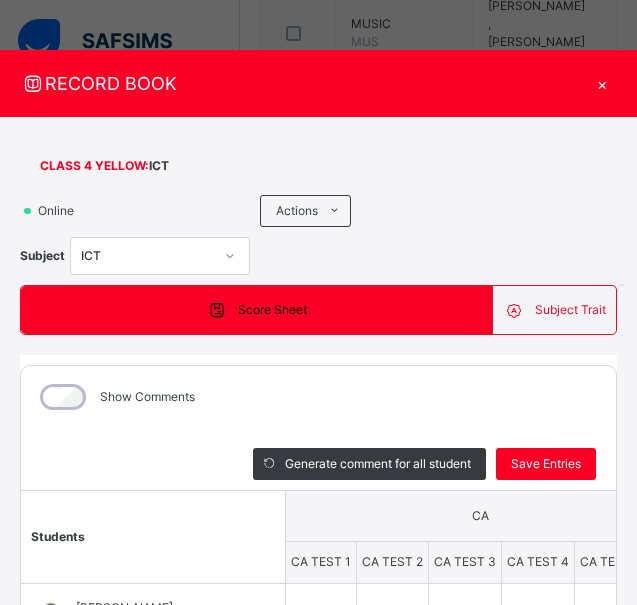 type on "*" 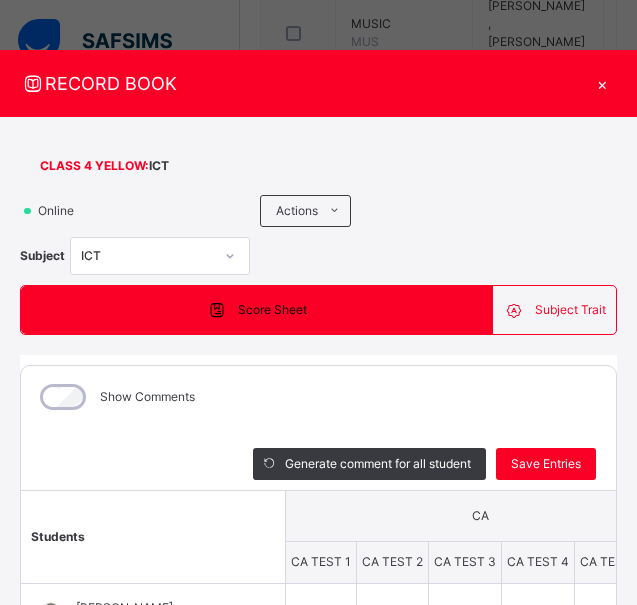 scroll, scrollTop: 0, scrollLeft: 25, axis: horizontal 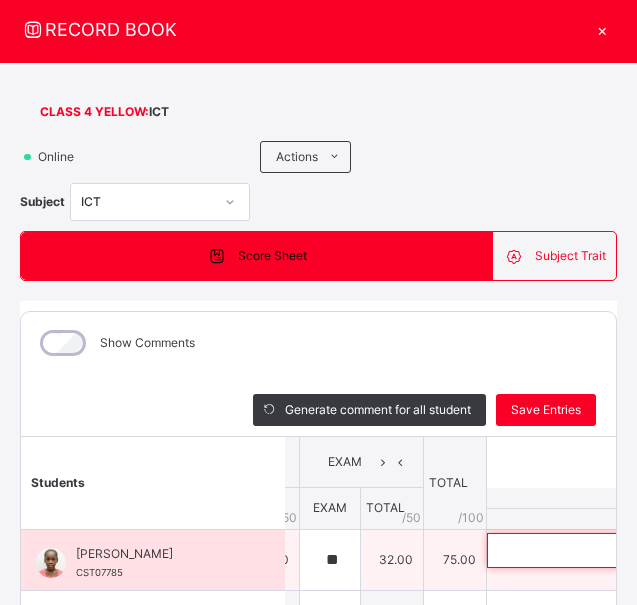 click at bounding box center [617, 550] 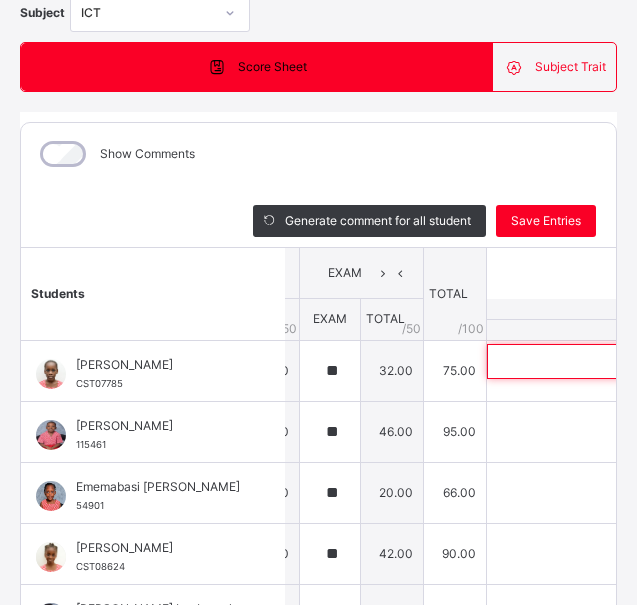 scroll, scrollTop: 267, scrollLeft: 25, axis: both 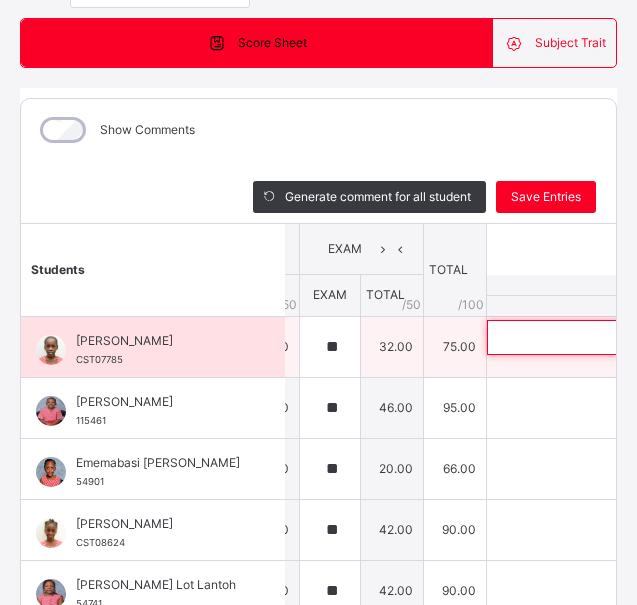 click at bounding box center (617, 337) 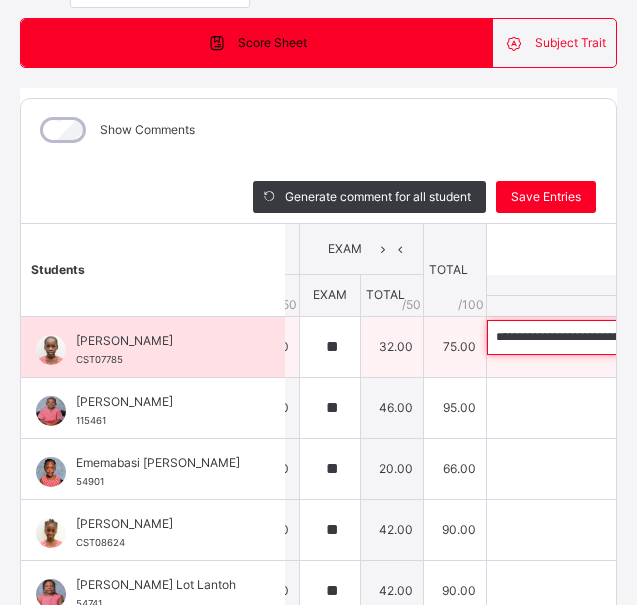 scroll, scrollTop: 0, scrollLeft: 548, axis: horizontal 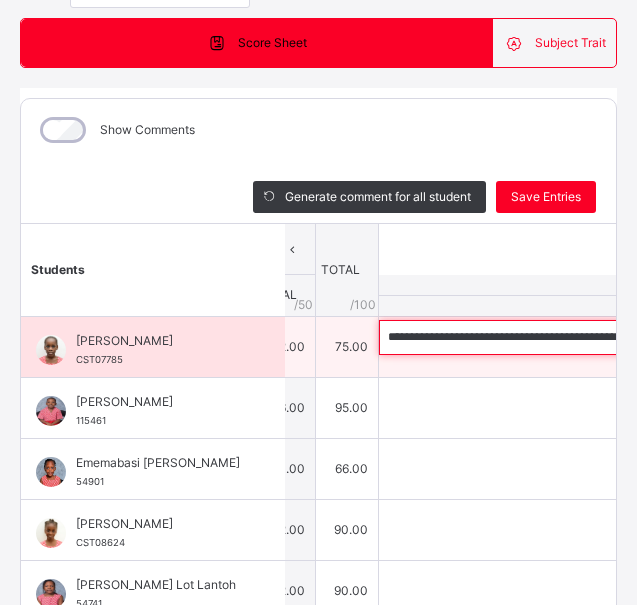 type 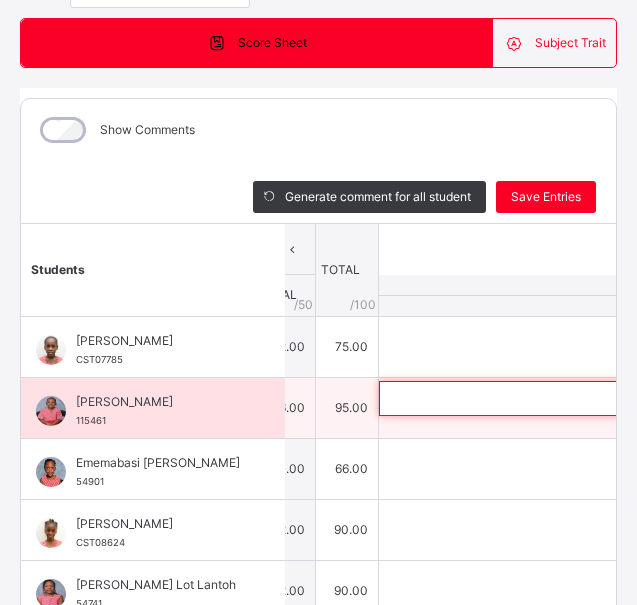 click at bounding box center (509, 398) 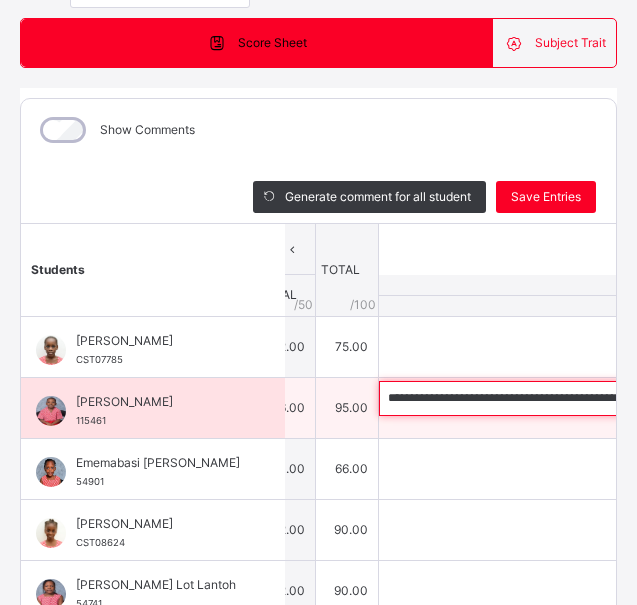 scroll, scrollTop: 0, scrollLeft: 548, axis: horizontal 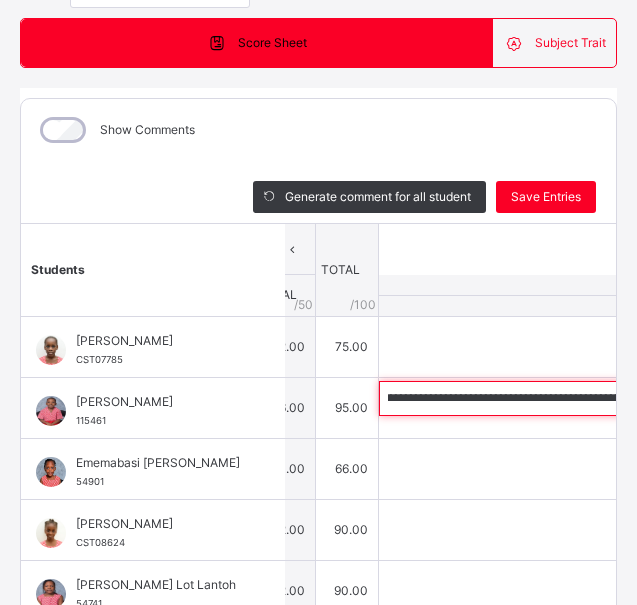 type on "**********" 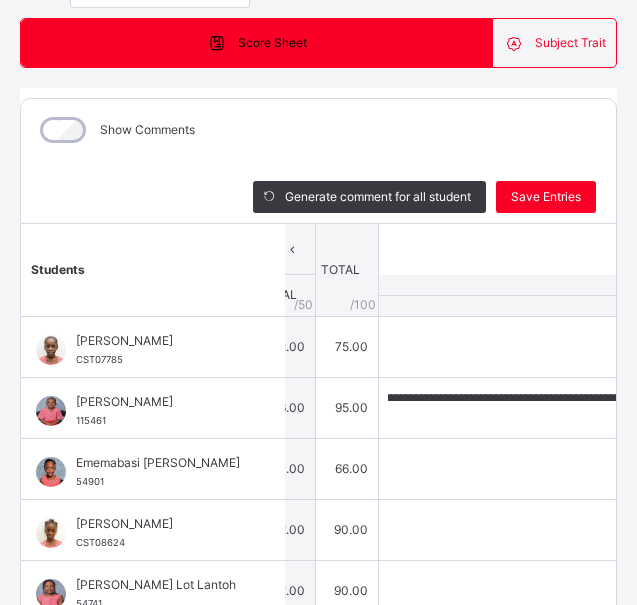 scroll, scrollTop: 0, scrollLeft: 0, axis: both 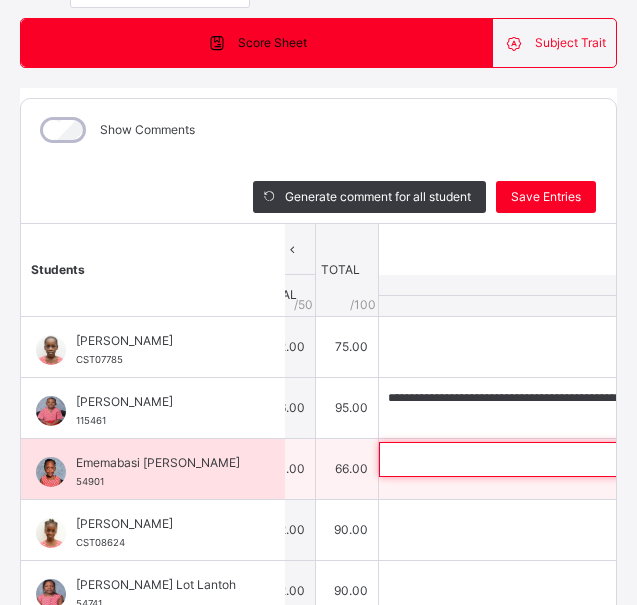 click at bounding box center (509, 459) 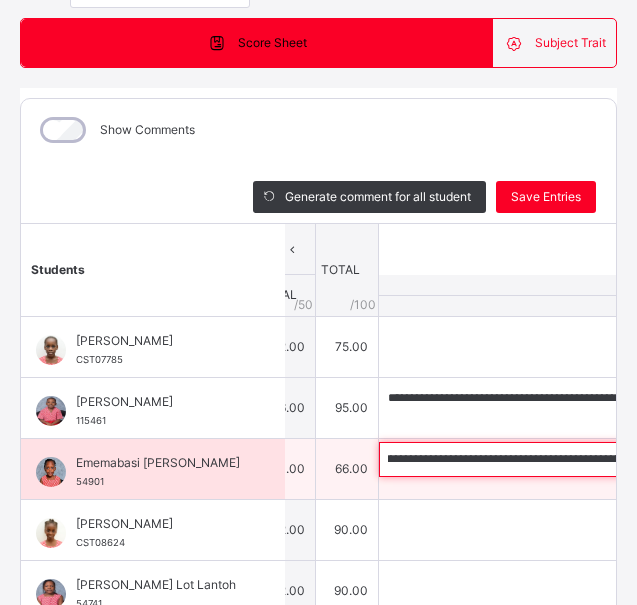scroll, scrollTop: 0, scrollLeft: 0, axis: both 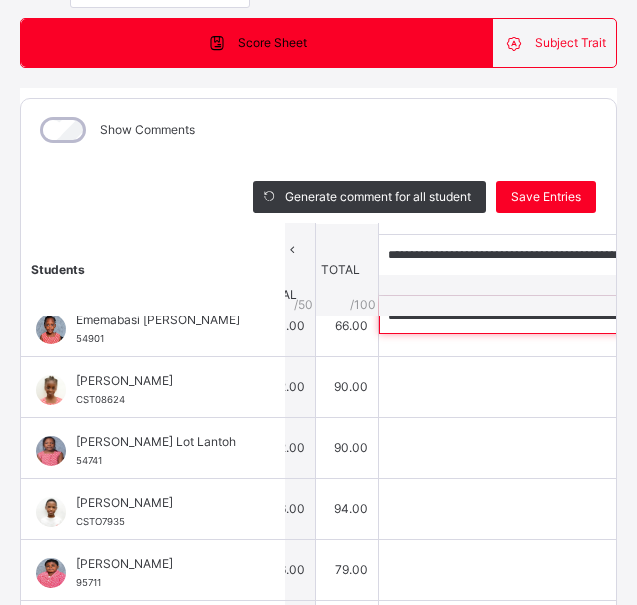 type on "**********" 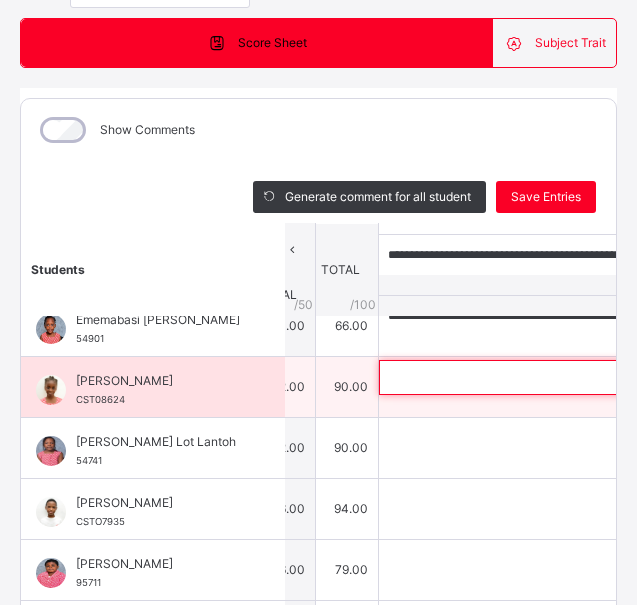 click at bounding box center [509, 377] 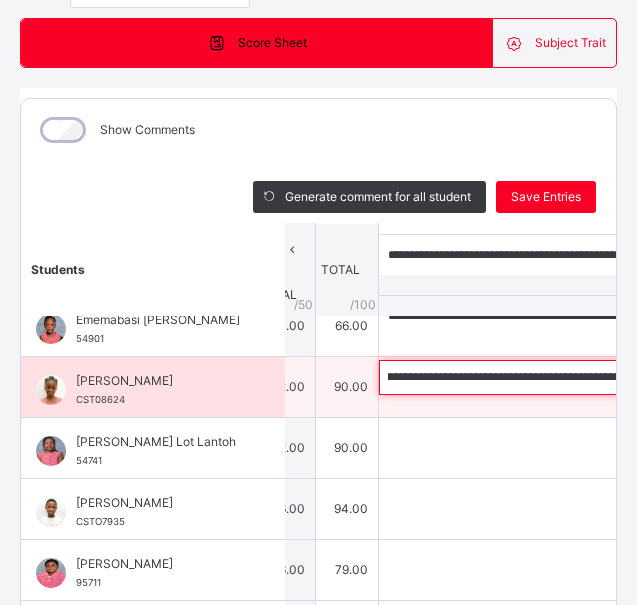 scroll, scrollTop: 0, scrollLeft: 0, axis: both 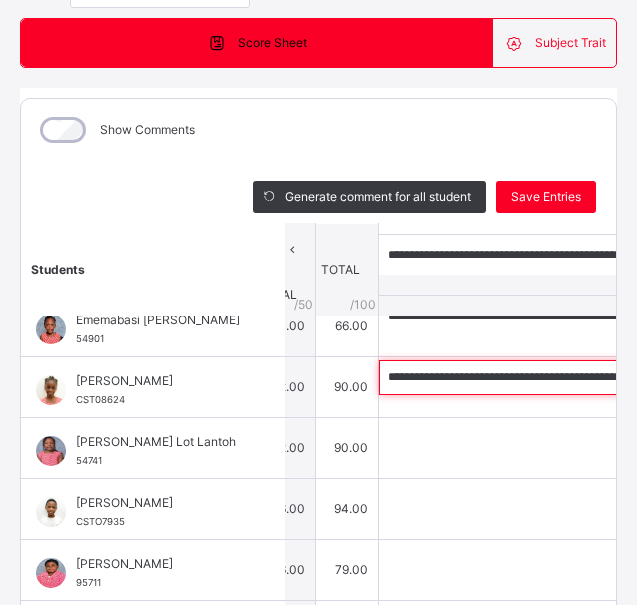 type on "**********" 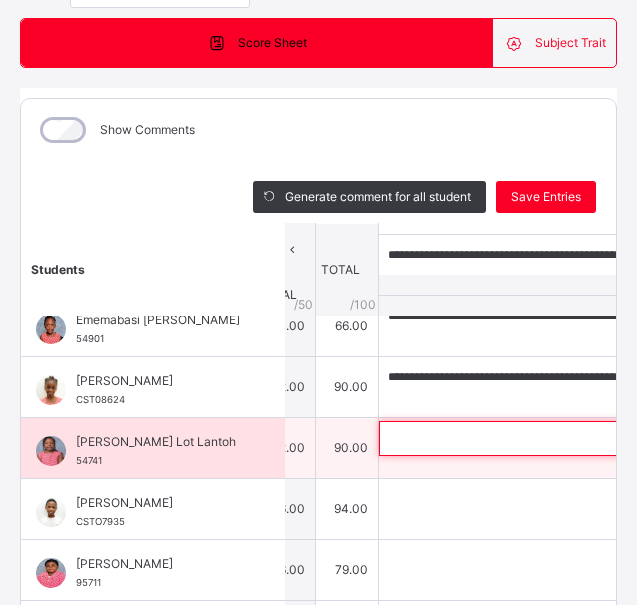 click at bounding box center [509, 438] 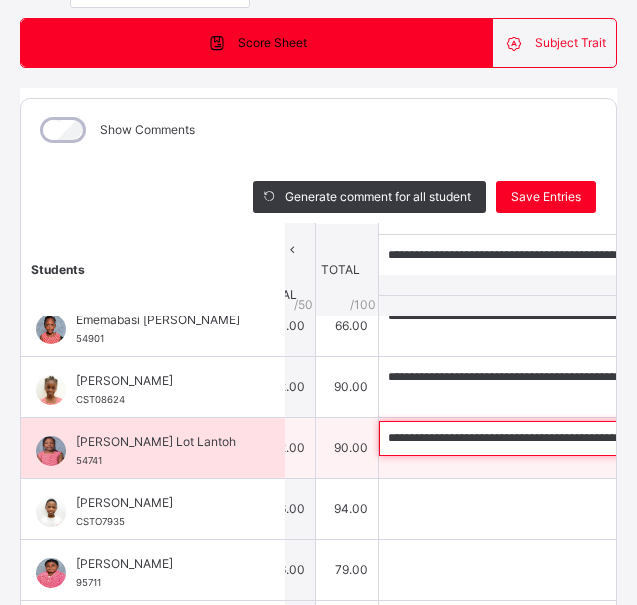 scroll, scrollTop: 0, scrollLeft: 728, axis: horizontal 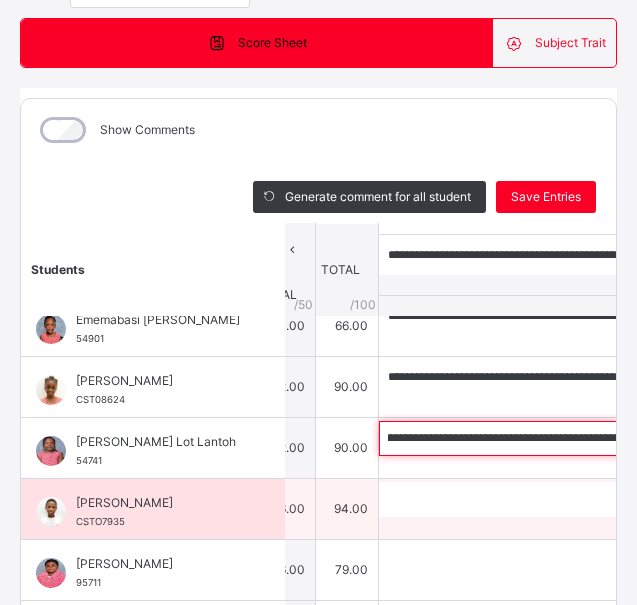 type on "**********" 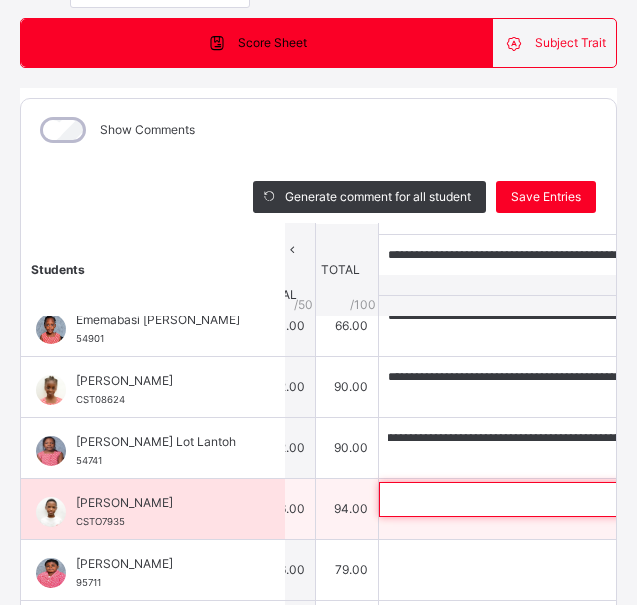 click at bounding box center (509, 499) 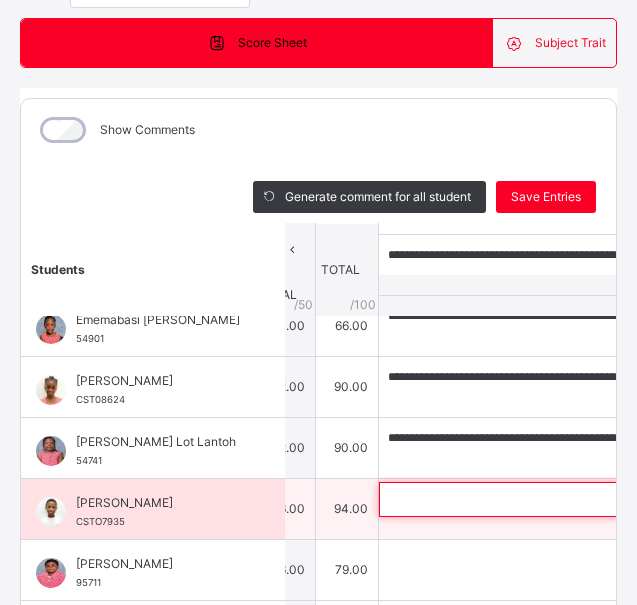 click at bounding box center [509, 499] 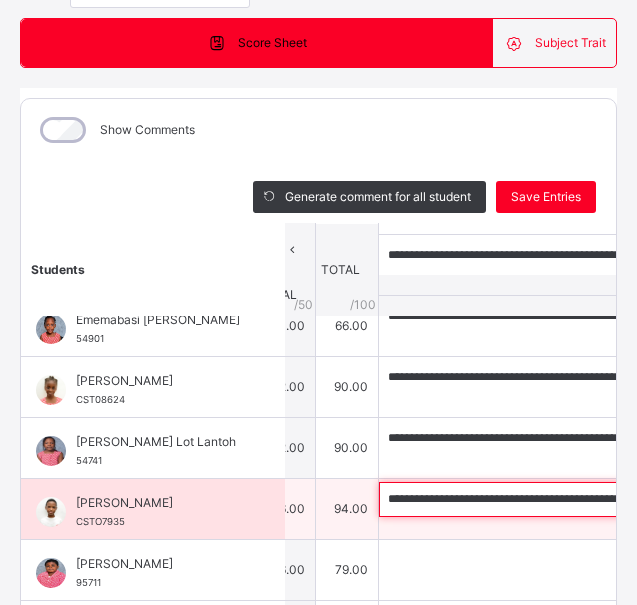 scroll, scrollTop: 0, scrollLeft: 392, axis: horizontal 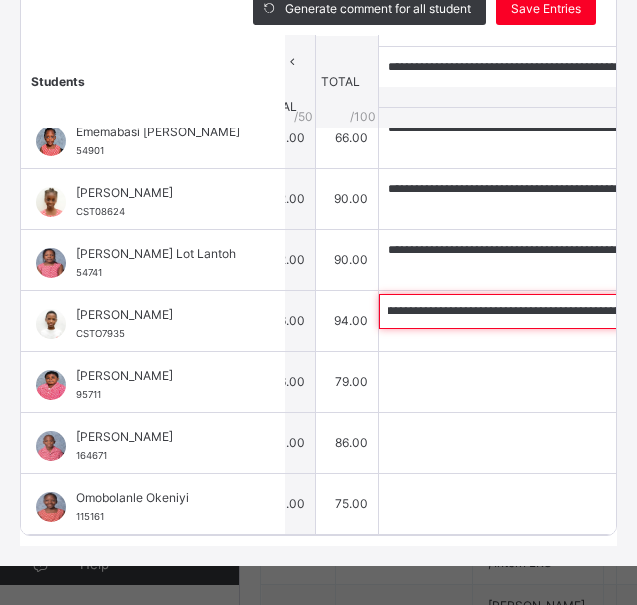 type on "**********" 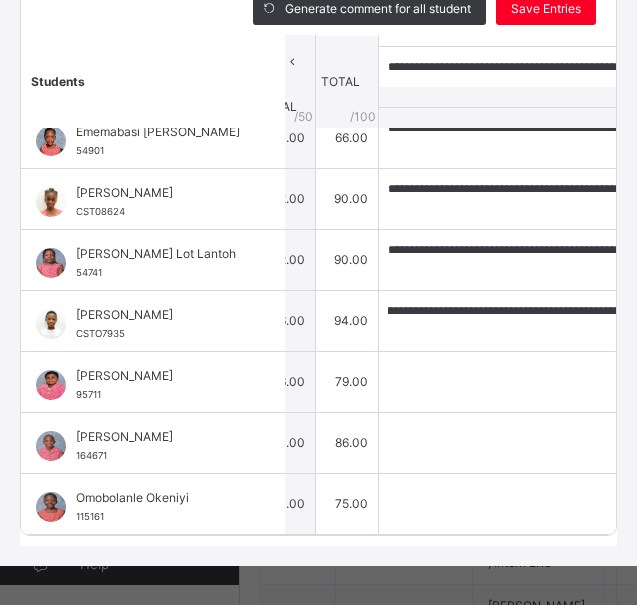 scroll, scrollTop: 0, scrollLeft: 0, axis: both 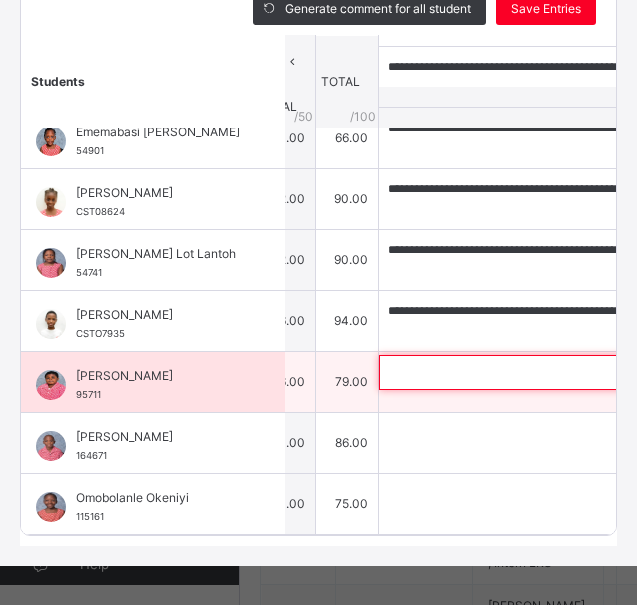 click at bounding box center (509, 372) 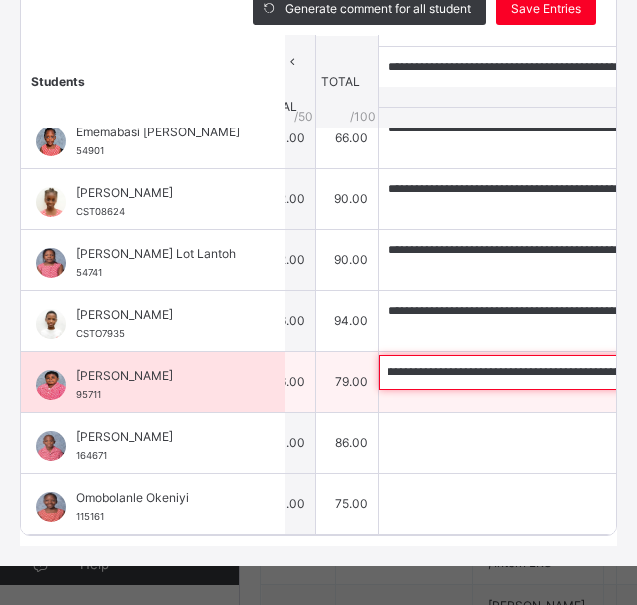 scroll, scrollTop: 0, scrollLeft: 0, axis: both 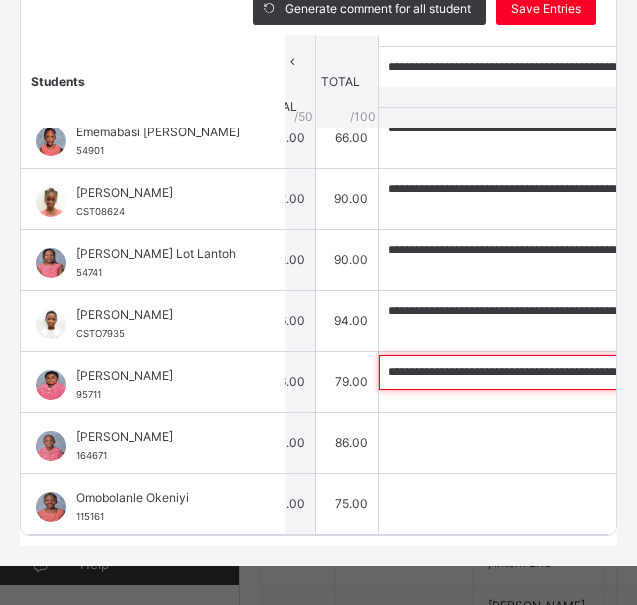 type on "**********" 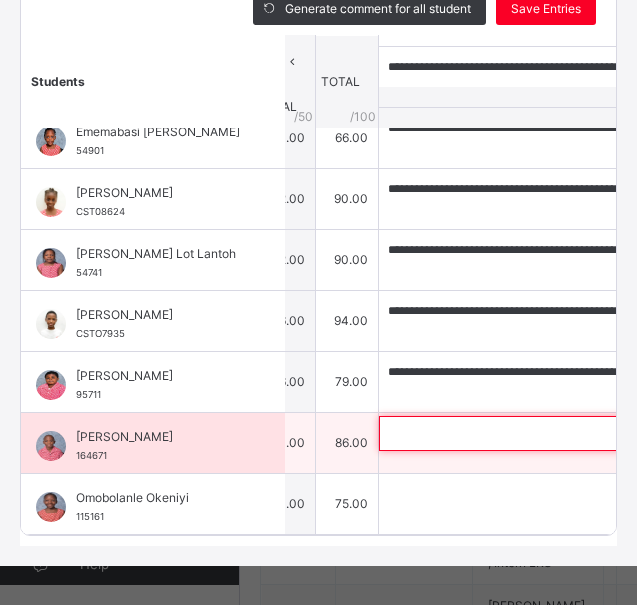click at bounding box center (509, 433) 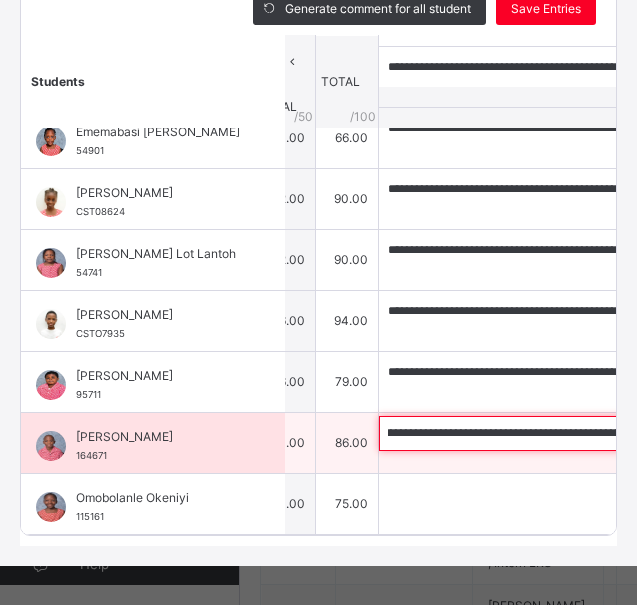 scroll, scrollTop: 0, scrollLeft: 0, axis: both 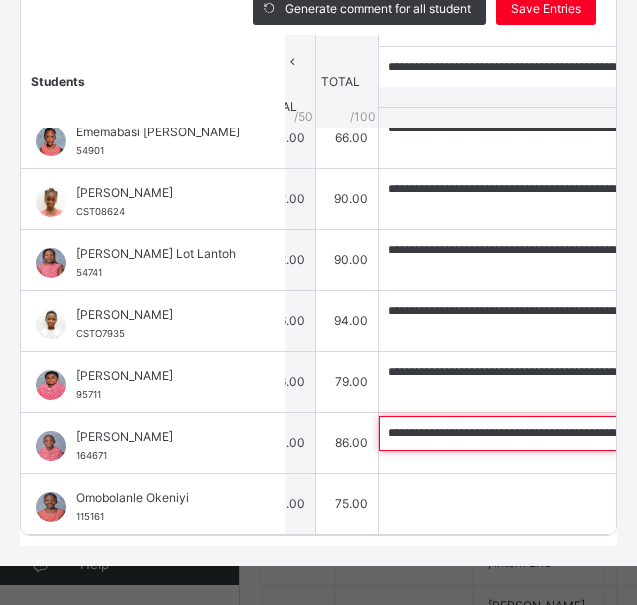 type on "**********" 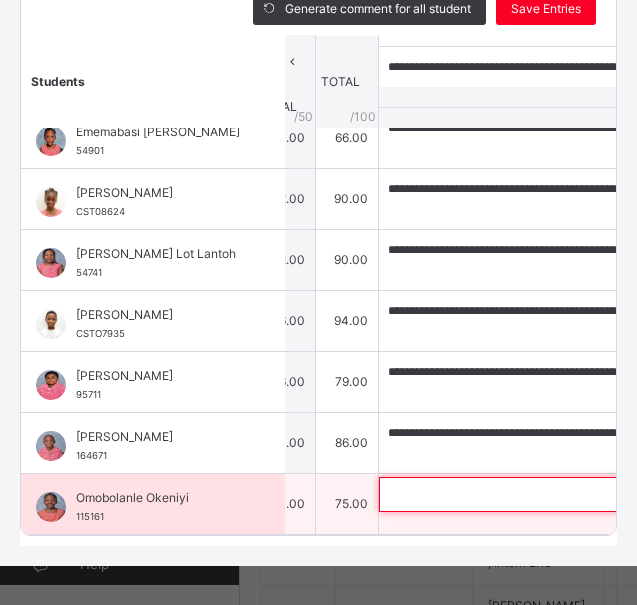 click at bounding box center (509, 494) 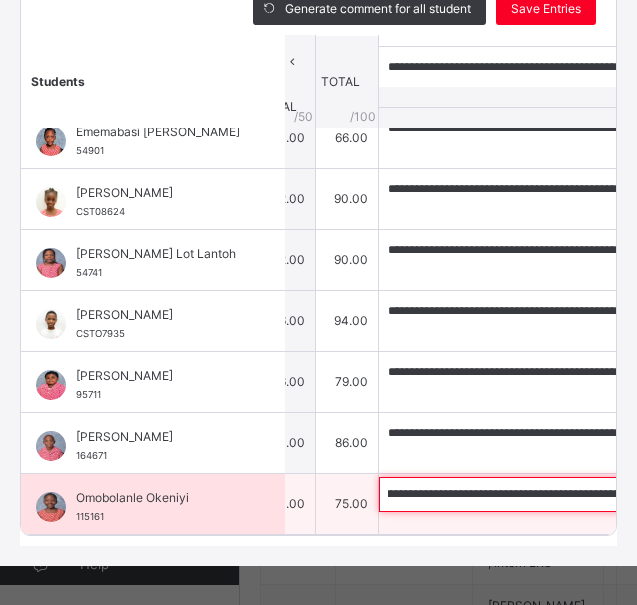 scroll, scrollTop: 0, scrollLeft: 0, axis: both 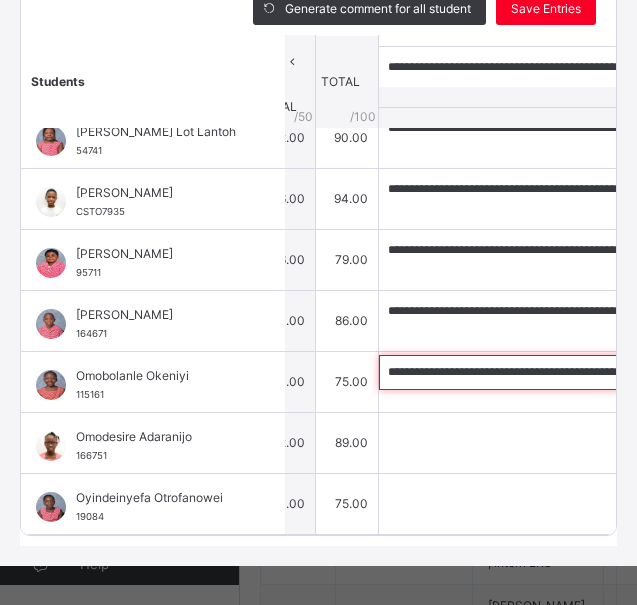 type on "**********" 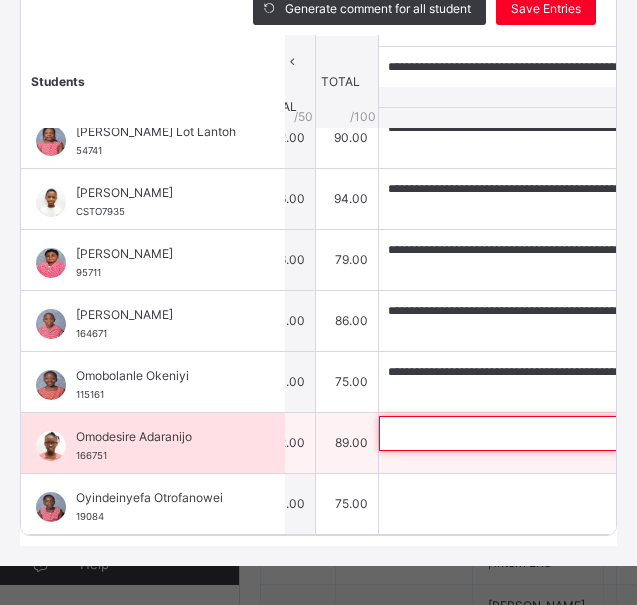 click at bounding box center (509, 433) 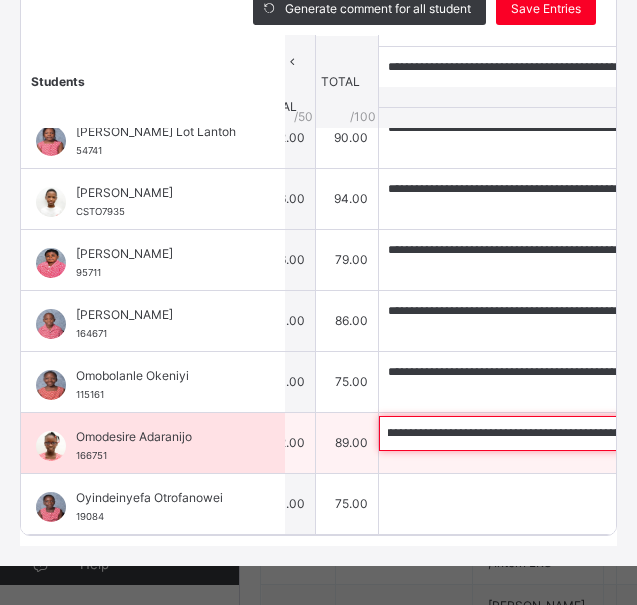 scroll, scrollTop: 0, scrollLeft: 0, axis: both 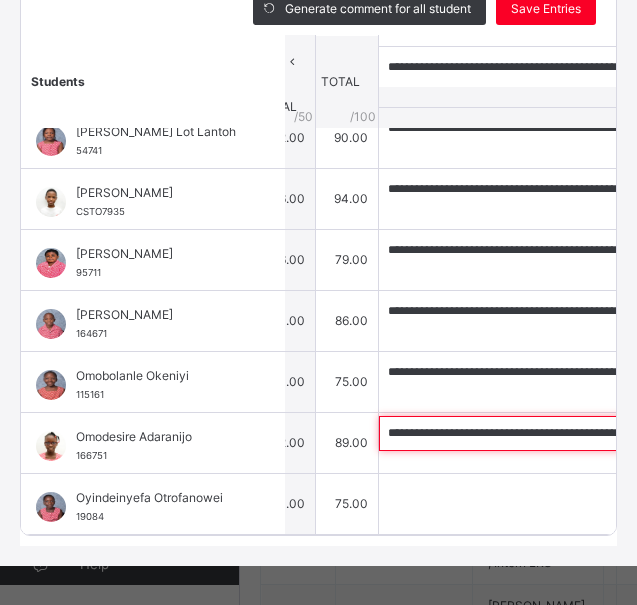 type on "**********" 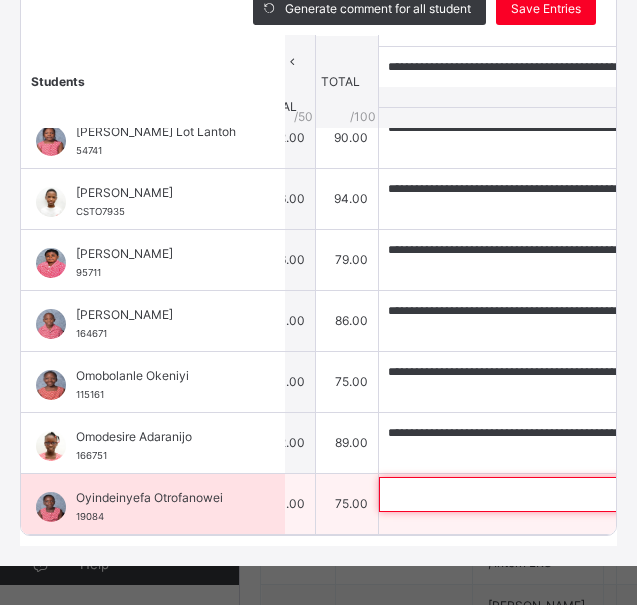 click at bounding box center [509, 494] 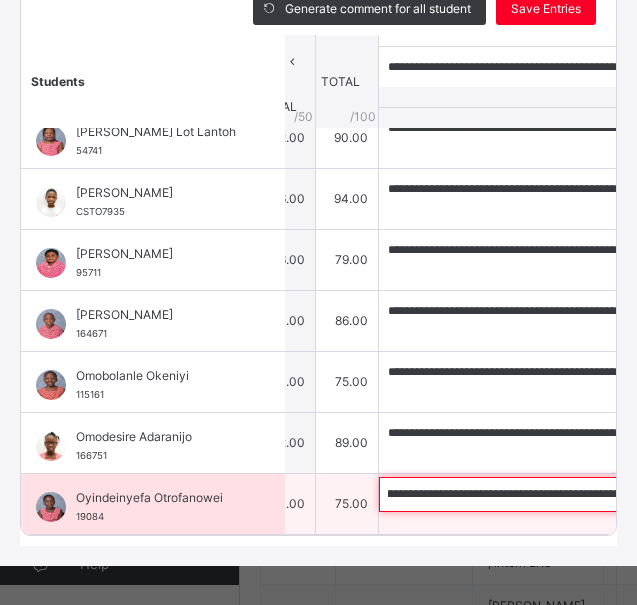 scroll, scrollTop: 0, scrollLeft: 0, axis: both 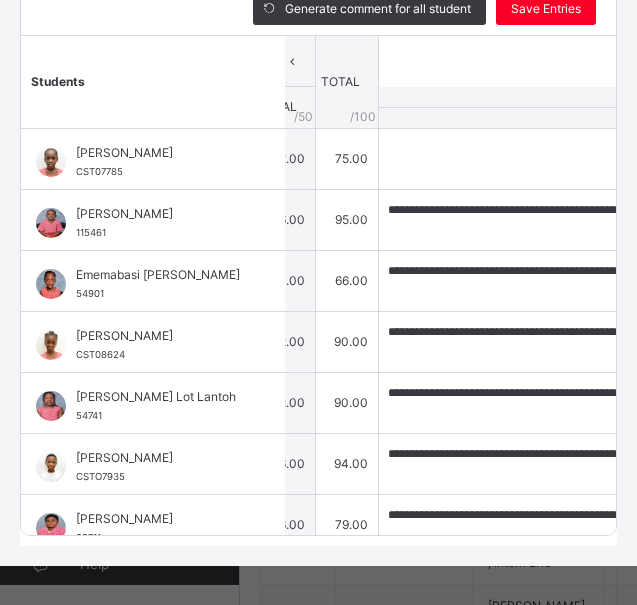 type on "**********" 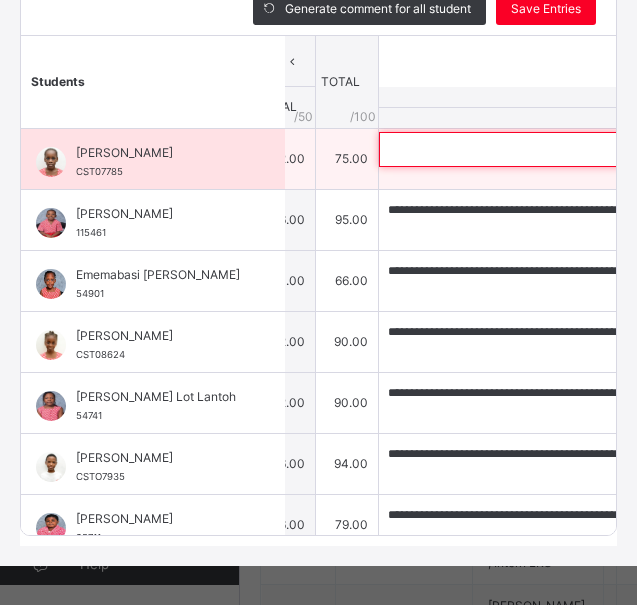 click at bounding box center (509, 149) 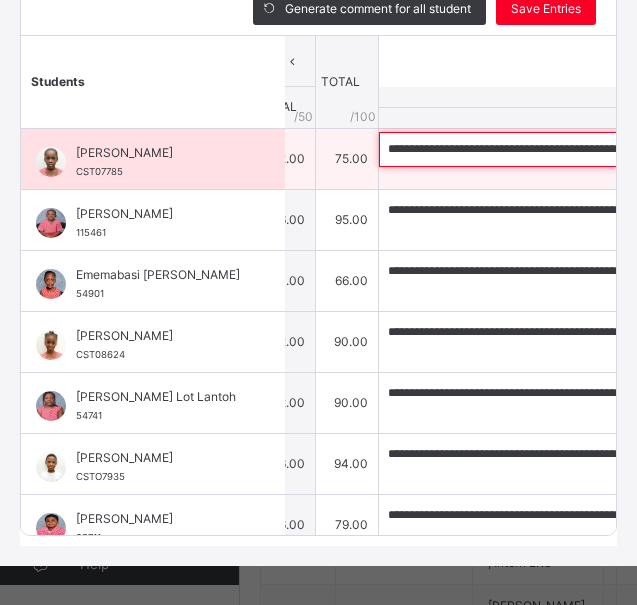 scroll, scrollTop: 0, scrollLeft: 564, axis: horizontal 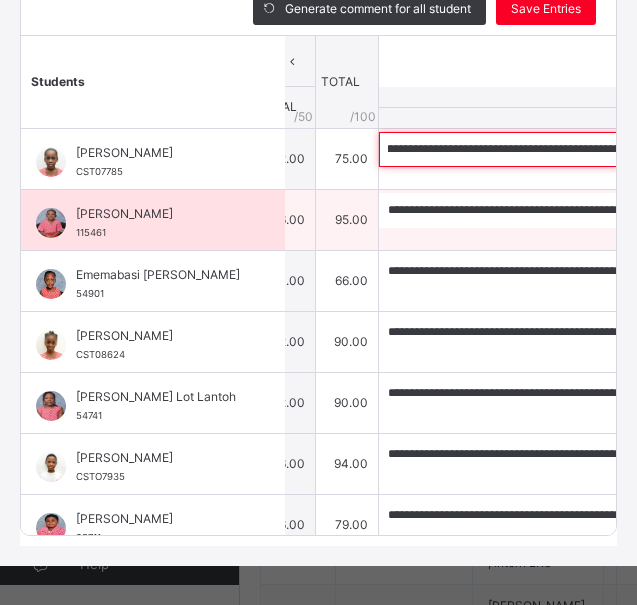 type on "**********" 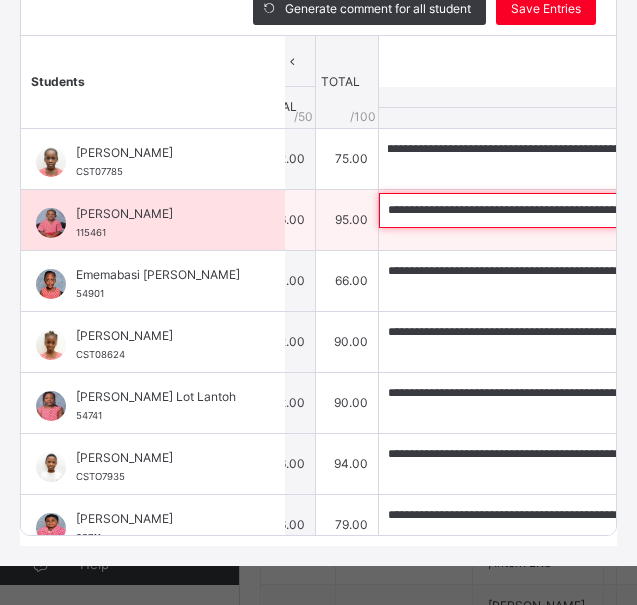 scroll, scrollTop: 0, scrollLeft: 0, axis: both 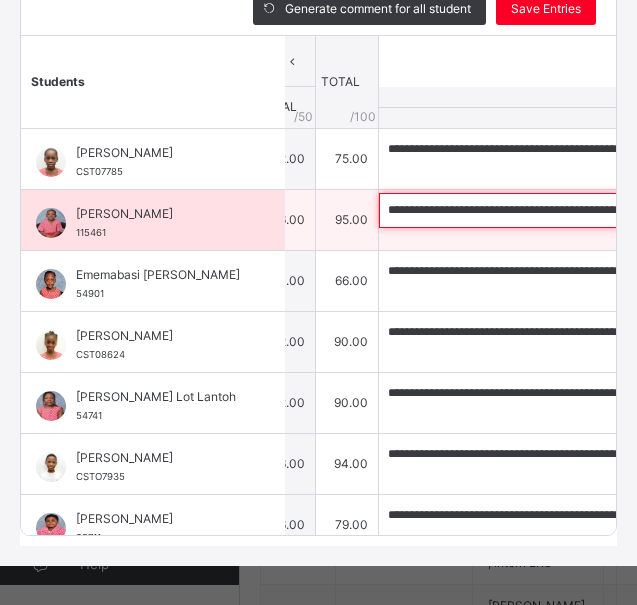 click on "**********" at bounding box center [509, 210] 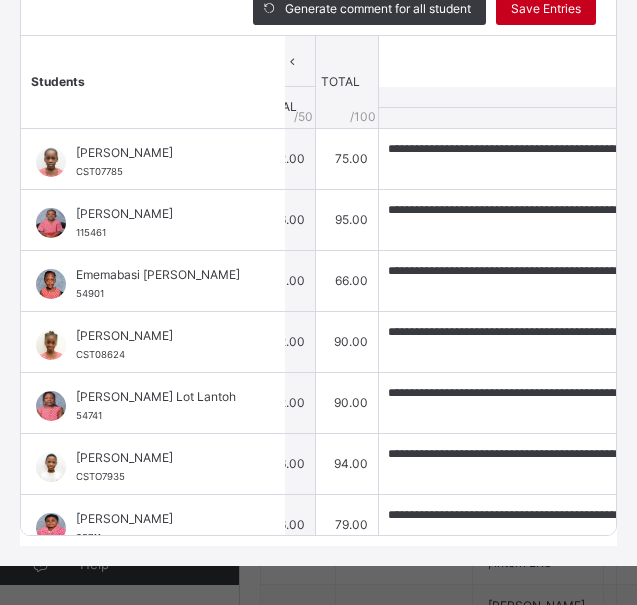 click on "Save Entries" at bounding box center [546, 9] 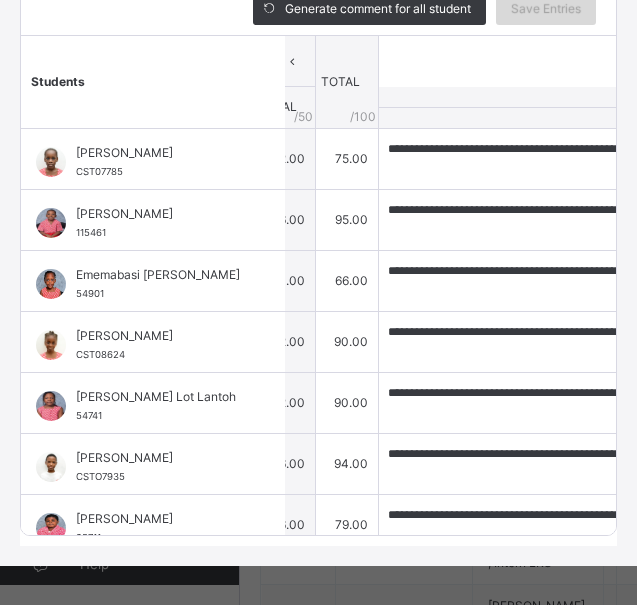 scroll, scrollTop: 455, scrollLeft: 0, axis: vertical 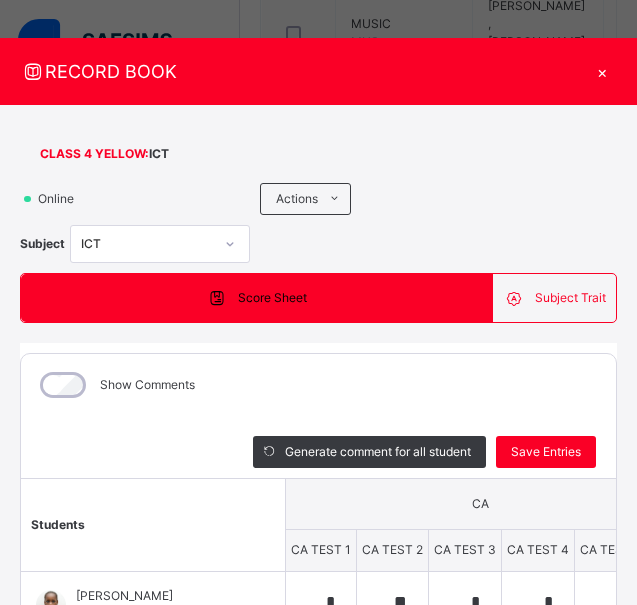 click on "×" at bounding box center (602, 71) 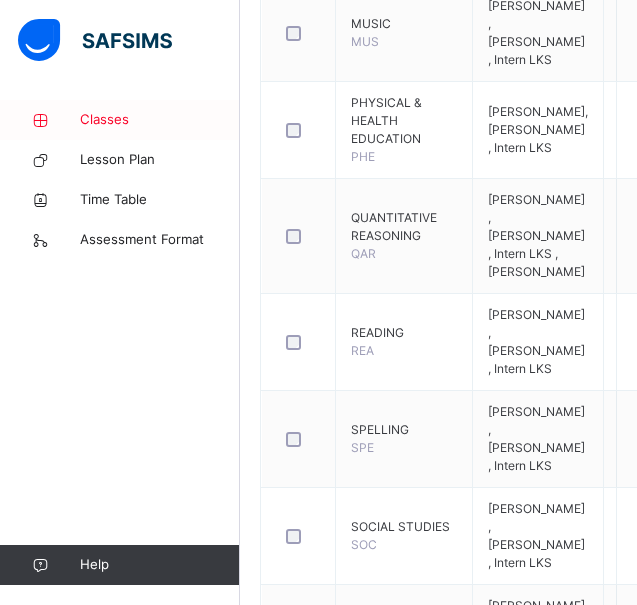 click on "Classes" at bounding box center (160, 120) 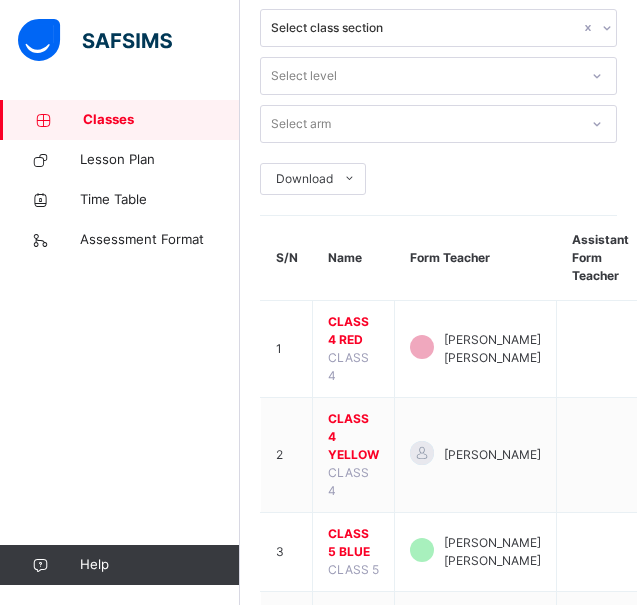 scroll, scrollTop: 425, scrollLeft: 0, axis: vertical 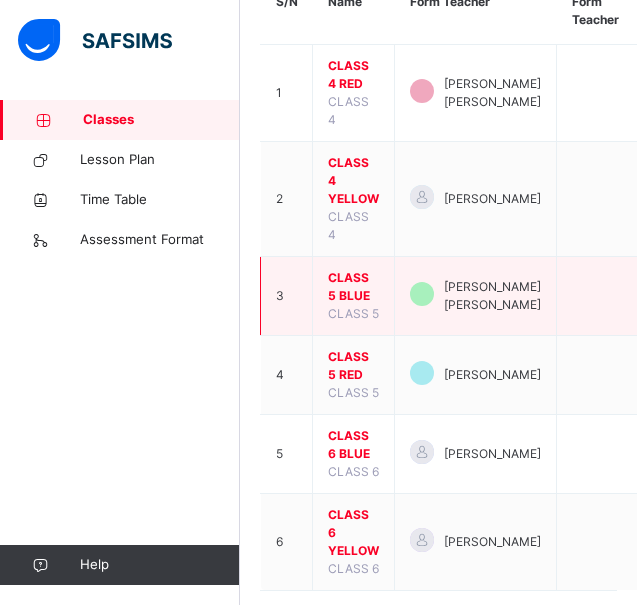 click on "CLASS 5   BLUE" at bounding box center [353, 287] 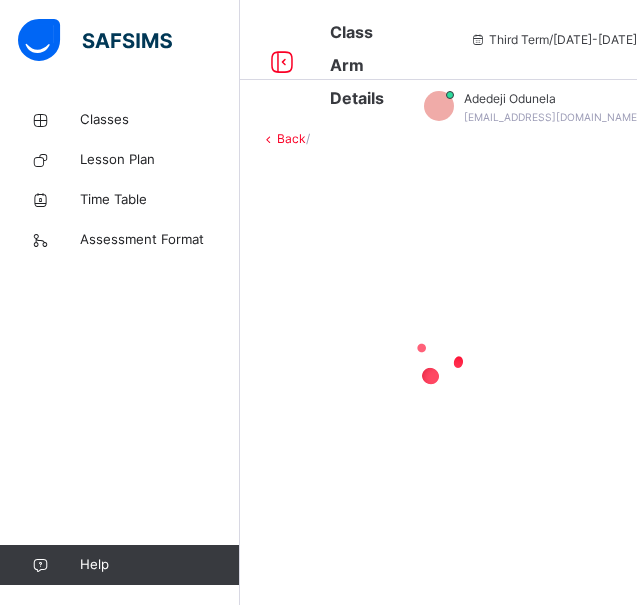 scroll, scrollTop: 0, scrollLeft: 0, axis: both 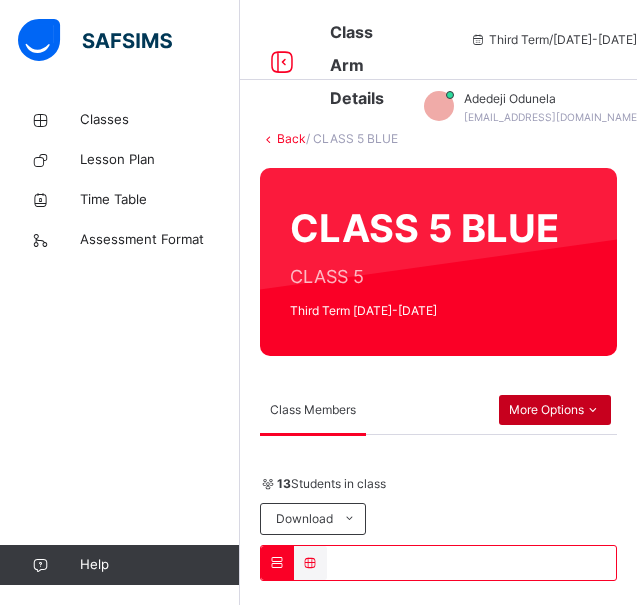 click on "More Options" at bounding box center (555, 410) 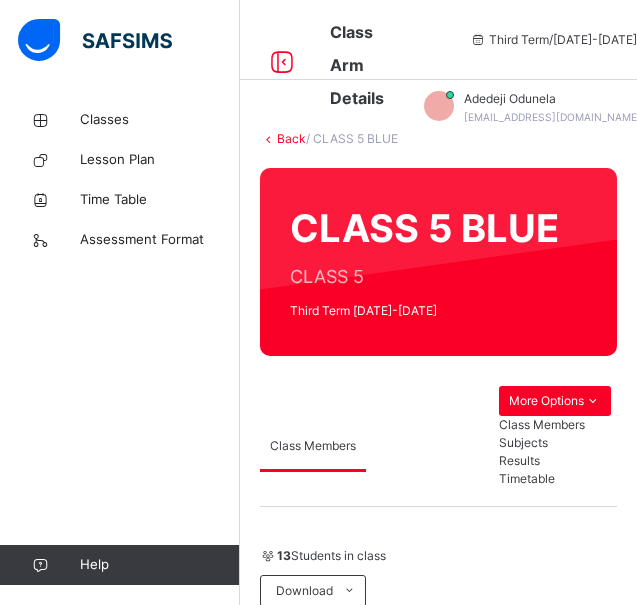 click on "Subjects" at bounding box center [555, 443] 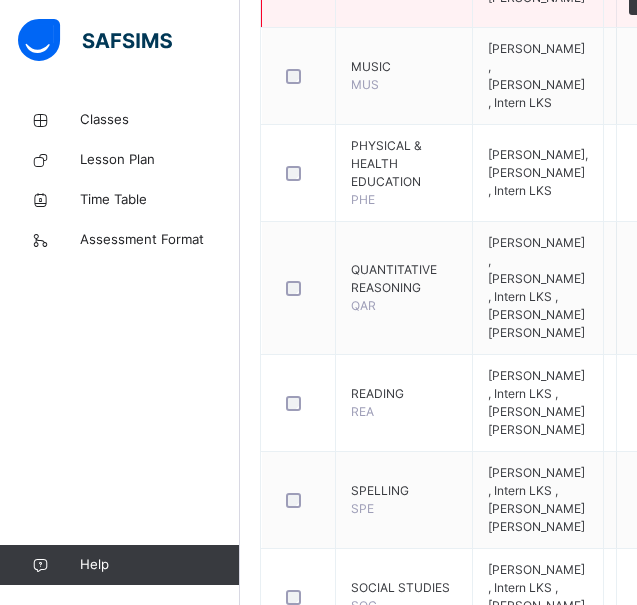 scroll, scrollTop: 1476, scrollLeft: 0, axis: vertical 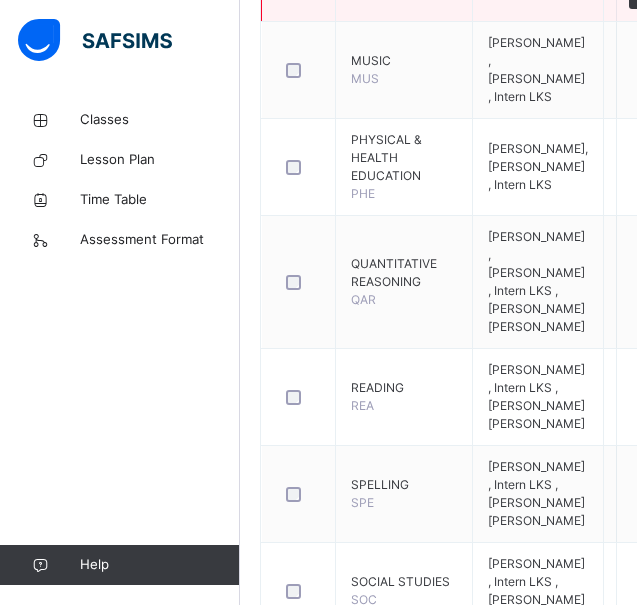 click at bounding box center (630, -44) 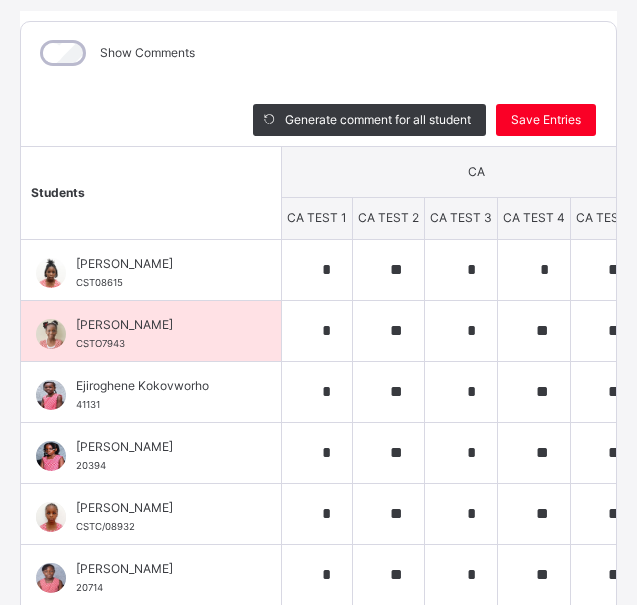 scroll, scrollTop: 341, scrollLeft: 0, axis: vertical 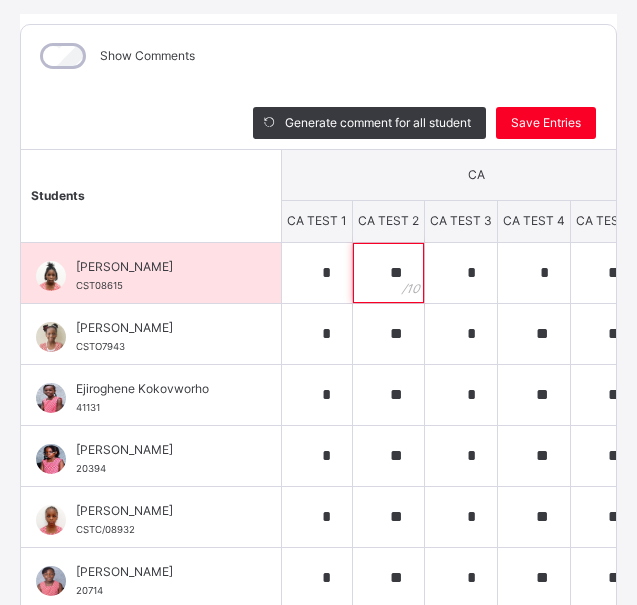 click on "**" at bounding box center [388, 273] 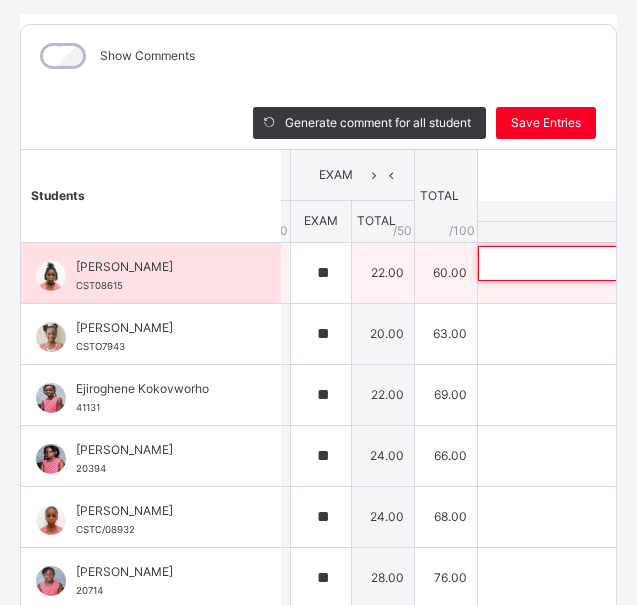 scroll, scrollTop: 0, scrollLeft: 532, axis: horizontal 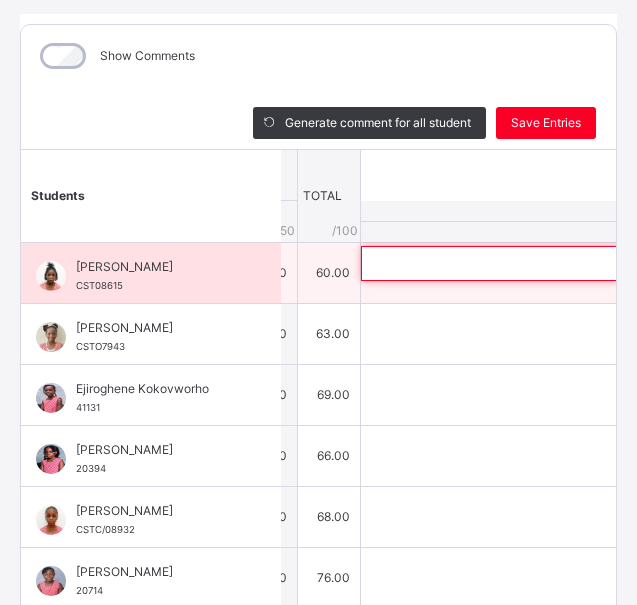 click at bounding box center (491, 263) 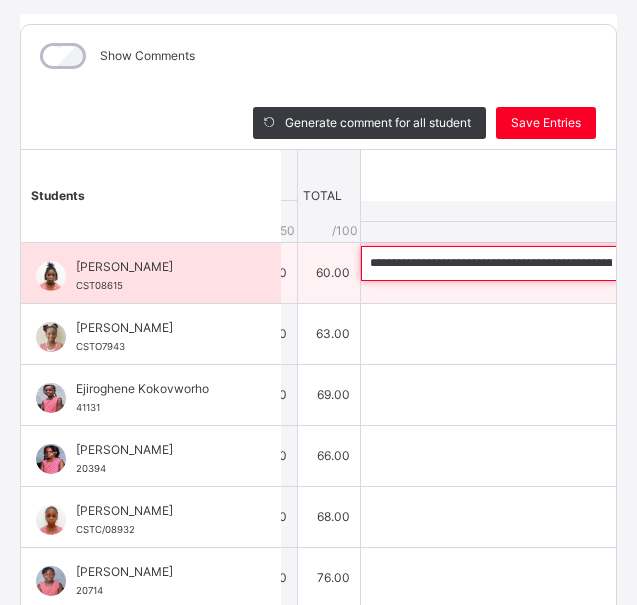 scroll, scrollTop: 0, scrollLeft: 522, axis: horizontal 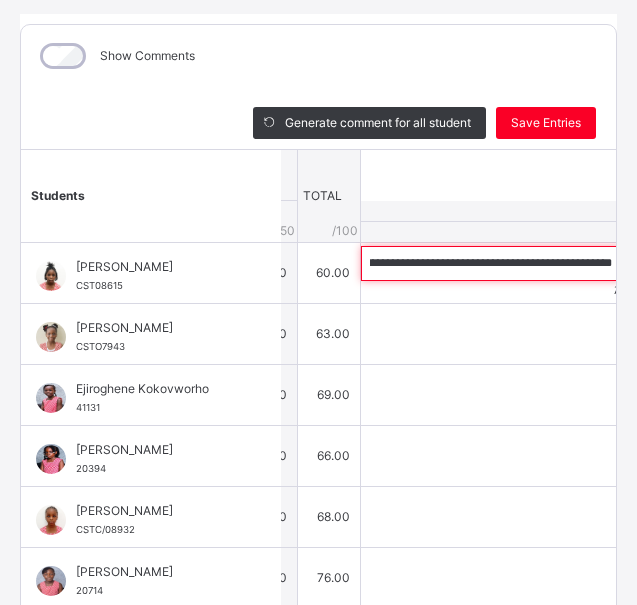 type on "**********" 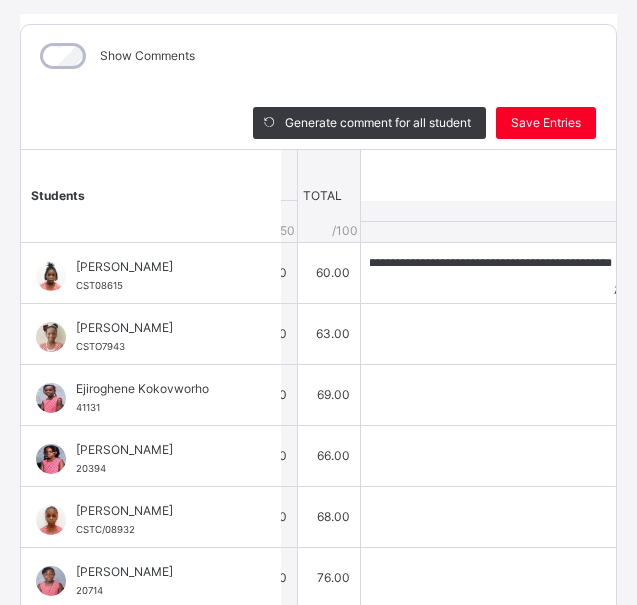 scroll, scrollTop: 0, scrollLeft: 0, axis: both 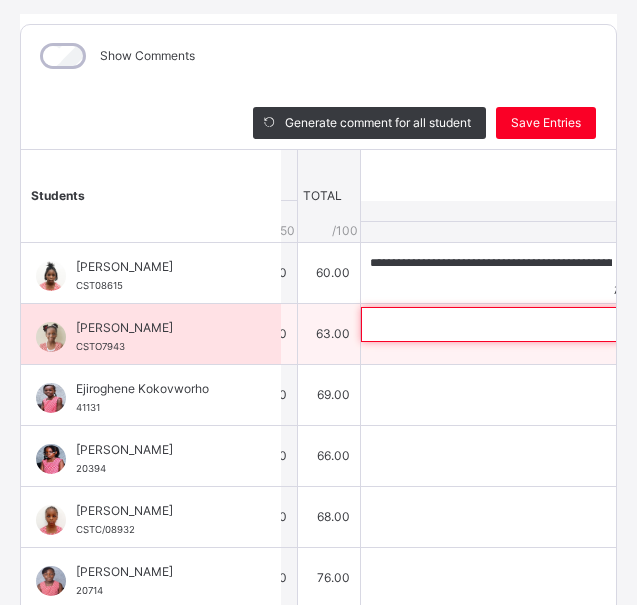 click at bounding box center (491, 324) 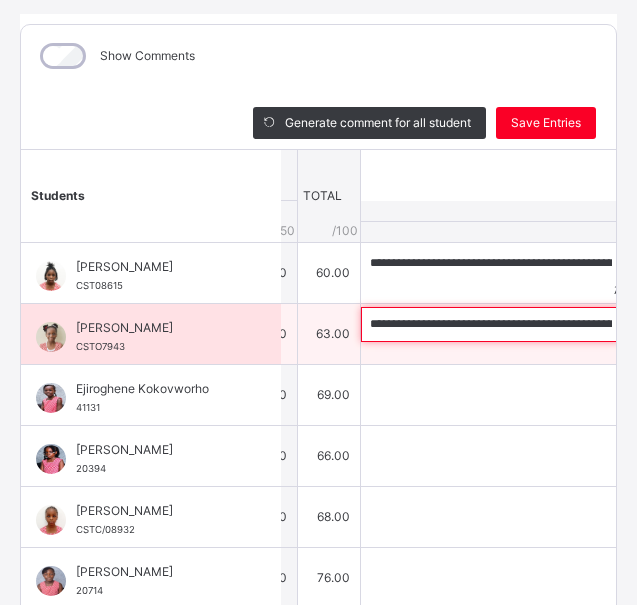 scroll, scrollTop: 0, scrollLeft: 551, axis: horizontal 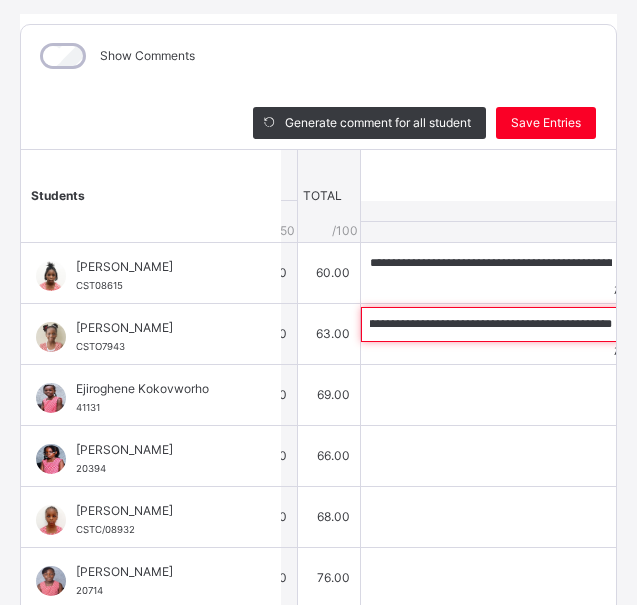 type on "**********" 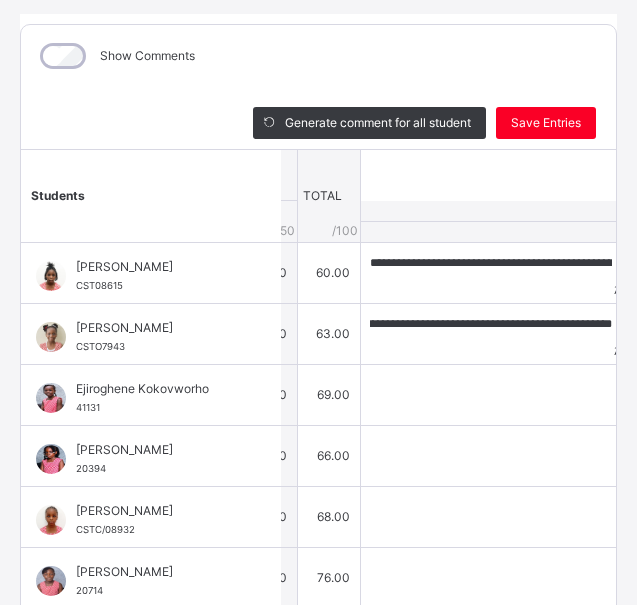 scroll, scrollTop: 0, scrollLeft: 0, axis: both 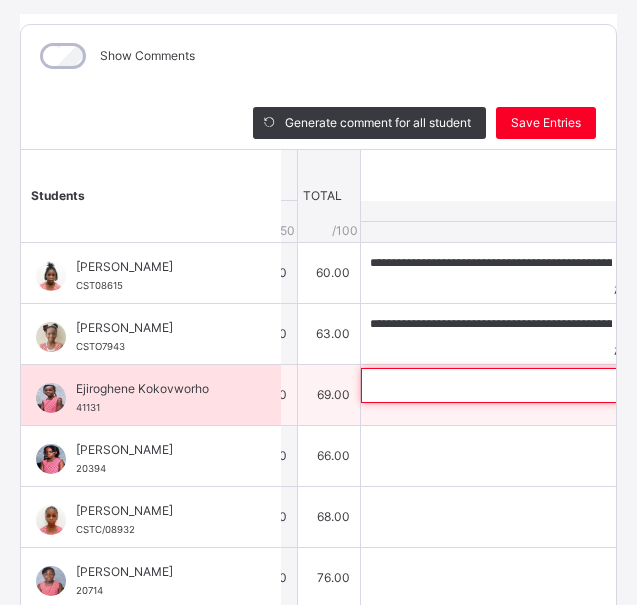 click at bounding box center [491, 385] 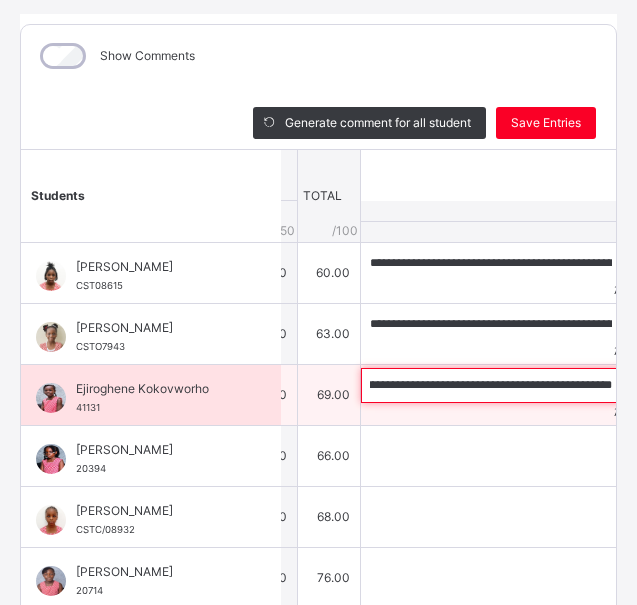 scroll, scrollTop: 0, scrollLeft: 0, axis: both 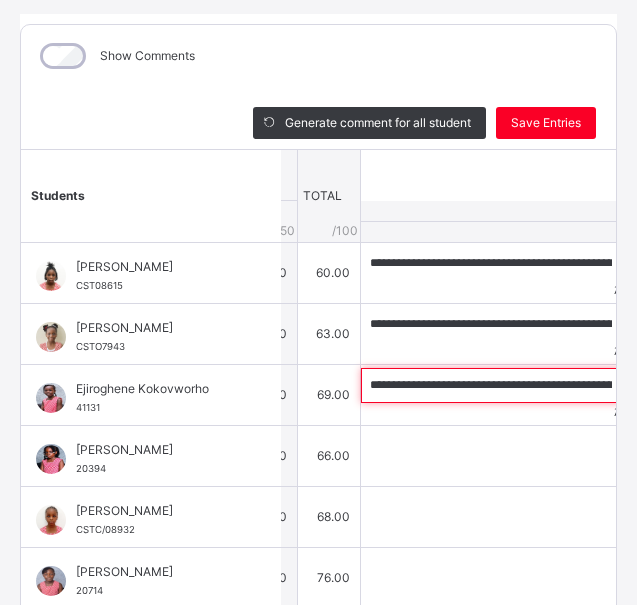type on "**********" 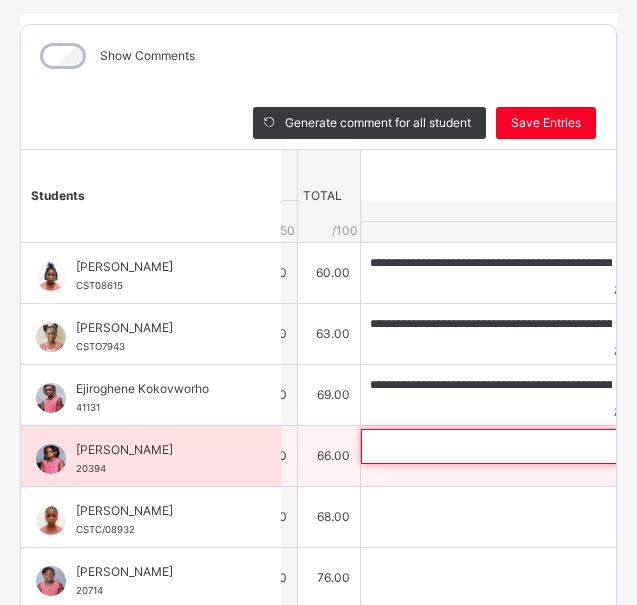 click at bounding box center [491, 446] 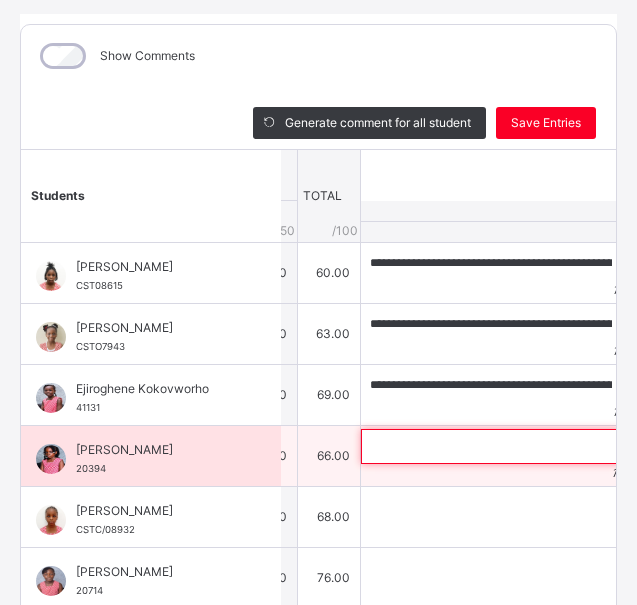 scroll, scrollTop: 0, scrollLeft: 0, axis: both 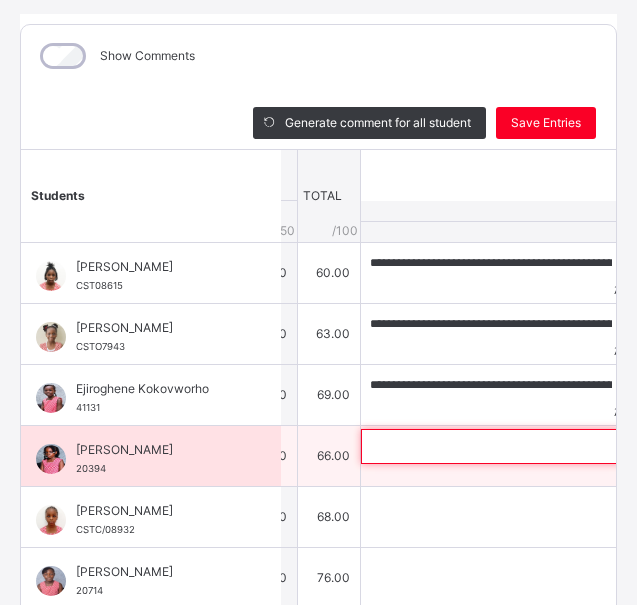 click at bounding box center (491, 446) 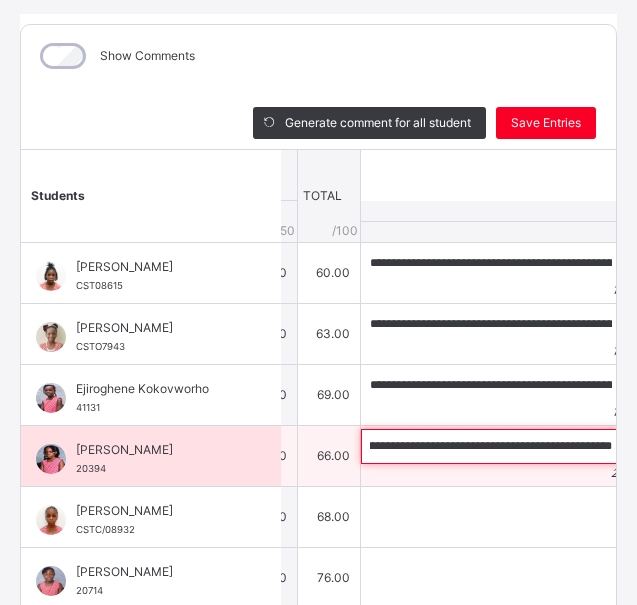 scroll, scrollTop: 0, scrollLeft: 0, axis: both 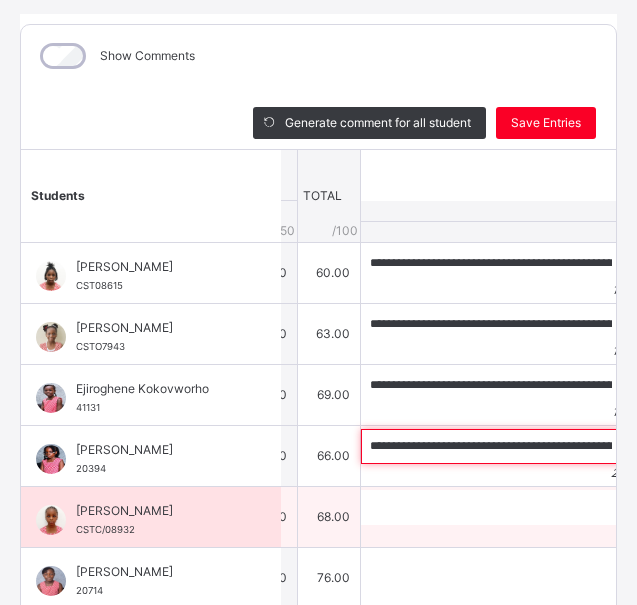 type on "**********" 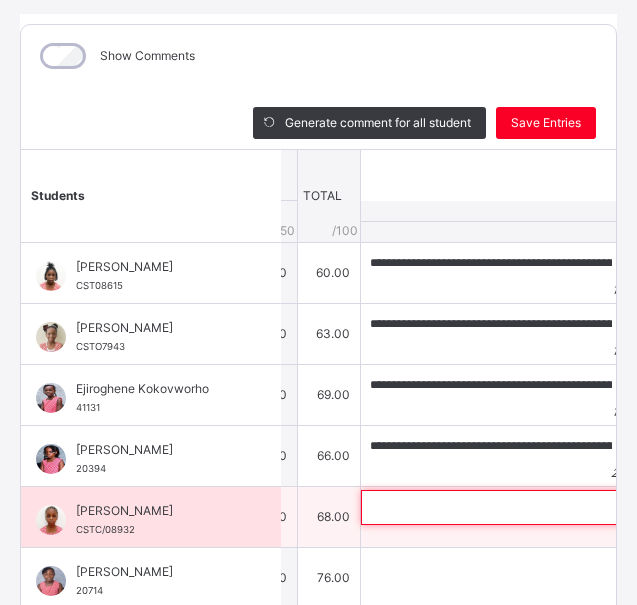 click at bounding box center [491, 507] 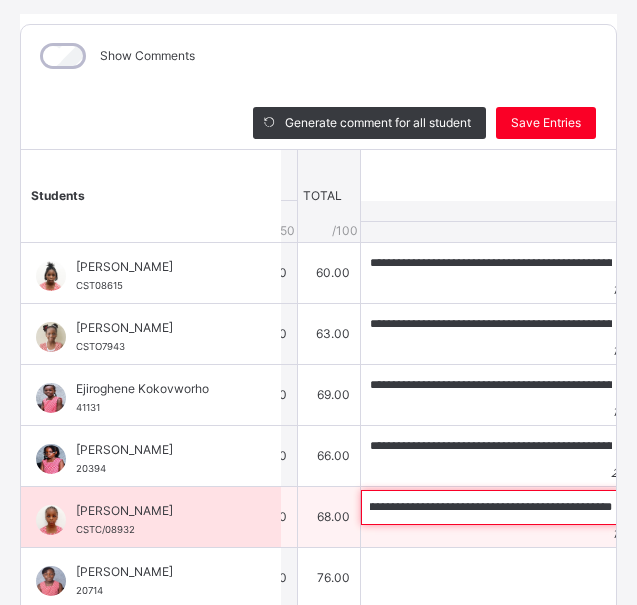 scroll, scrollTop: 0, scrollLeft: 0, axis: both 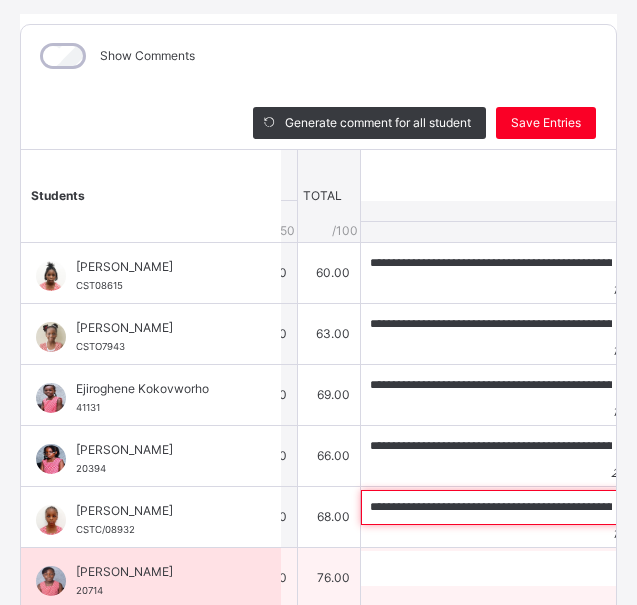 type on "**********" 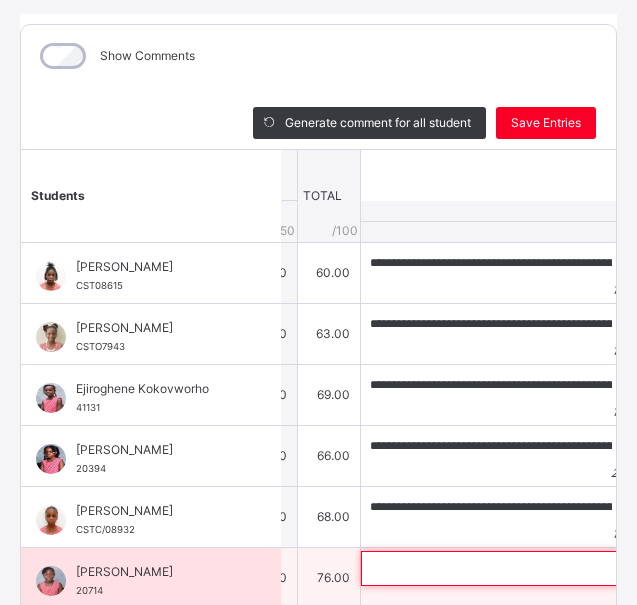 click at bounding box center (491, 568) 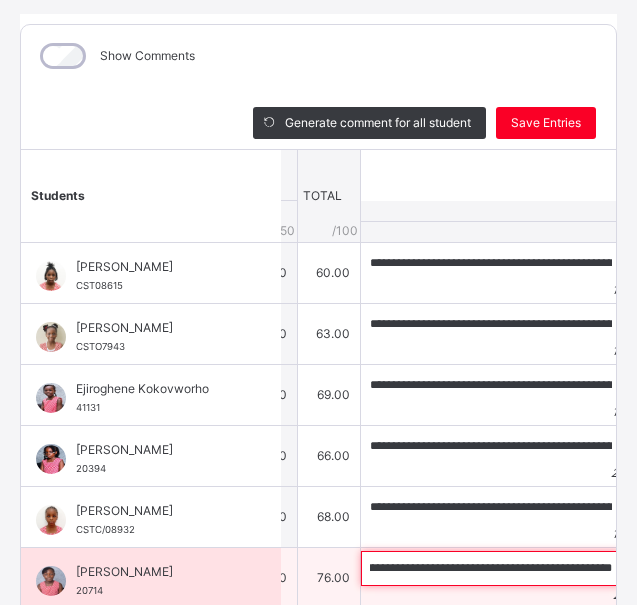 scroll, scrollTop: 0, scrollLeft: 0, axis: both 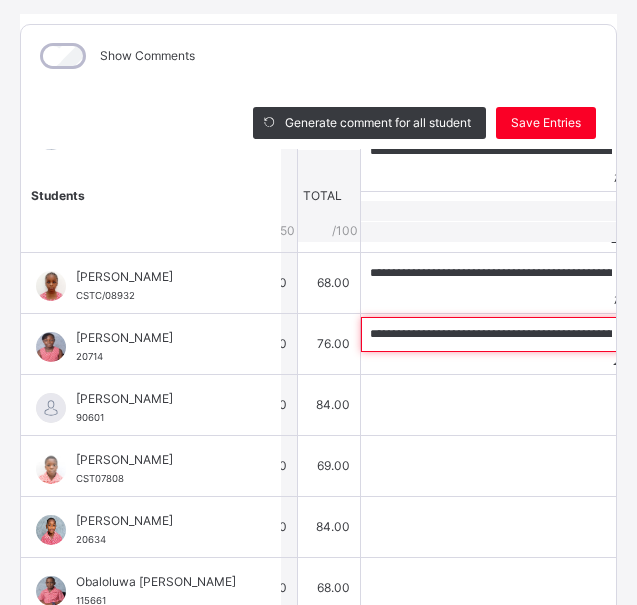 type on "**********" 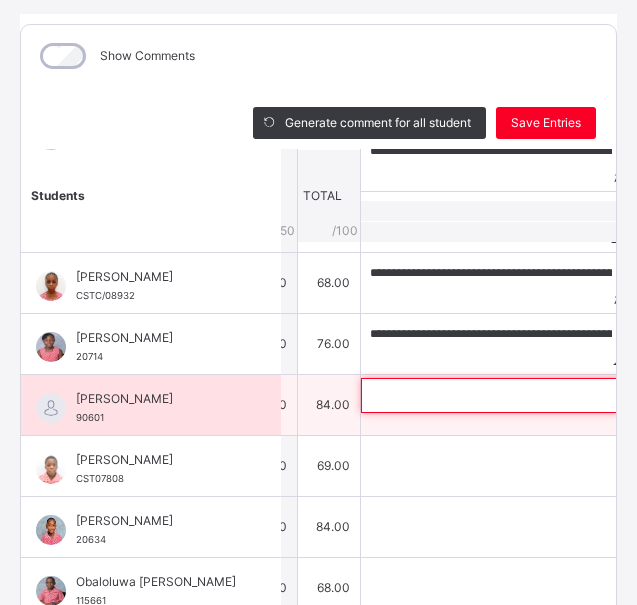 click at bounding box center (491, 395) 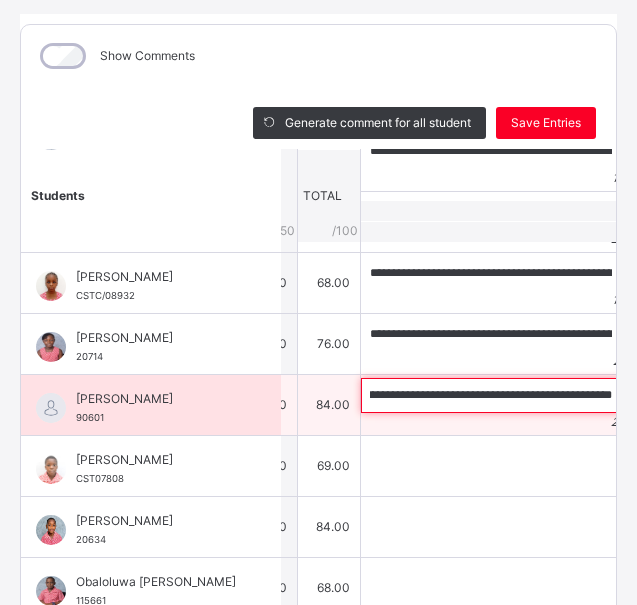 scroll, scrollTop: 0, scrollLeft: 0, axis: both 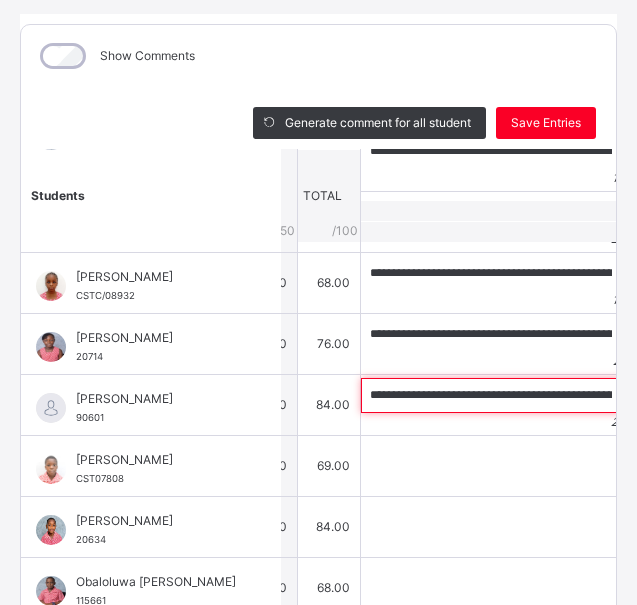 type on "**********" 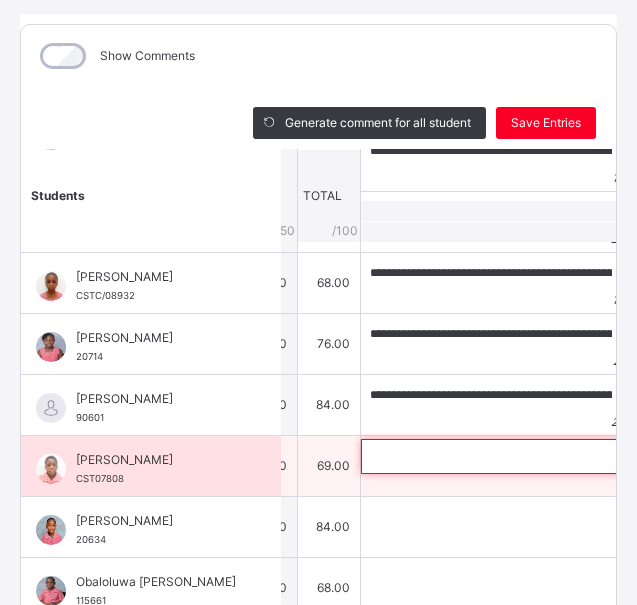 click at bounding box center (491, 456) 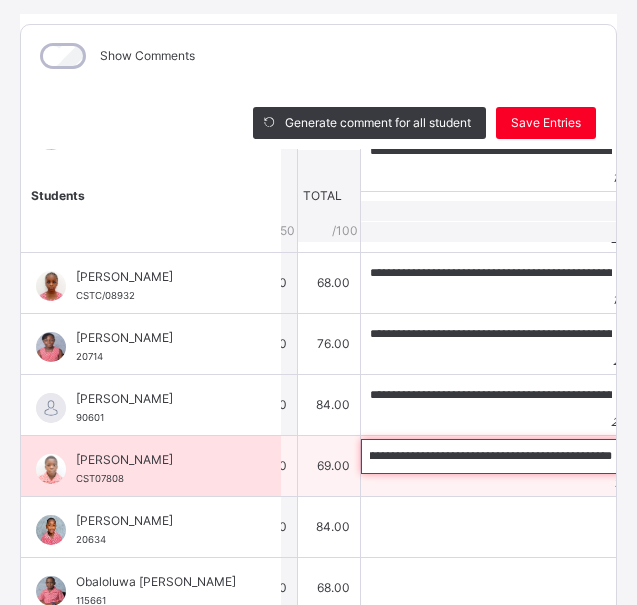 scroll, scrollTop: 0, scrollLeft: 0, axis: both 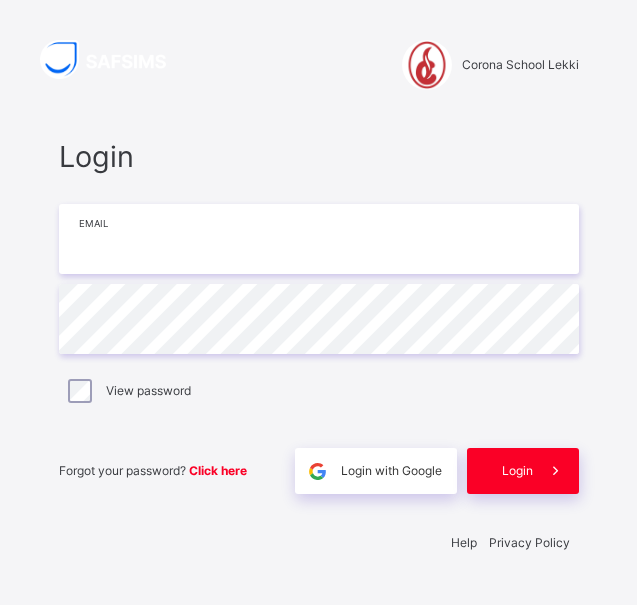 click at bounding box center (319, 239) 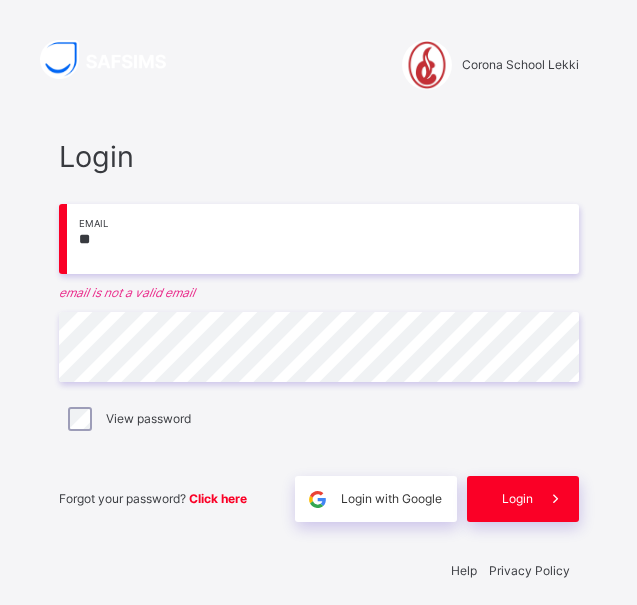 type on "**********" 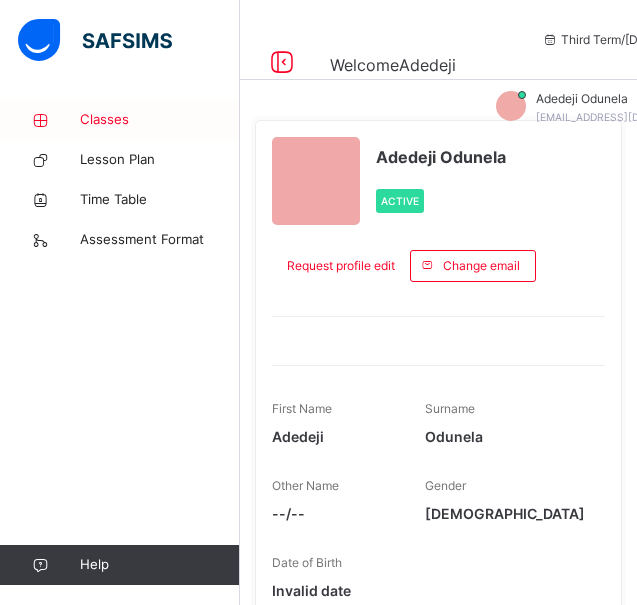 click on "Classes" at bounding box center (160, 120) 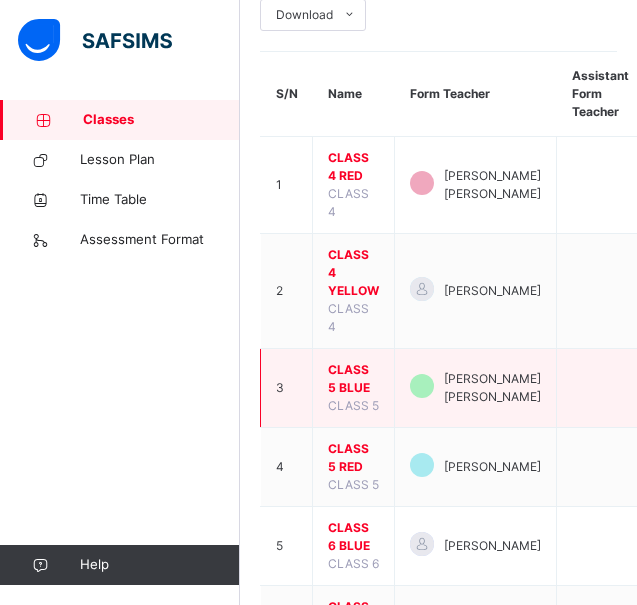 scroll, scrollTop: 354, scrollLeft: 0, axis: vertical 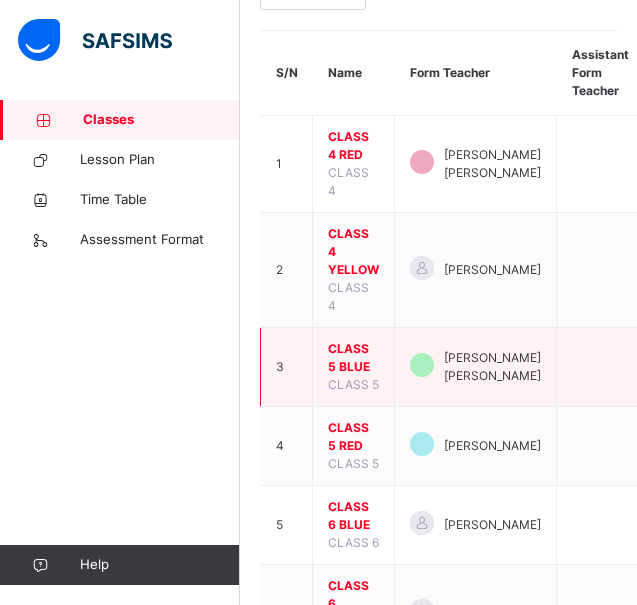 click on "CLASS 5   BLUE" at bounding box center (353, 358) 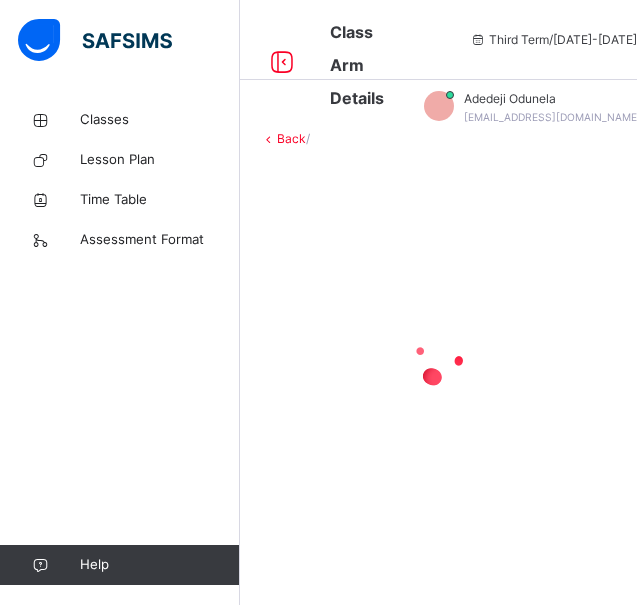 scroll, scrollTop: 0, scrollLeft: 0, axis: both 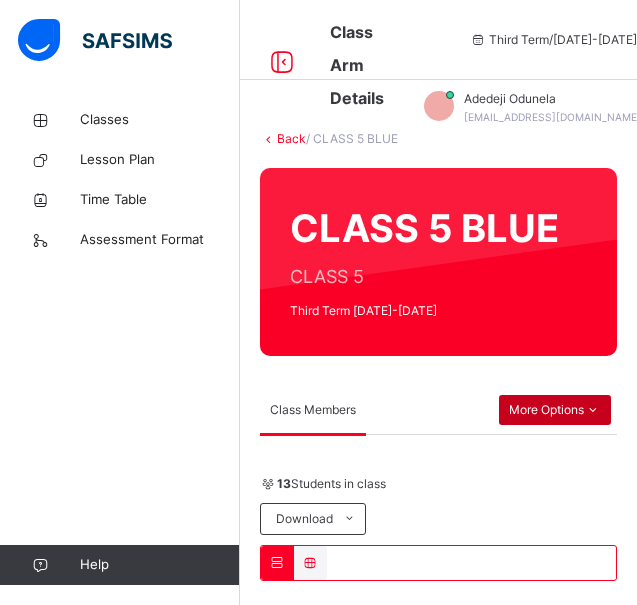click on "More Options" at bounding box center [555, 410] 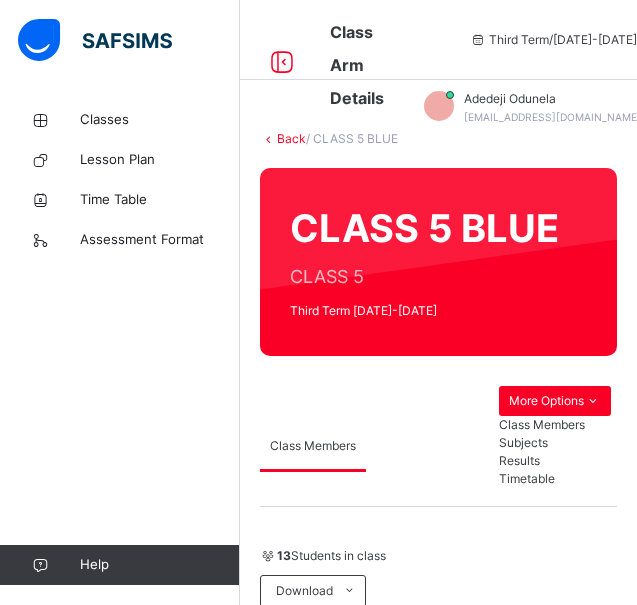 click on "Subjects" at bounding box center [555, 443] 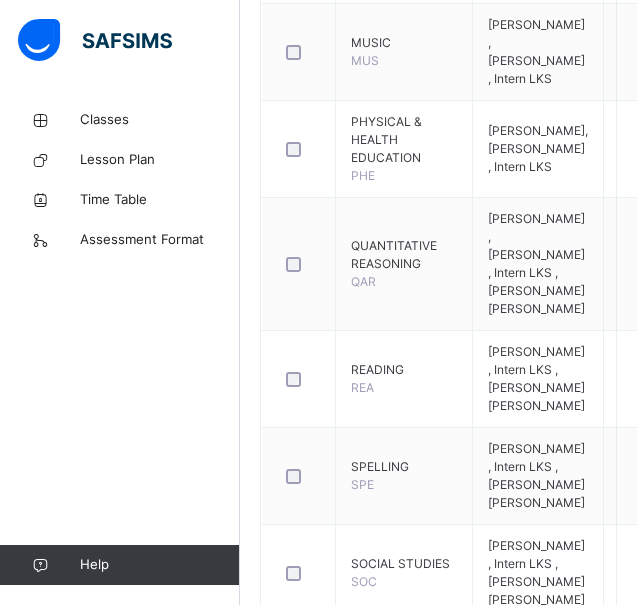 scroll, scrollTop: 1578, scrollLeft: 0, axis: vertical 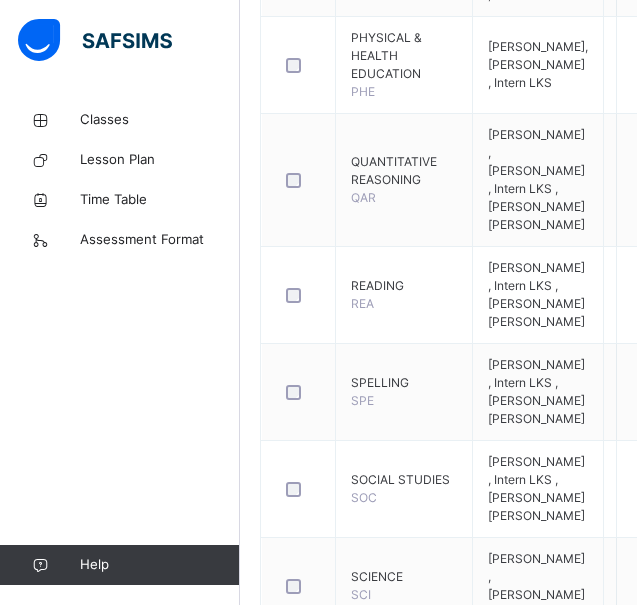 click at bounding box center (630, -146) 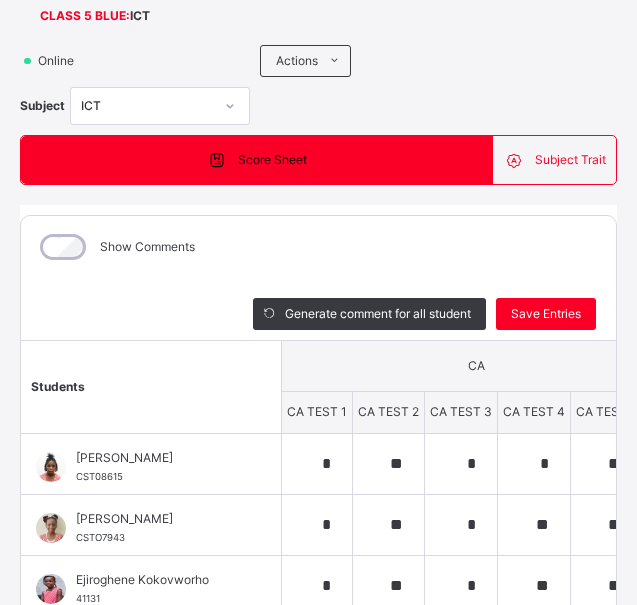 scroll, scrollTop: 156, scrollLeft: 0, axis: vertical 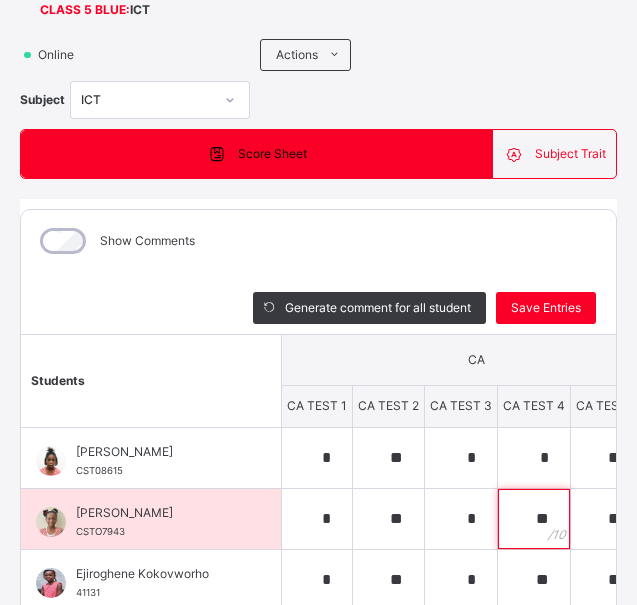 click on "**" at bounding box center (534, 519) 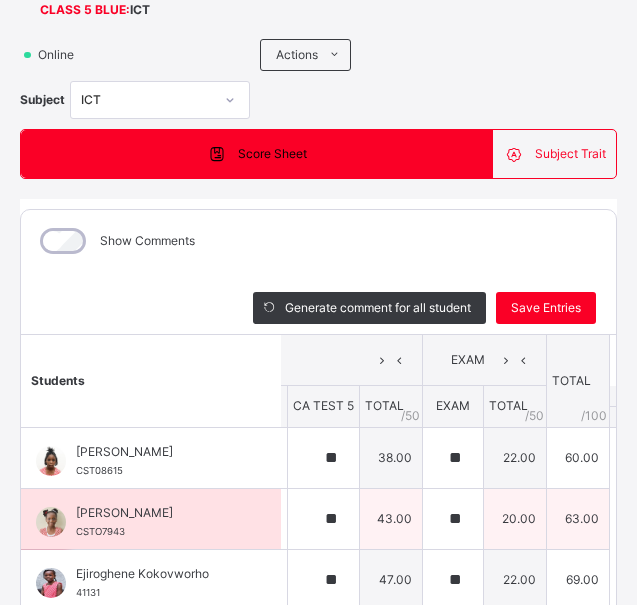 scroll, scrollTop: 0, scrollLeft: 262, axis: horizontal 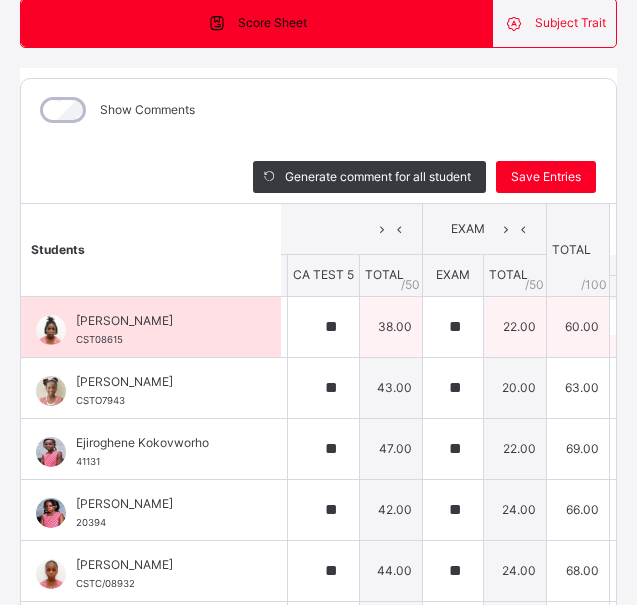 click on "22.00" at bounding box center (515, 326) 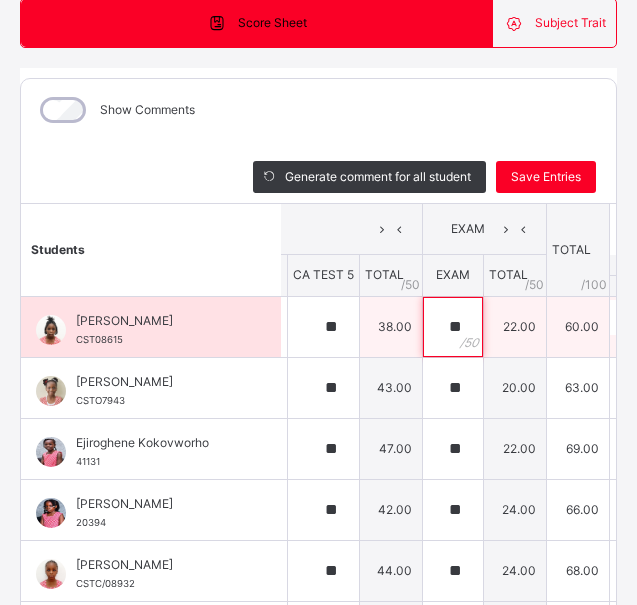 click on "**" at bounding box center (453, 327) 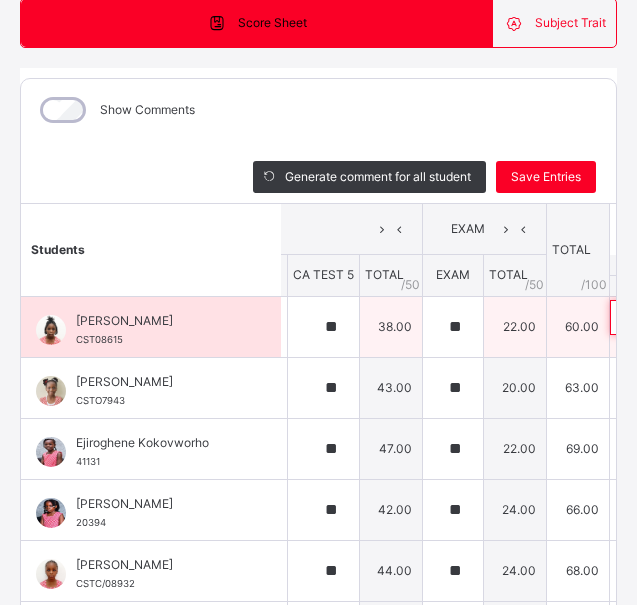 scroll, scrollTop: 0, scrollLeft: 532, axis: horizontal 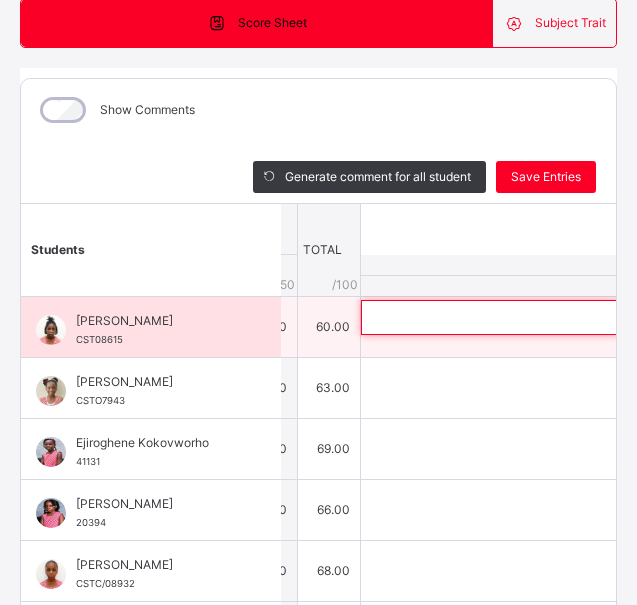 click at bounding box center (491, 317) 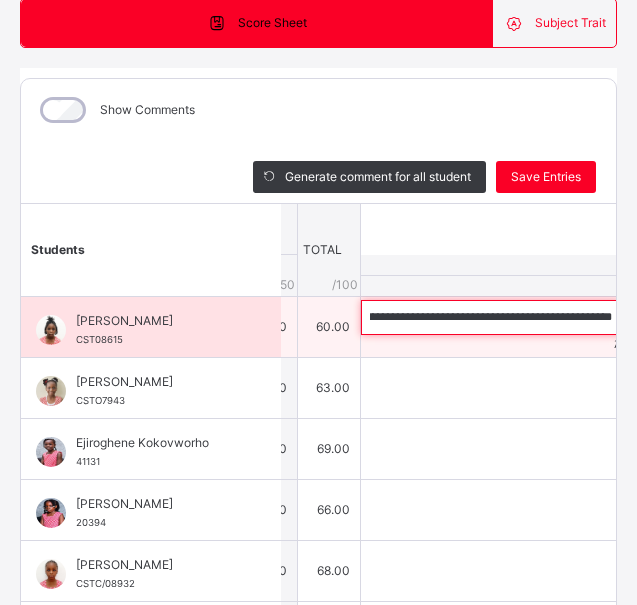 scroll, scrollTop: 0, scrollLeft: 0, axis: both 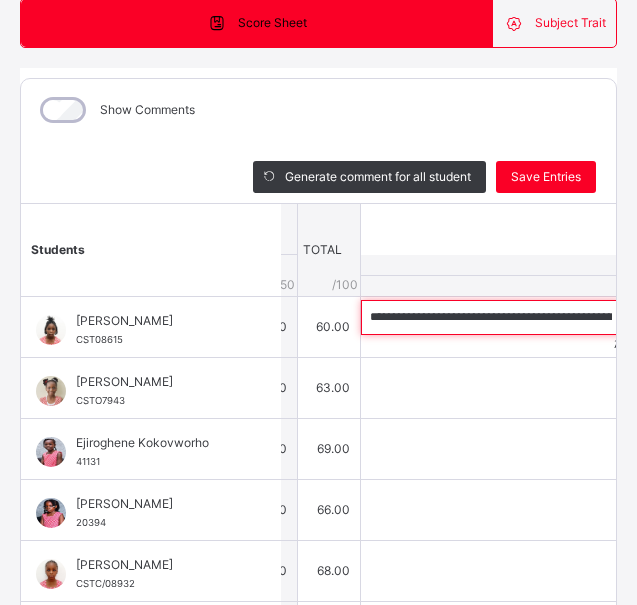type on "**********" 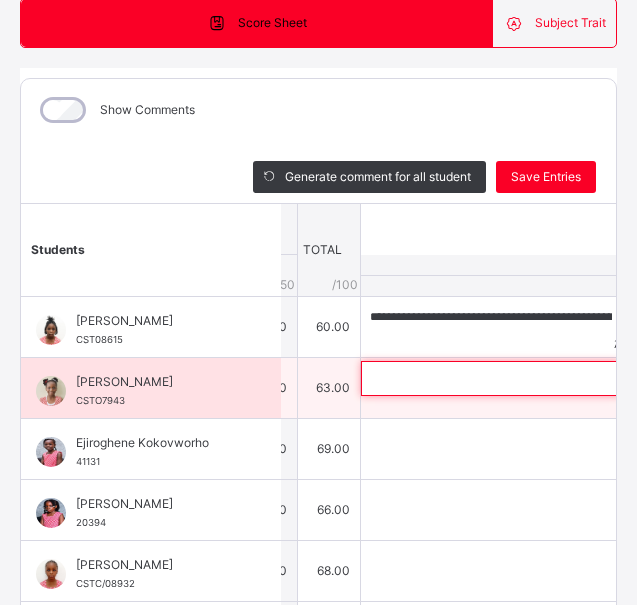 click at bounding box center [491, 378] 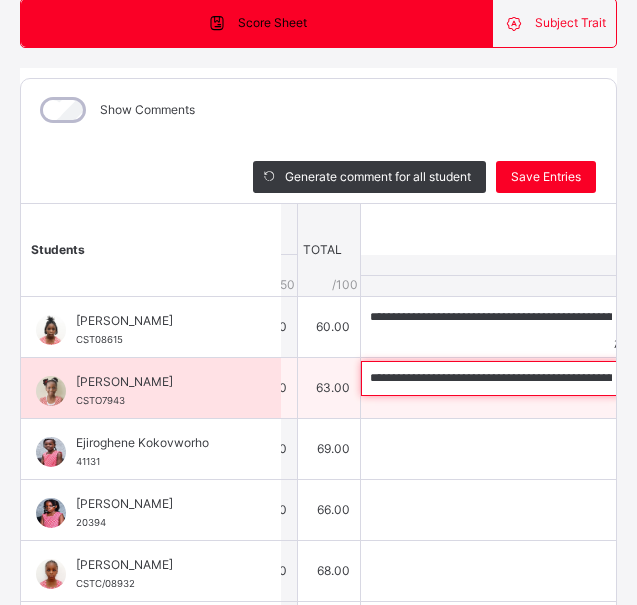 scroll, scrollTop: 0, scrollLeft: 551, axis: horizontal 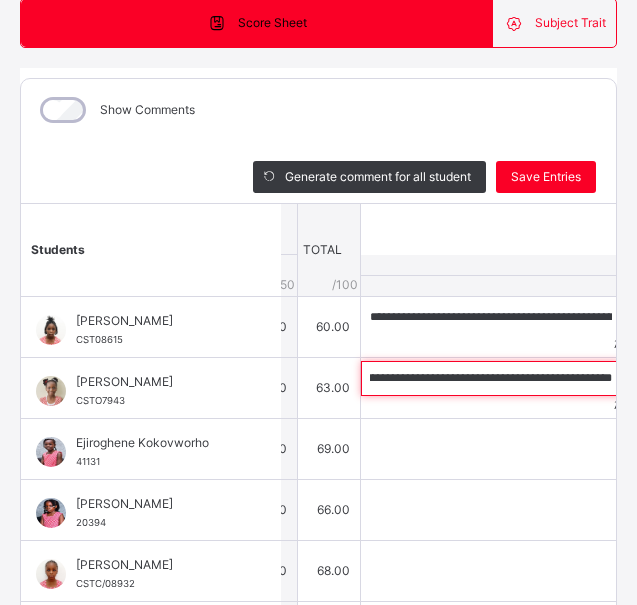 type on "**********" 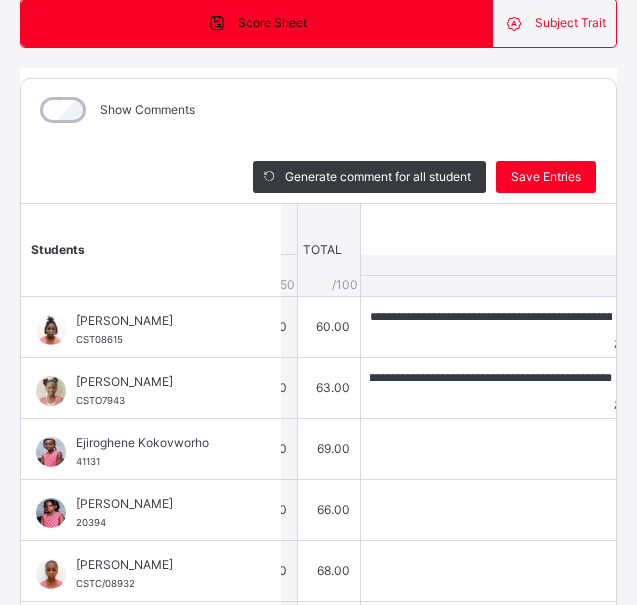 scroll, scrollTop: 0, scrollLeft: 0, axis: both 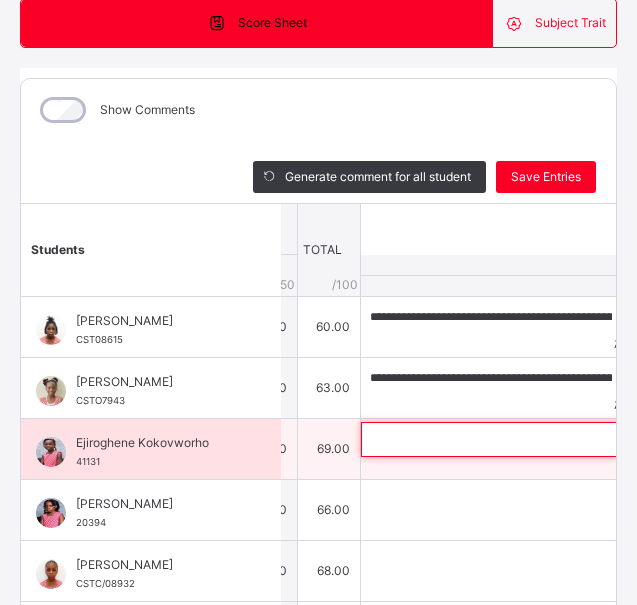 click at bounding box center [491, 439] 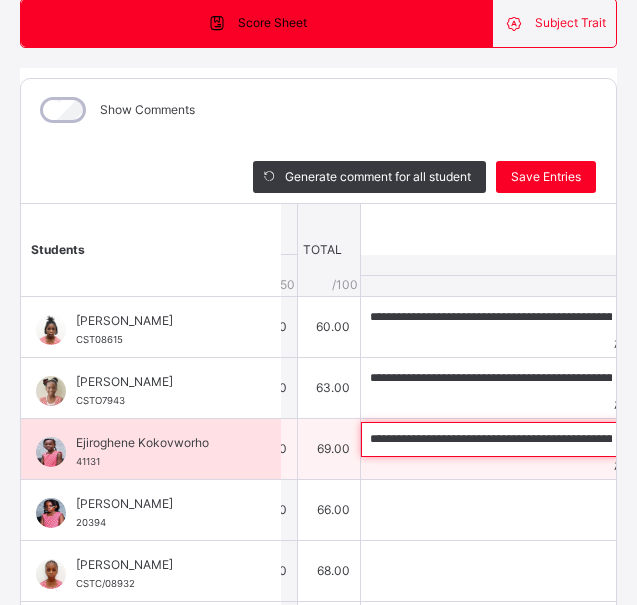 scroll, scrollTop: 0, scrollLeft: 535, axis: horizontal 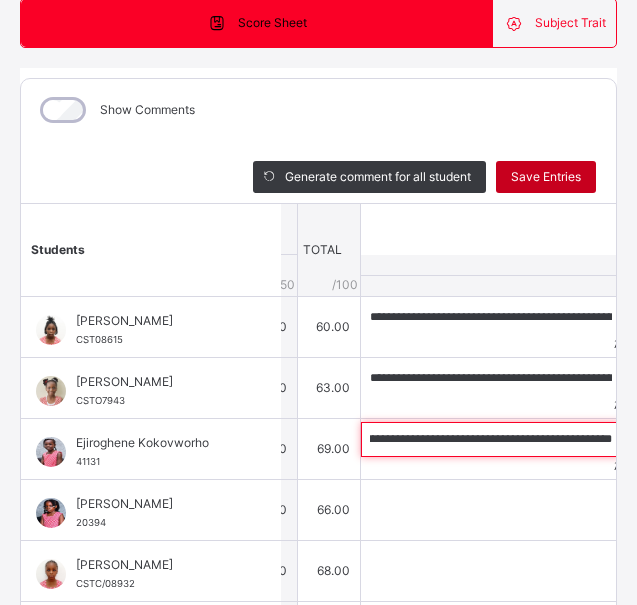 type on "**********" 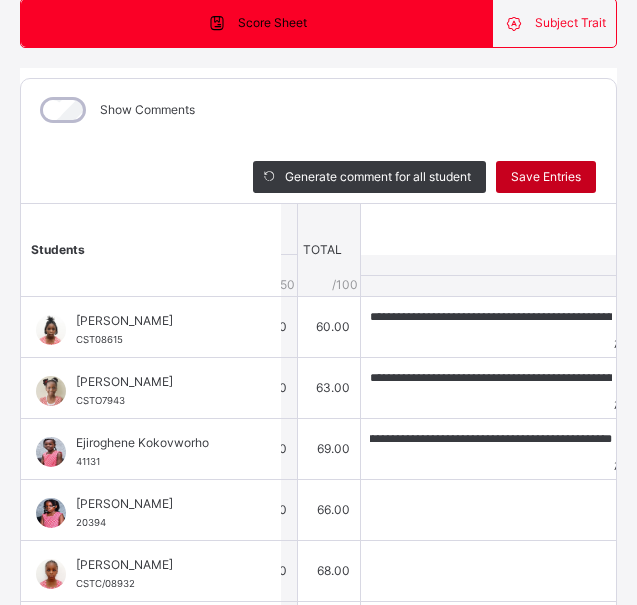click on "Save Entries" at bounding box center [546, 177] 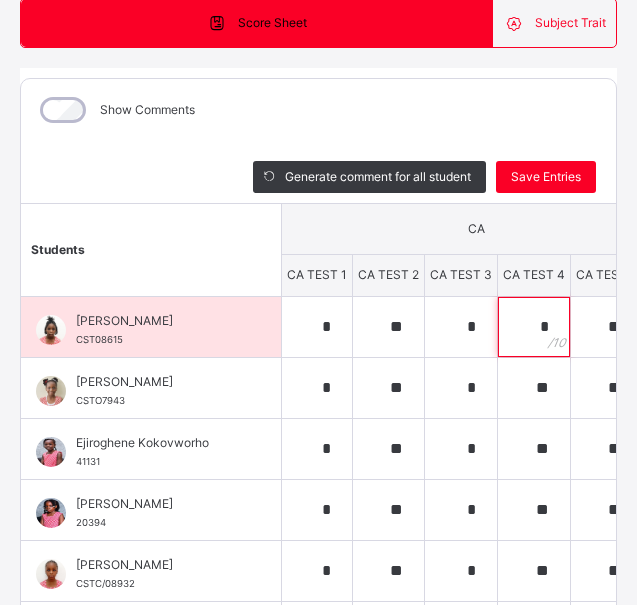 click on "*" at bounding box center [534, 327] 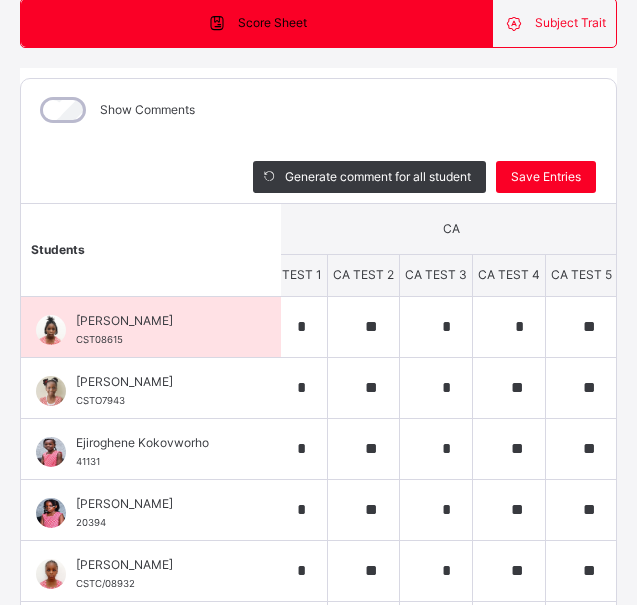 scroll, scrollTop: 0, scrollLeft: 415, axis: horizontal 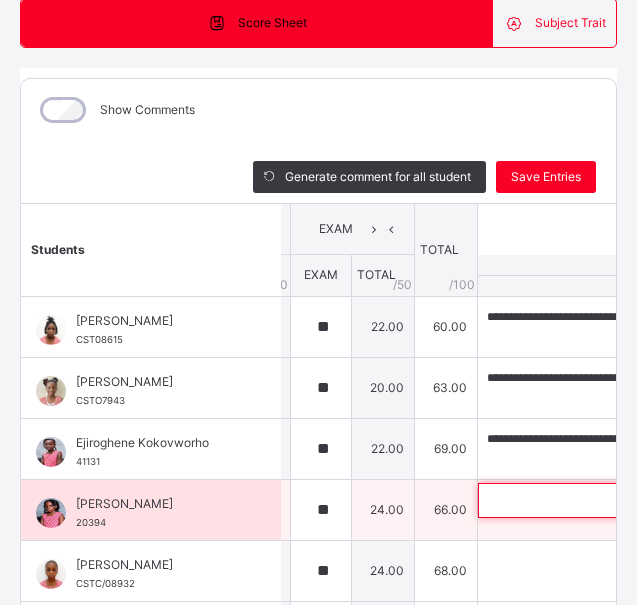 click at bounding box center [608, 500] 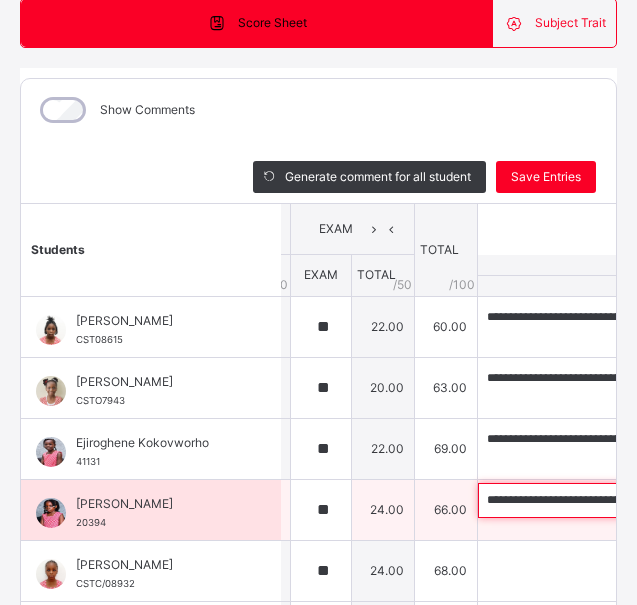 scroll, scrollTop: 0, scrollLeft: 1175, axis: horizontal 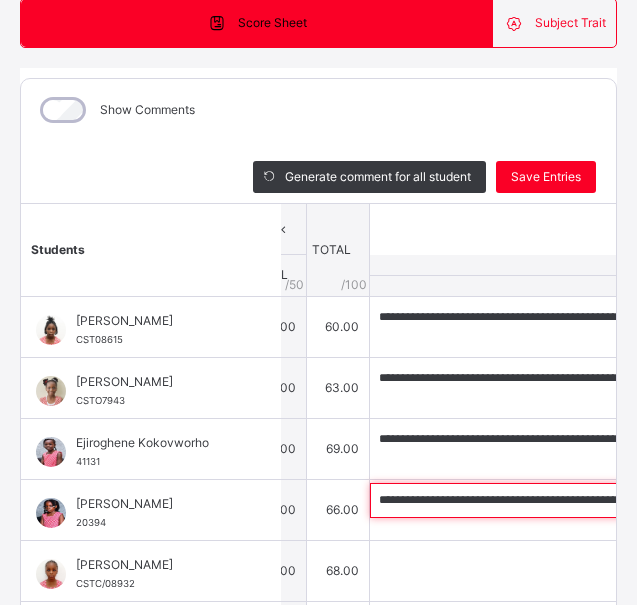 type on "**********" 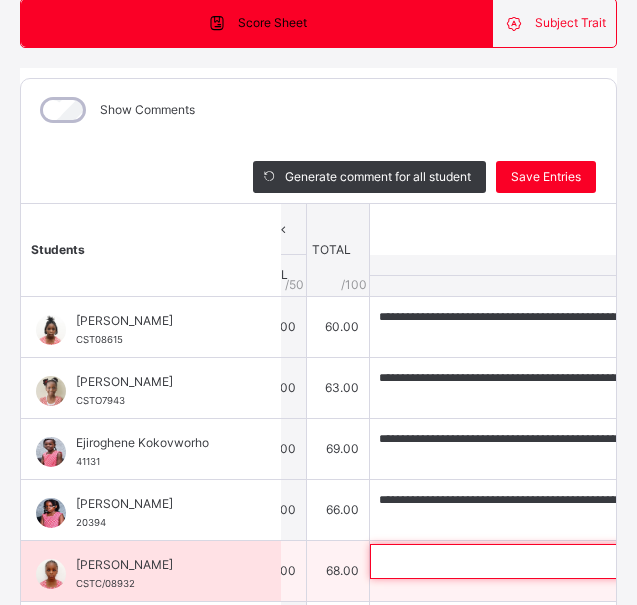 click at bounding box center [500, 561] 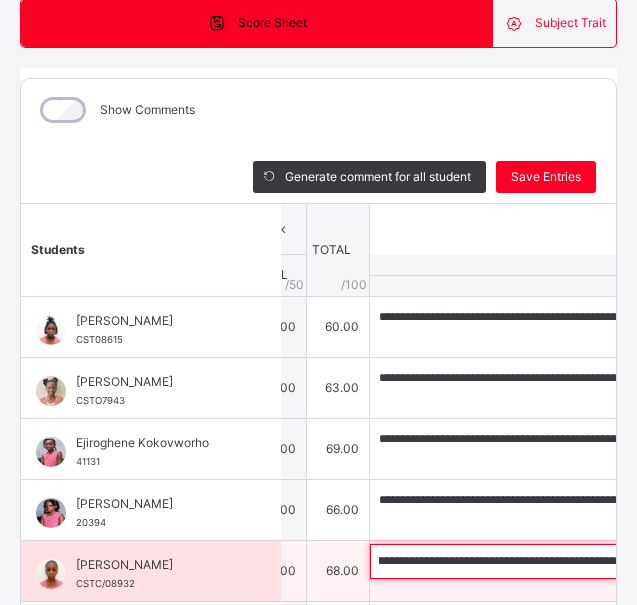 scroll, scrollTop: 0, scrollLeft: 0, axis: both 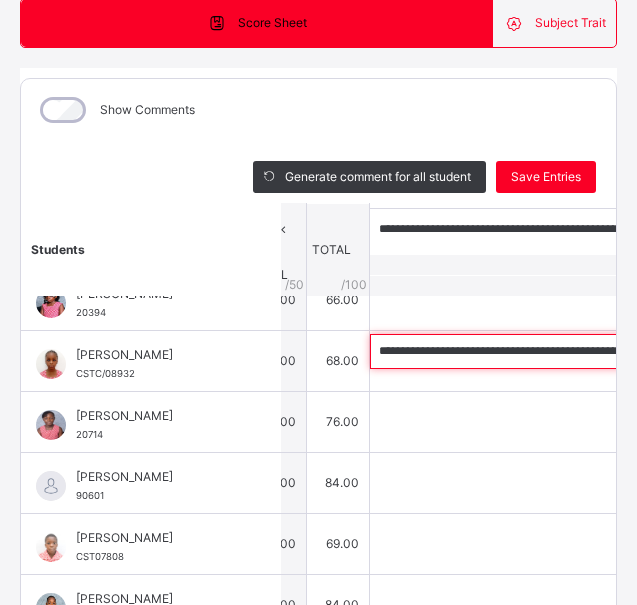 type on "**********" 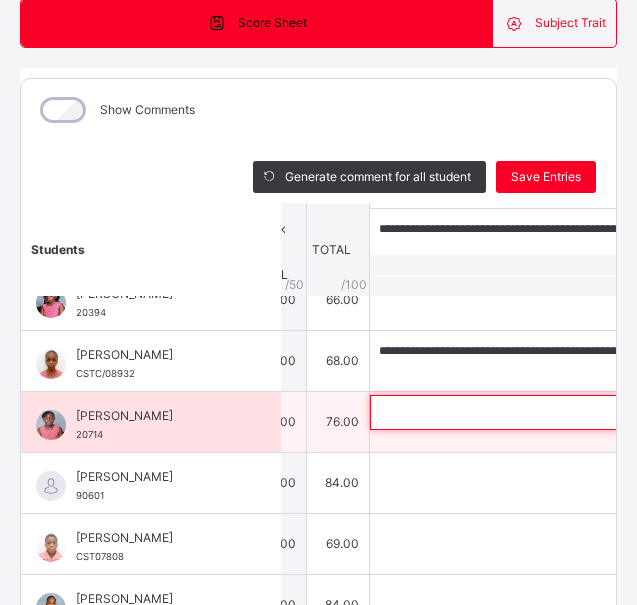 click at bounding box center [500, 412] 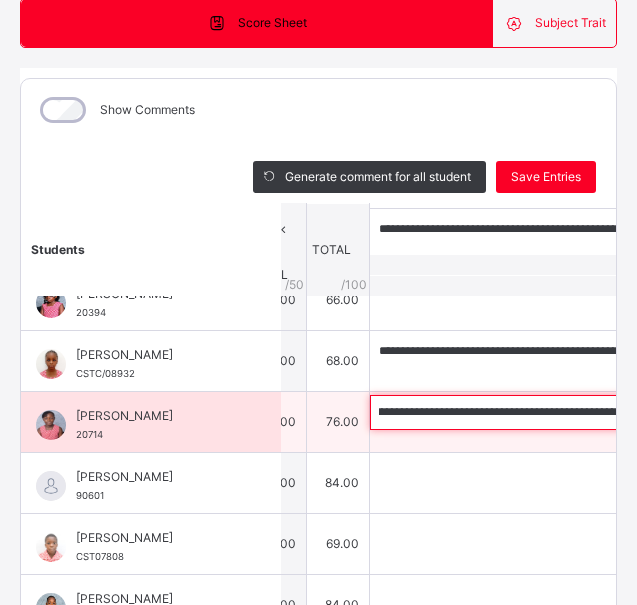 scroll, scrollTop: 0, scrollLeft: 0, axis: both 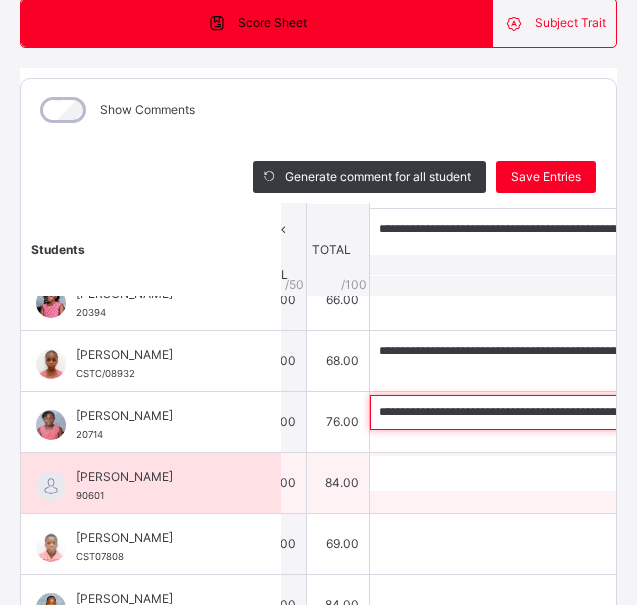 type on "**********" 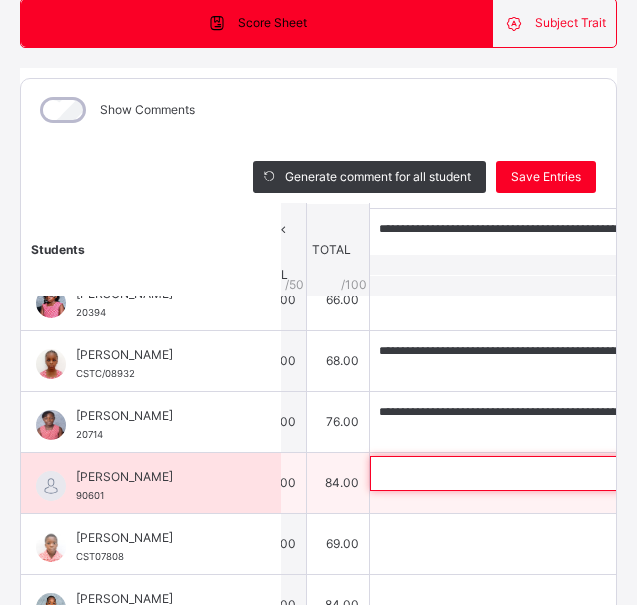 click at bounding box center [500, 473] 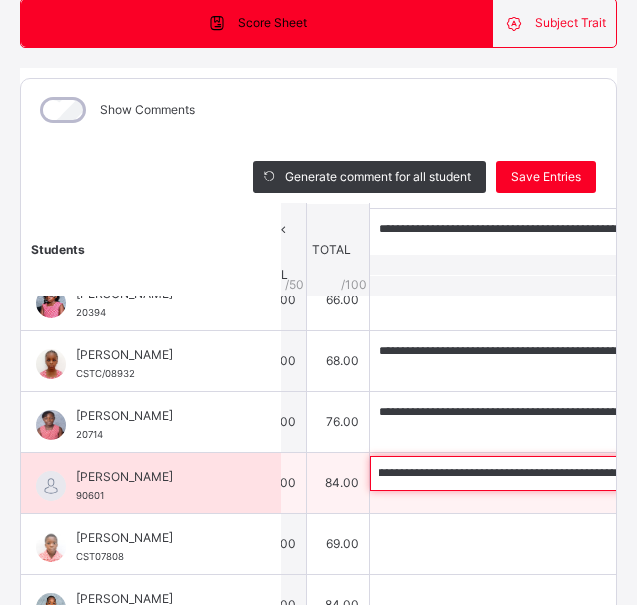 scroll, scrollTop: 0, scrollLeft: 0, axis: both 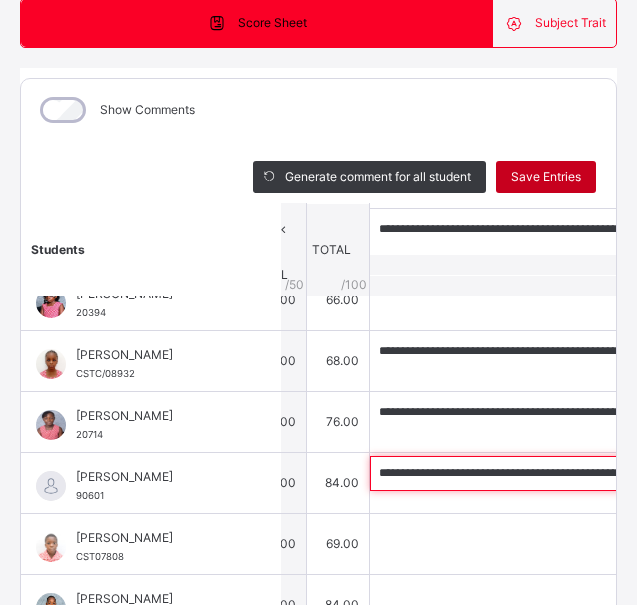 type on "**********" 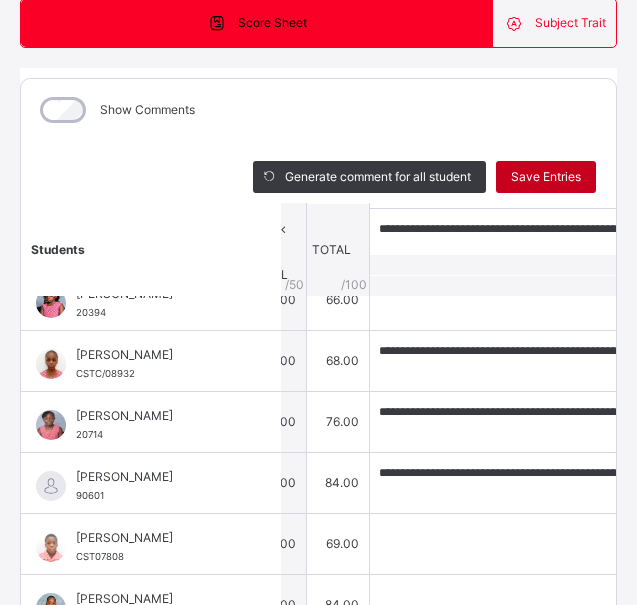click on "Save Entries" at bounding box center [546, 177] 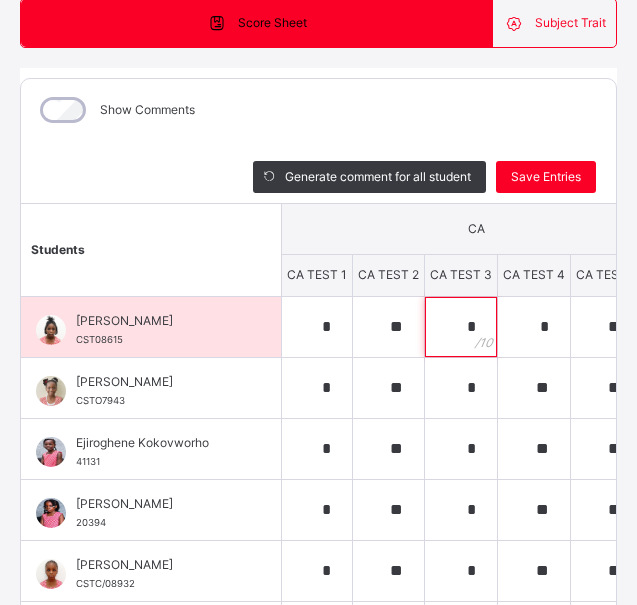 click on "*" at bounding box center (461, 327) 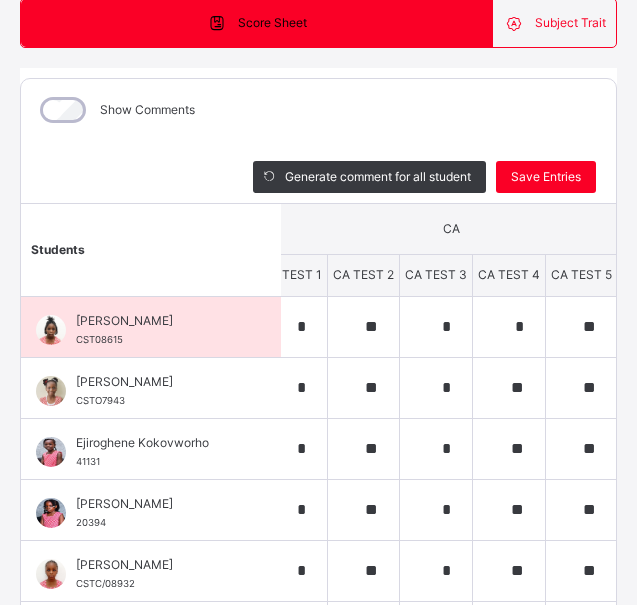 scroll, scrollTop: 0, scrollLeft: 415, axis: horizontal 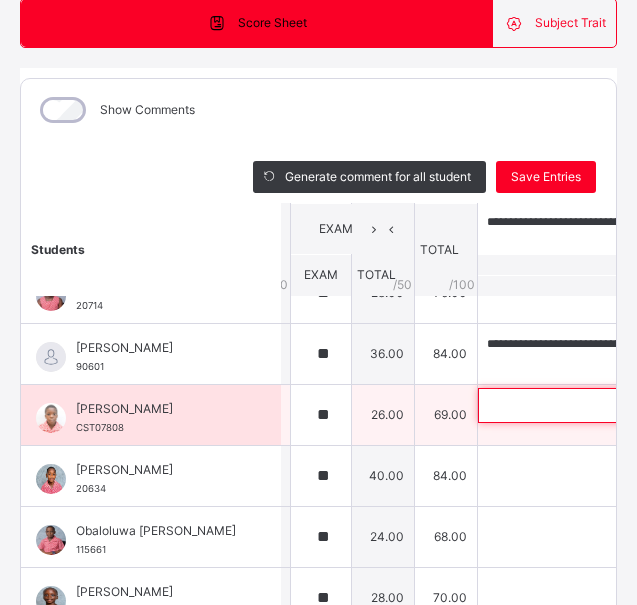 click at bounding box center [608, 405] 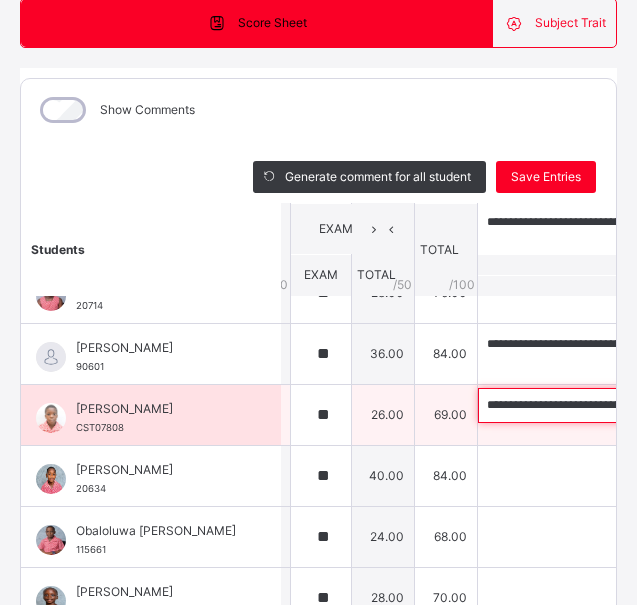 scroll, scrollTop: 0, scrollLeft: 845, axis: horizontal 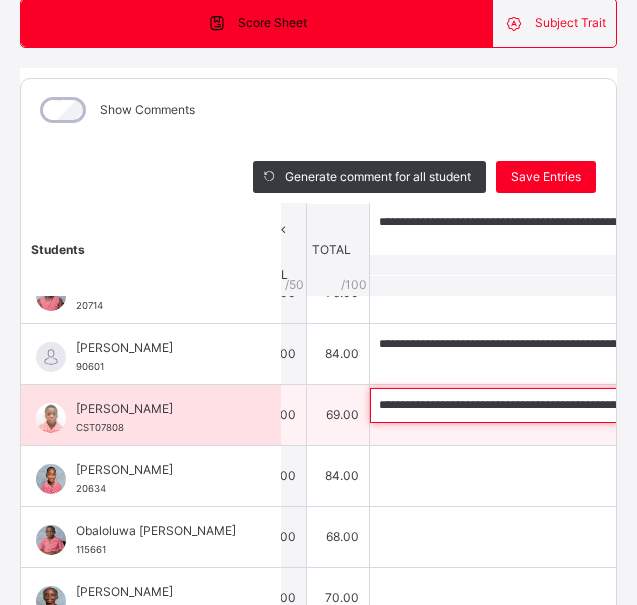 type on "**********" 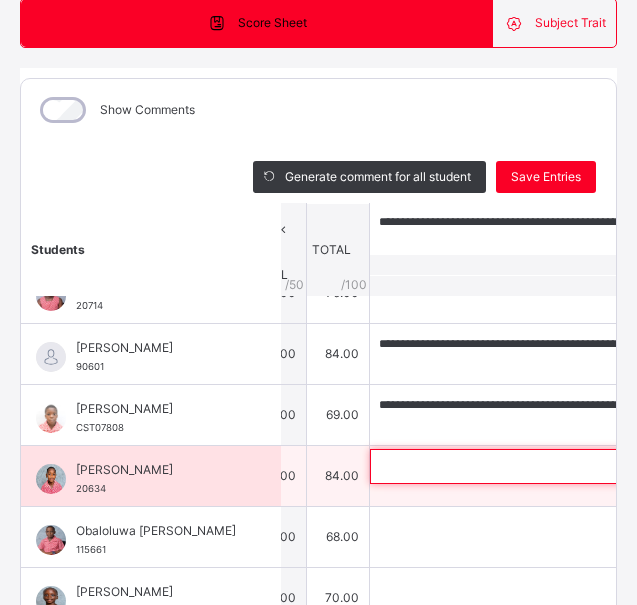 click at bounding box center (500, 466) 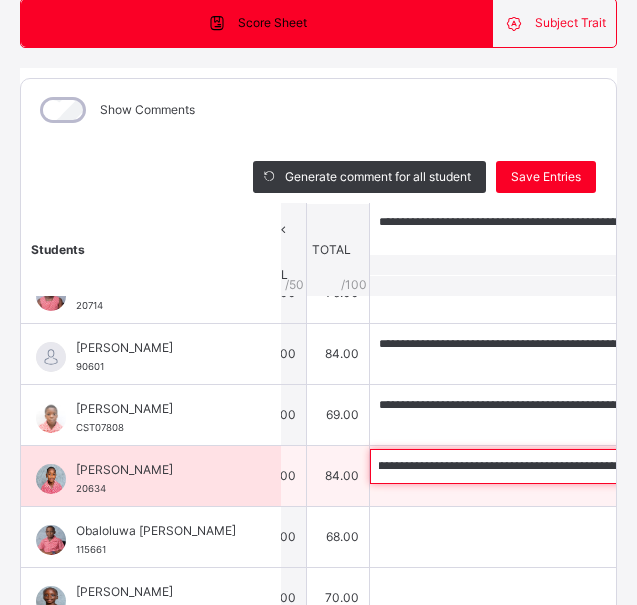 scroll, scrollTop: 0, scrollLeft: 0, axis: both 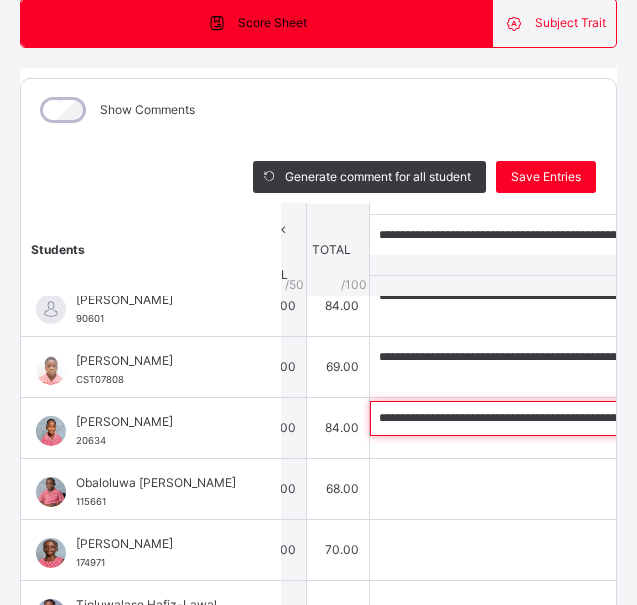 type on "**********" 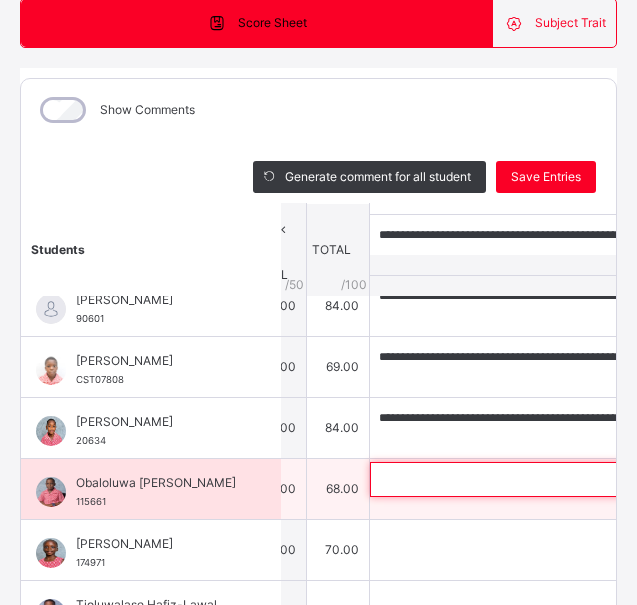 click at bounding box center (500, 479) 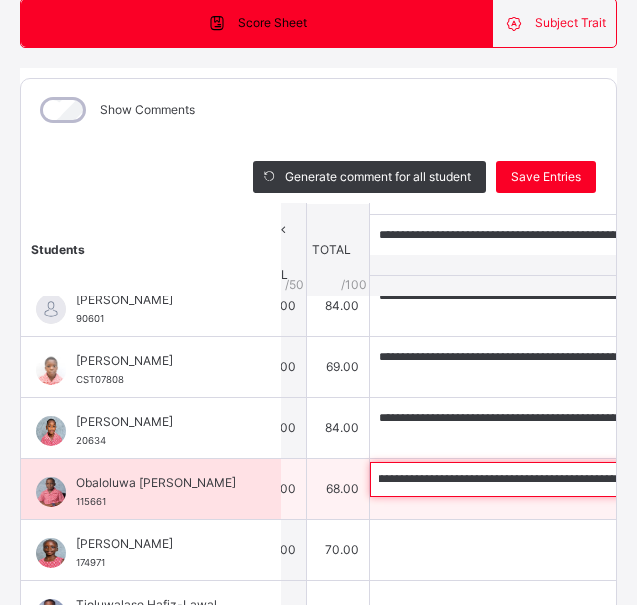 scroll, scrollTop: 0, scrollLeft: 0, axis: both 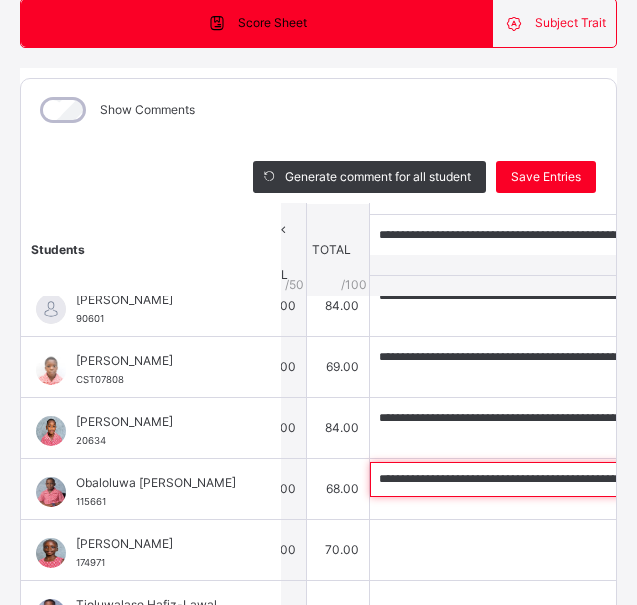 type on "**********" 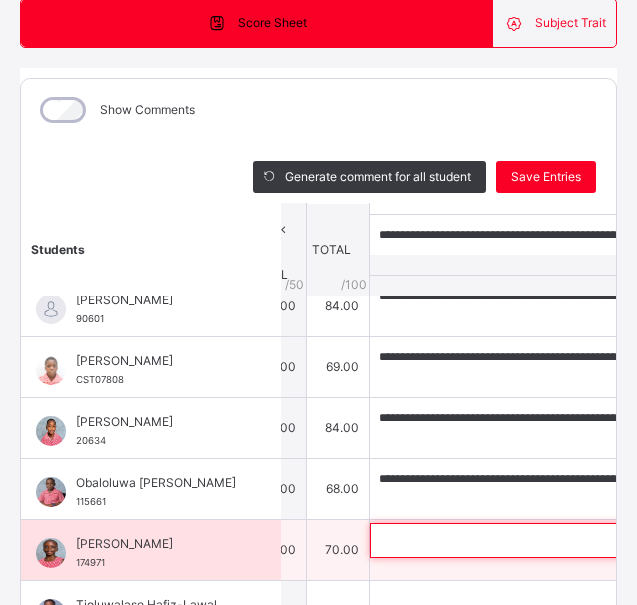 click at bounding box center (500, 540) 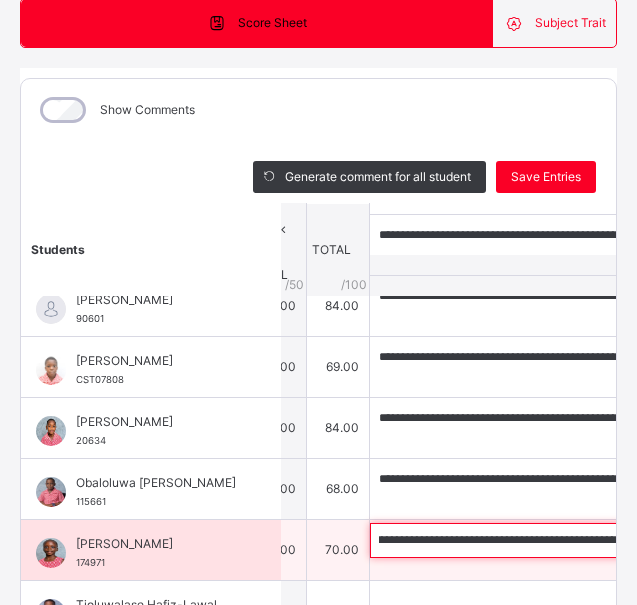 scroll, scrollTop: 0, scrollLeft: 0, axis: both 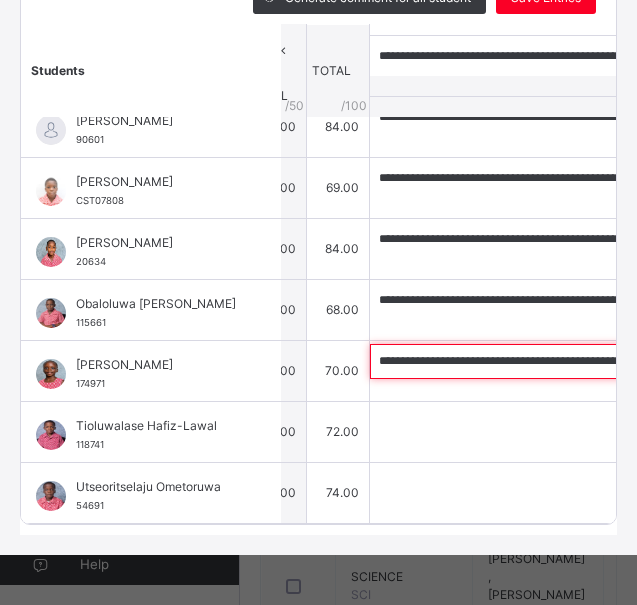 type on "**********" 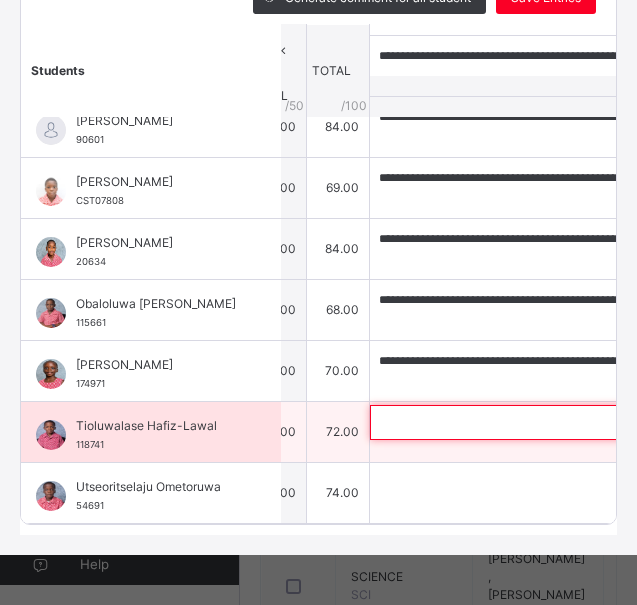 click at bounding box center (500, 422) 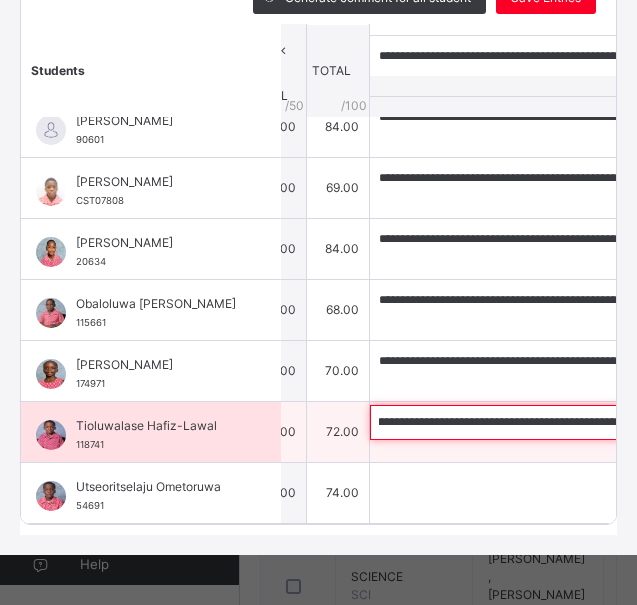 scroll, scrollTop: 0, scrollLeft: 0, axis: both 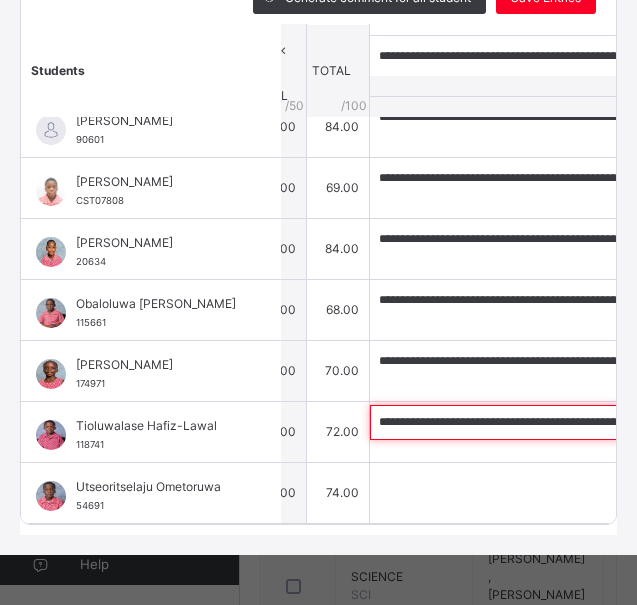 type on "**********" 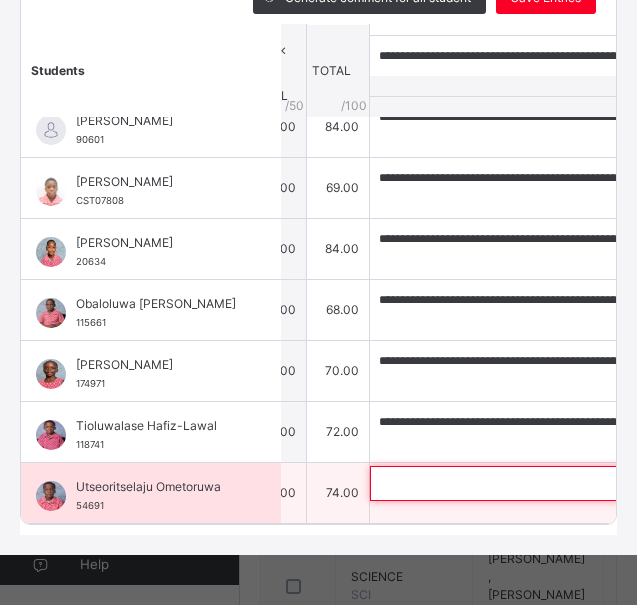 click at bounding box center [500, 483] 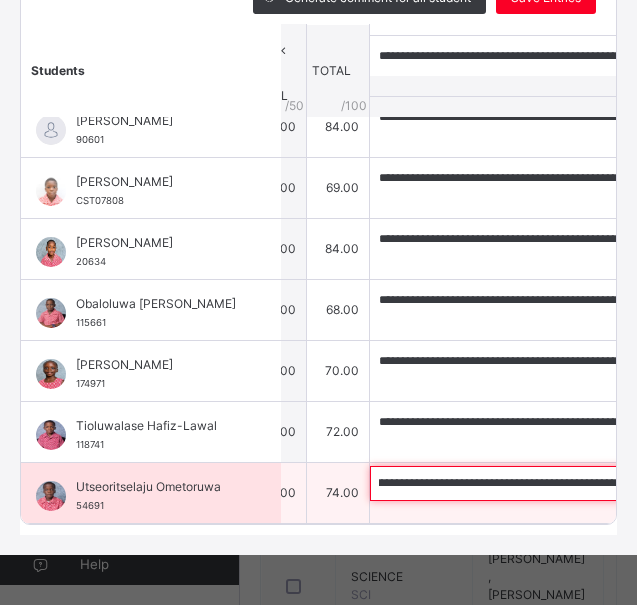 scroll, scrollTop: 0, scrollLeft: 0, axis: both 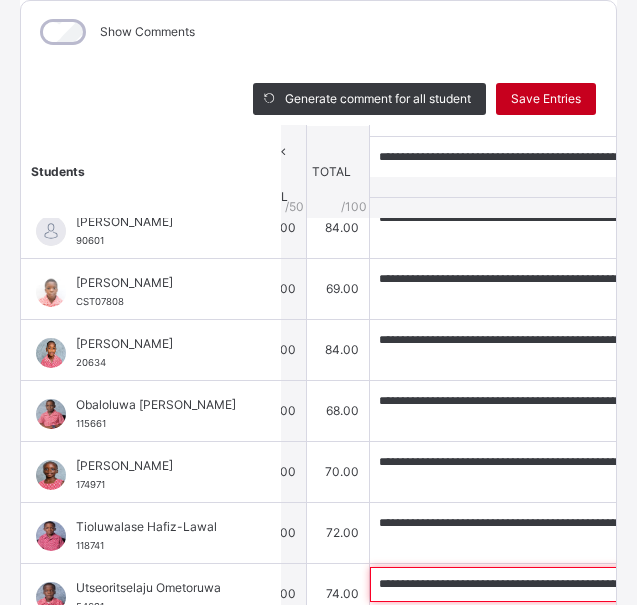 type on "**********" 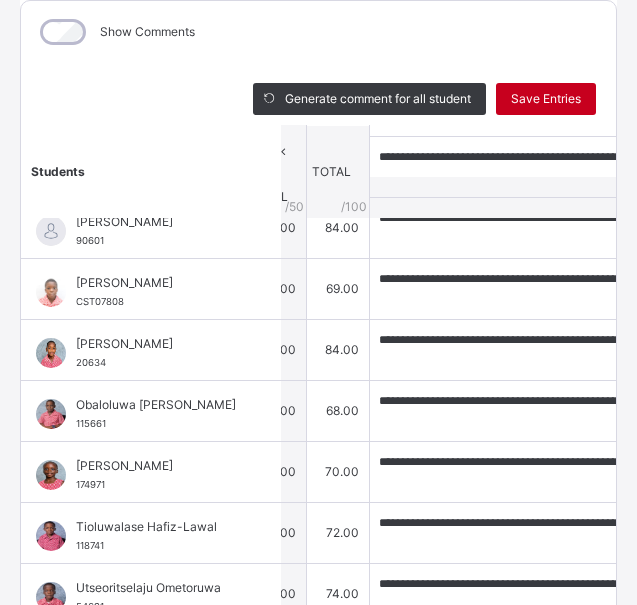 click on "Save Entries" at bounding box center [546, 99] 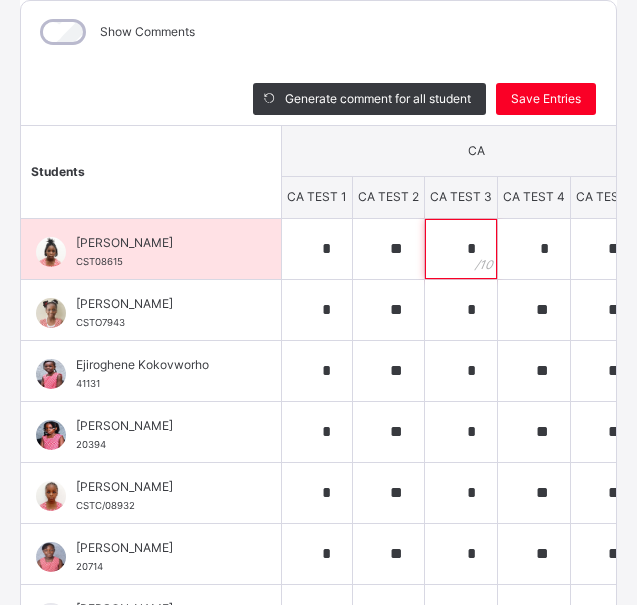 click on "*" at bounding box center [461, 249] 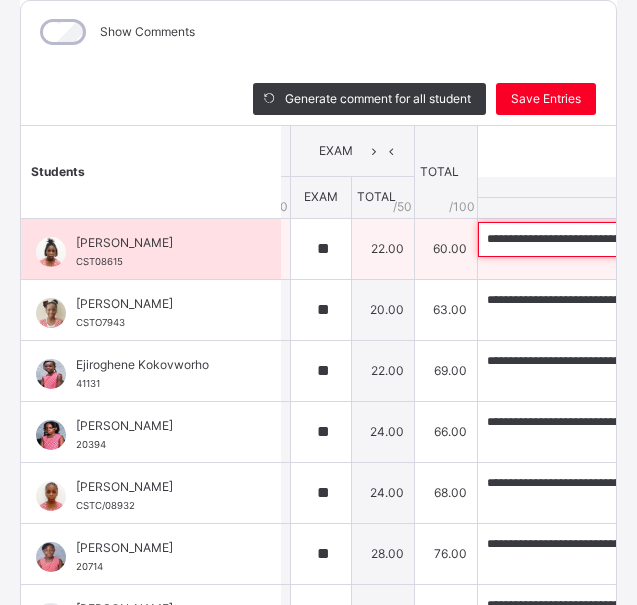 scroll, scrollTop: 0, scrollLeft: 532, axis: horizontal 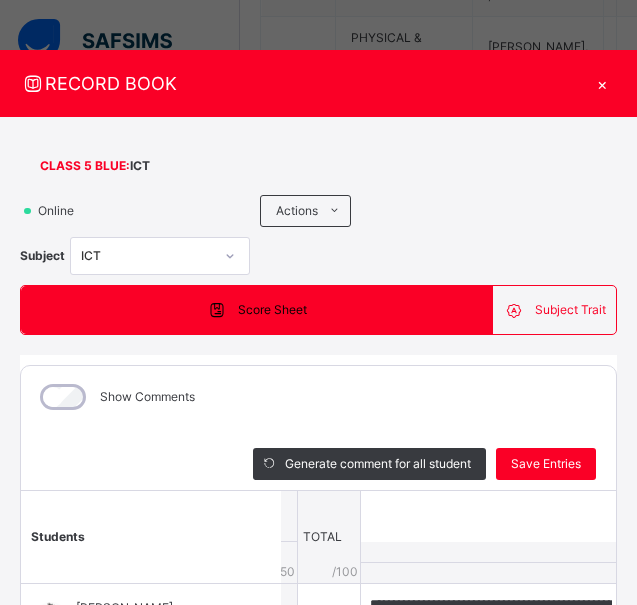 click on "×" at bounding box center [602, 83] 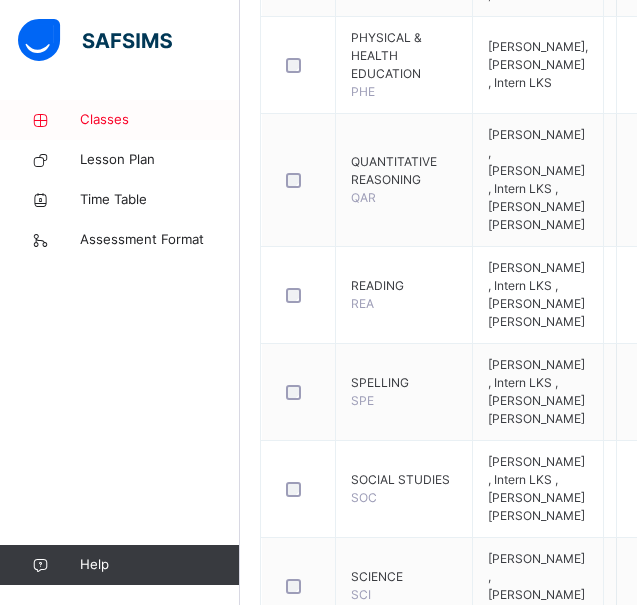 click on "Classes" at bounding box center (160, 120) 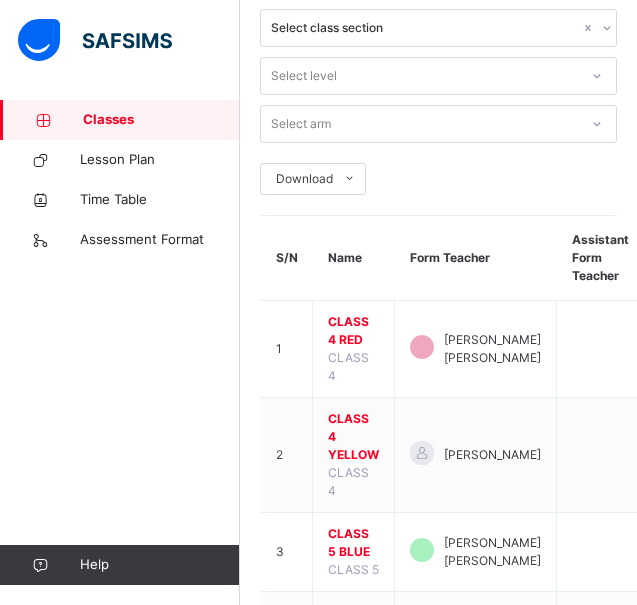scroll, scrollTop: 425, scrollLeft: 0, axis: vertical 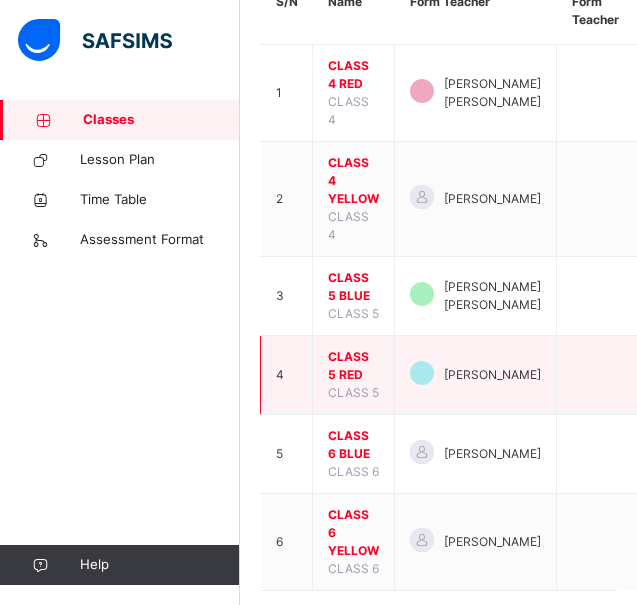 click on "CLASS 5   RED" at bounding box center (353, 366) 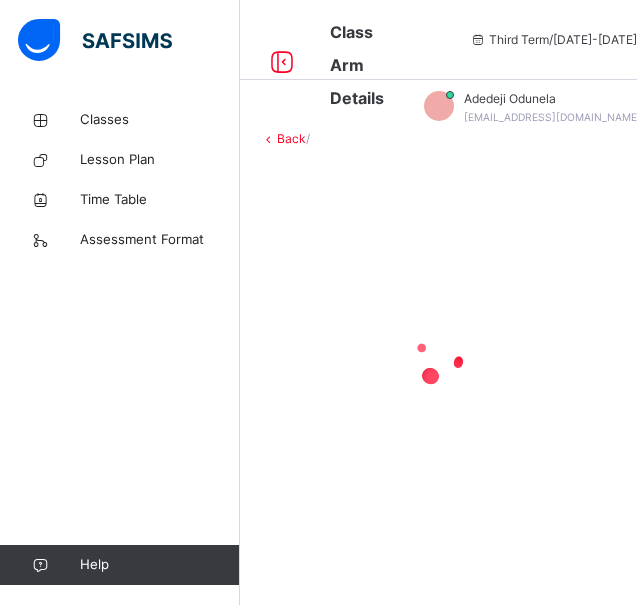 scroll, scrollTop: 0, scrollLeft: 0, axis: both 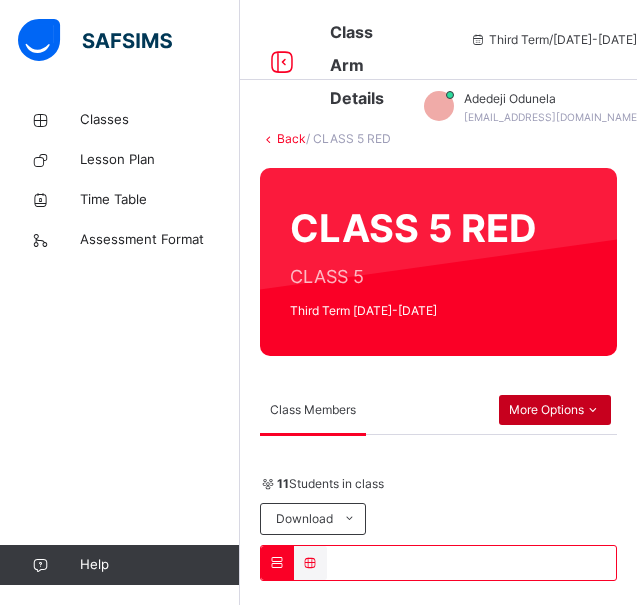 click on "More Options" at bounding box center (555, 410) 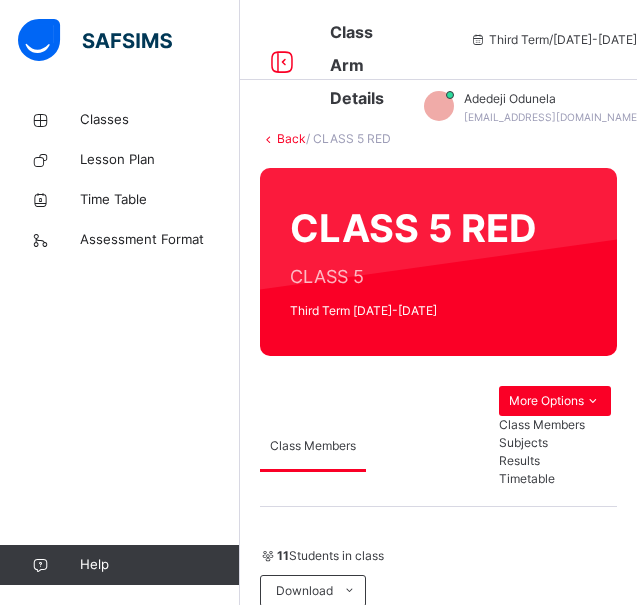 click on "Subjects" at bounding box center (555, 443) 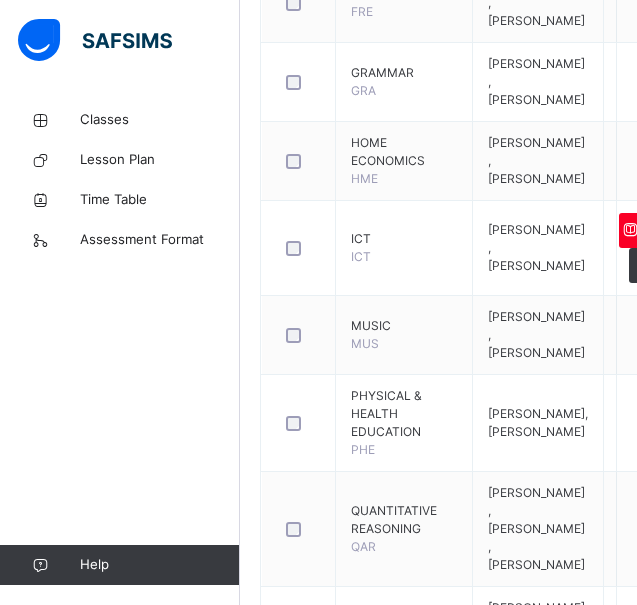 scroll, scrollTop: 1072, scrollLeft: 0, axis: vertical 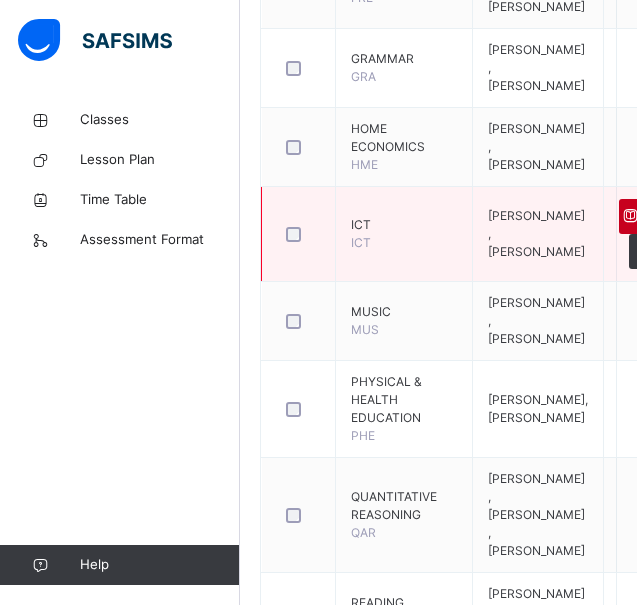 click on "Assess Students" at bounding box center [673, 217] 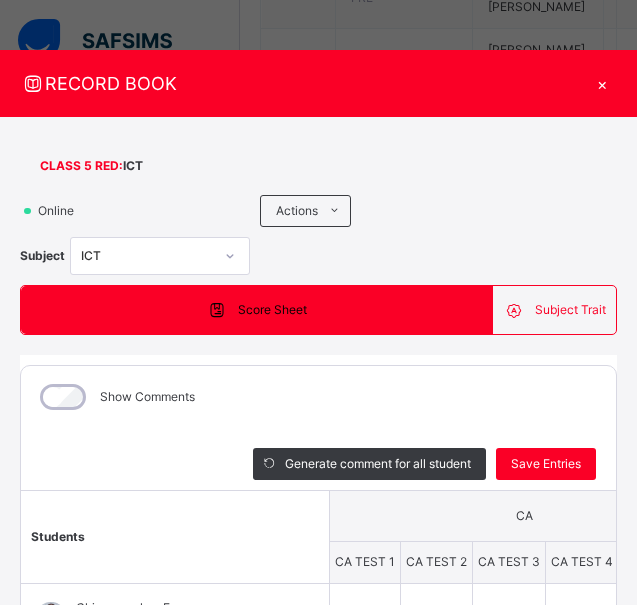 type on "*" 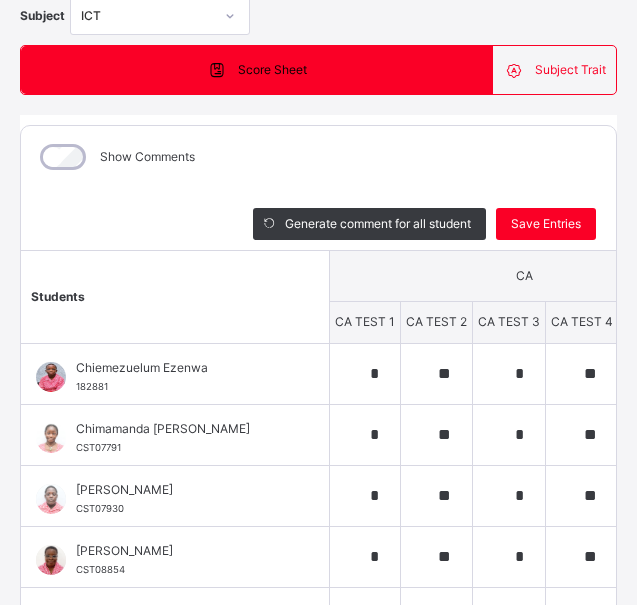 scroll, scrollTop: 247, scrollLeft: 0, axis: vertical 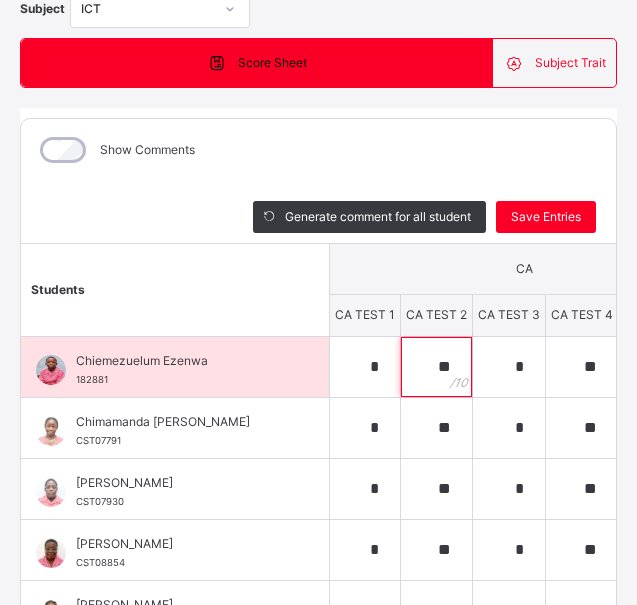 click on "**" at bounding box center [436, 367] 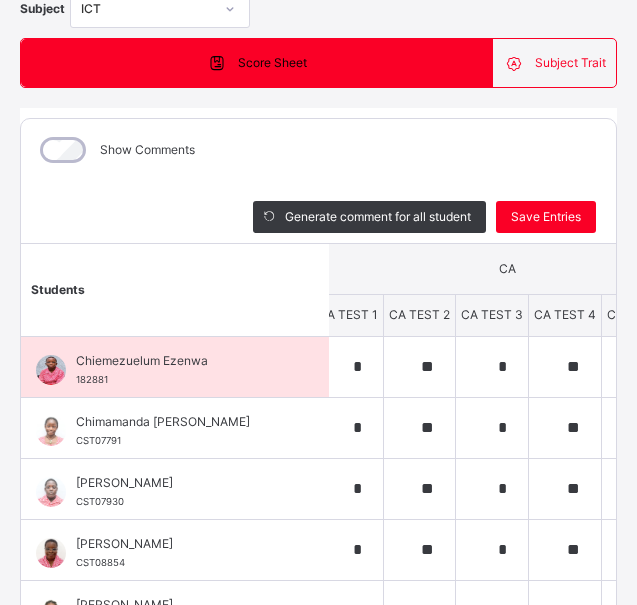 scroll, scrollTop: 0, scrollLeft: 408, axis: horizontal 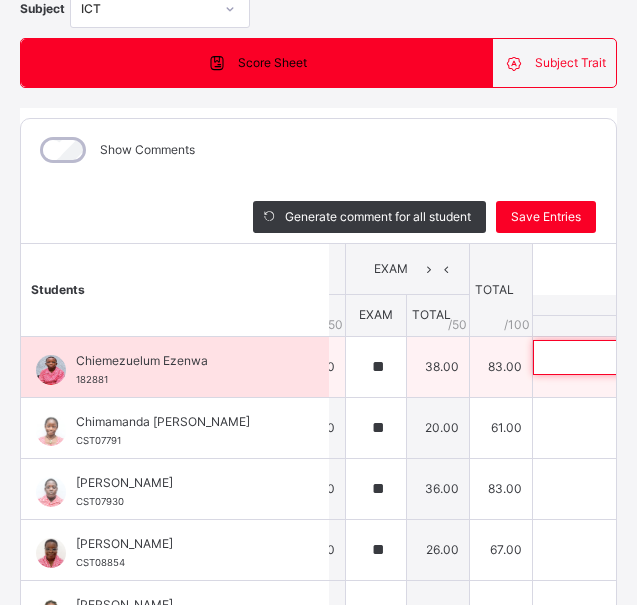 click at bounding box center [663, 357] 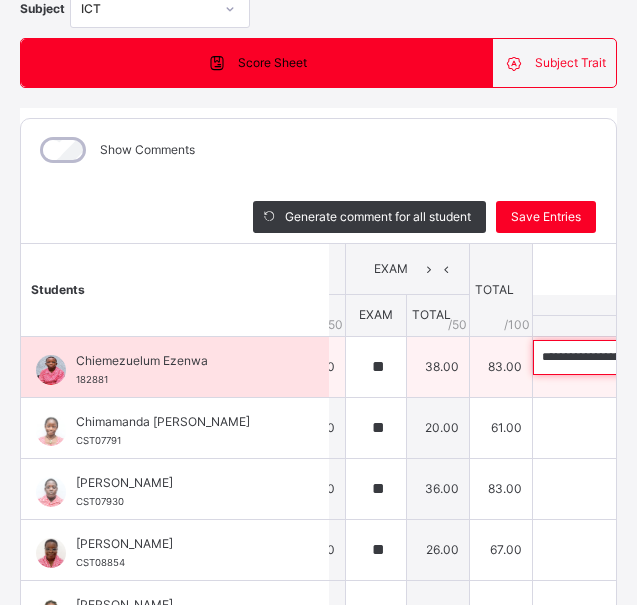 scroll, scrollTop: 0, scrollLeft: 590, axis: horizontal 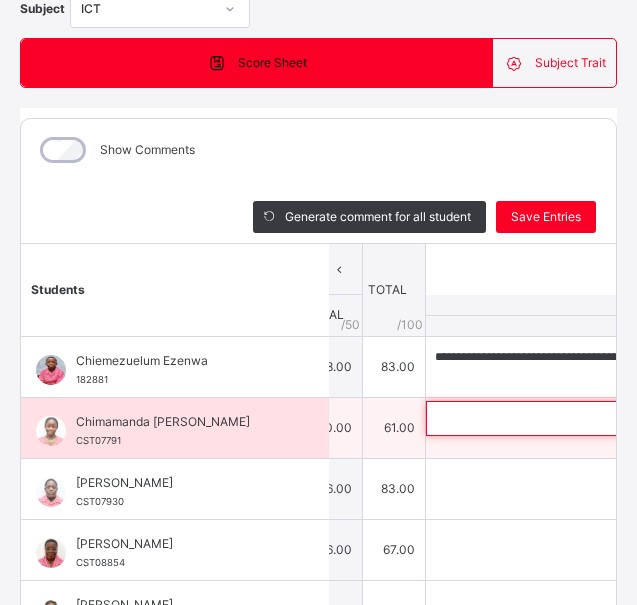 click at bounding box center (556, 418) 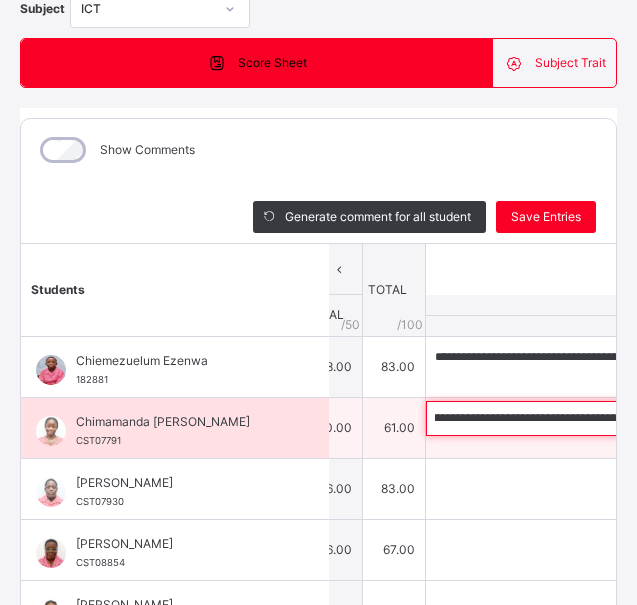 scroll, scrollTop: 0, scrollLeft: 0, axis: both 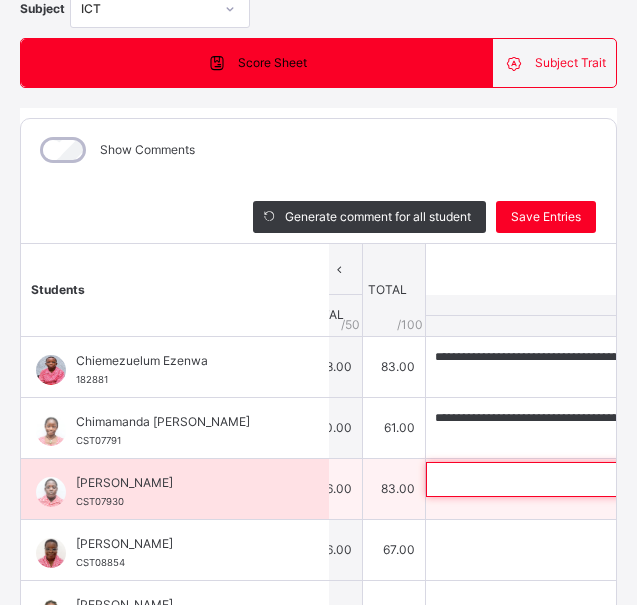 click at bounding box center (556, 479) 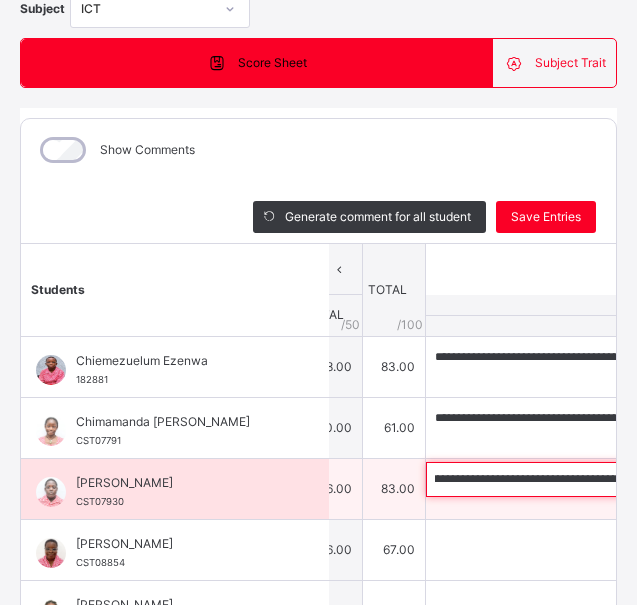 scroll, scrollTop: 0, scrollLeft: 0, axis: both 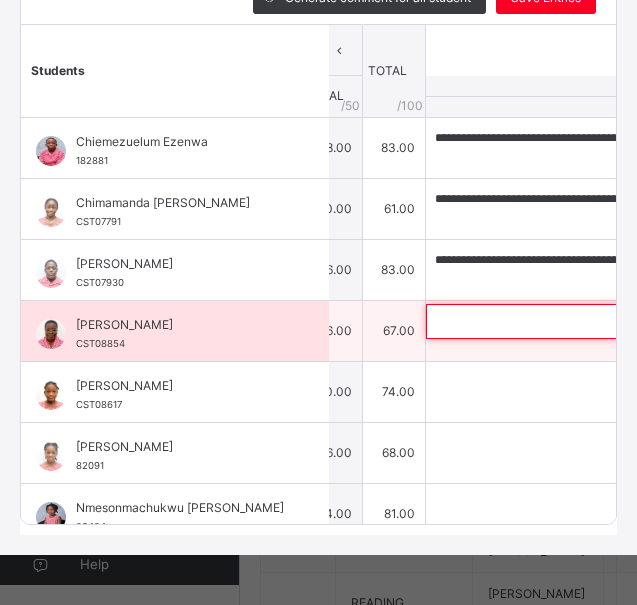 click at bounding box center (556, 321) 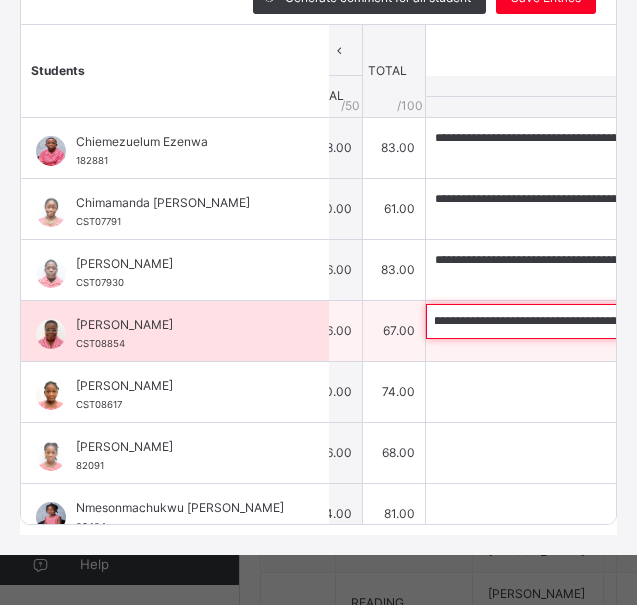 scroll, scrollTop: 0, scrollLeft: 0, axis: both 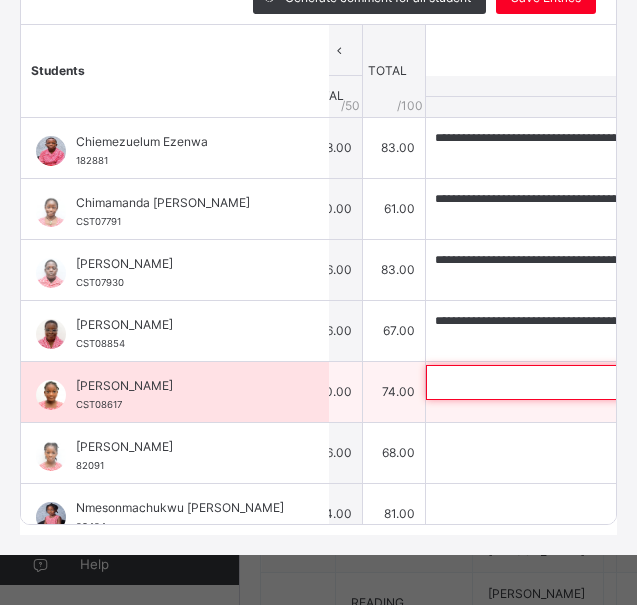click at bounding box center (556, 382) 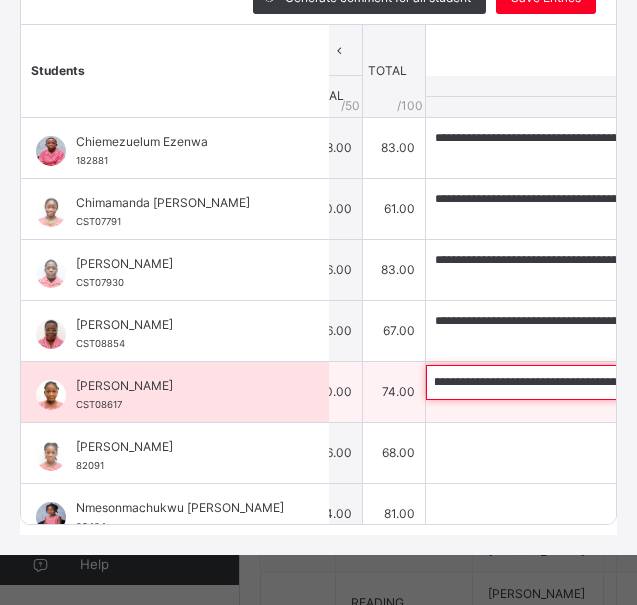 scroll, scrollTop: 0, scrollLeft: 0, axis: both 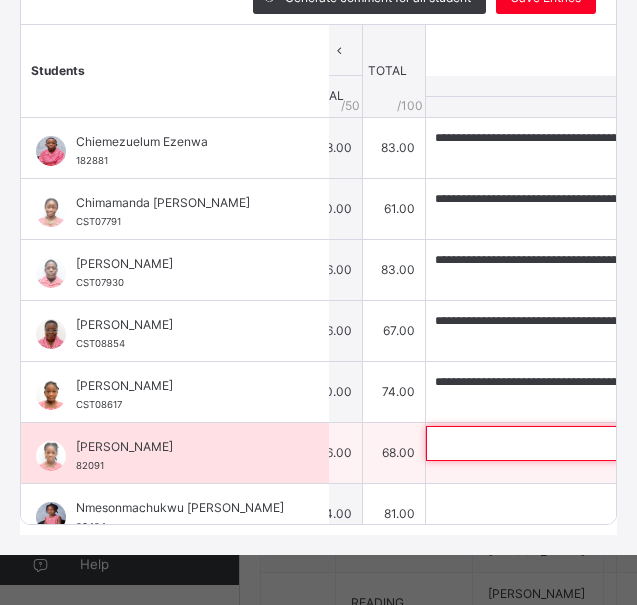 click at bounding box center [556, 443] 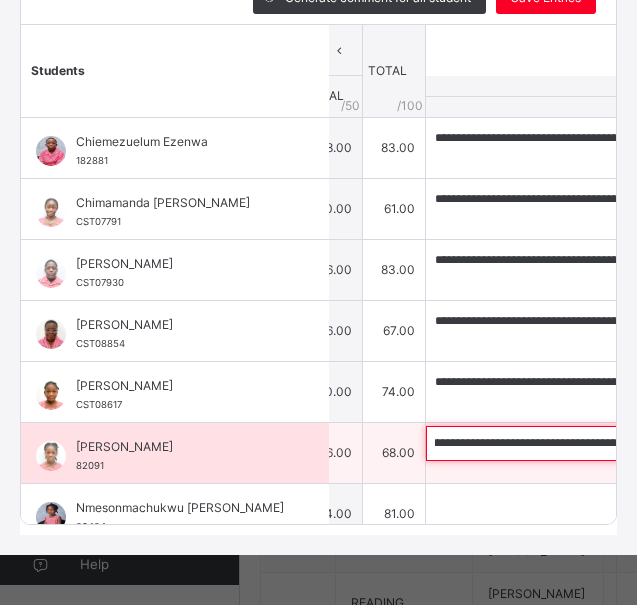 scroll, scrollTop: 0, scrollLeft: 0, axis: both 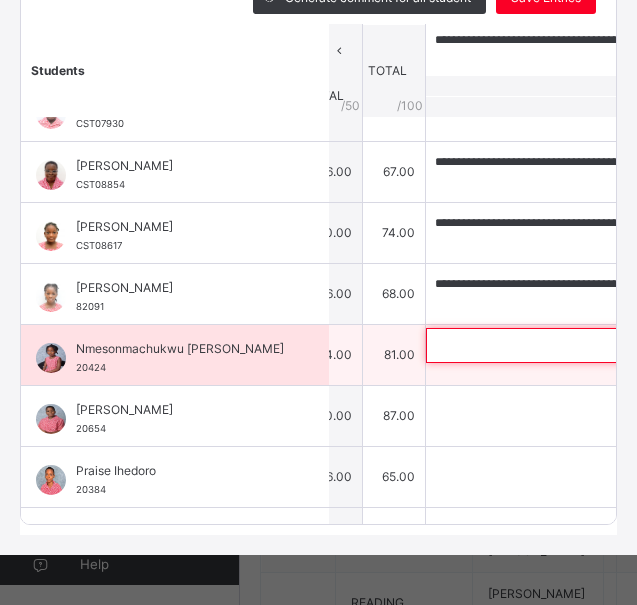 click at bounding box center (556, 345) 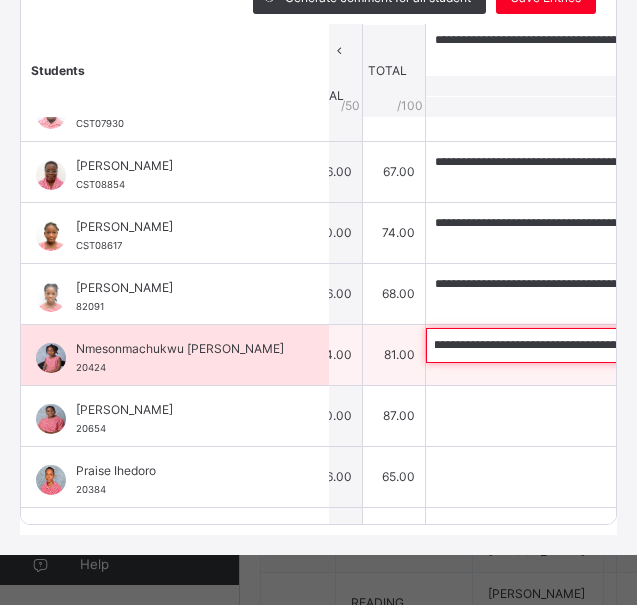 scroll, scrollTop: 0, scrollLeft: 0, axis: both 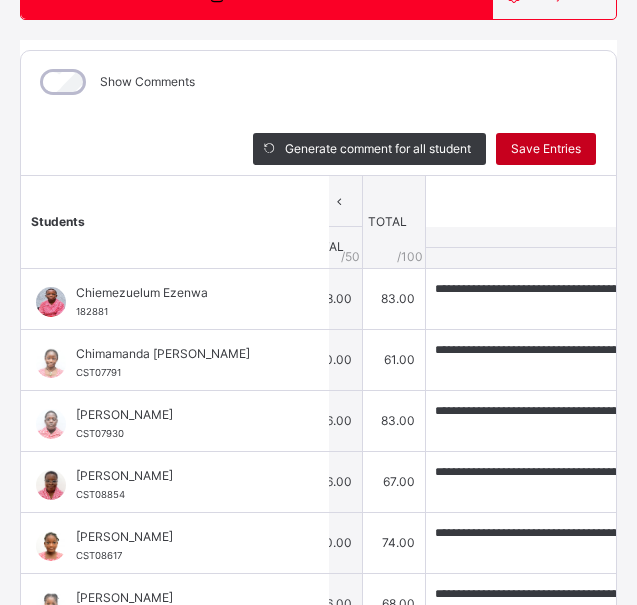 click on "Save Entries" at bounding box center [546, 149] 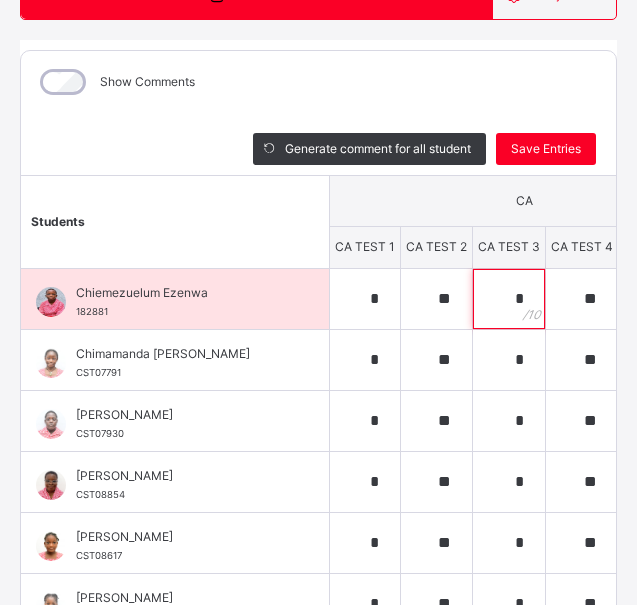 click on "*" at bounding box center [509, 299] 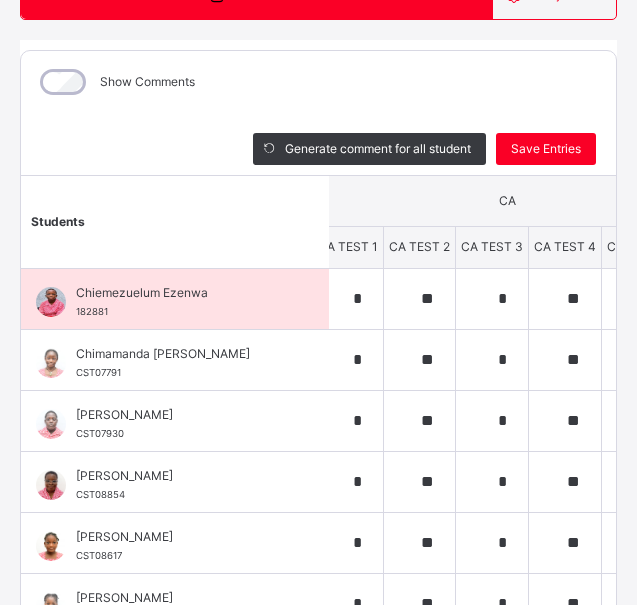 scroll, scrollTop: 0, scrollLeft: 408, axis: horizontal 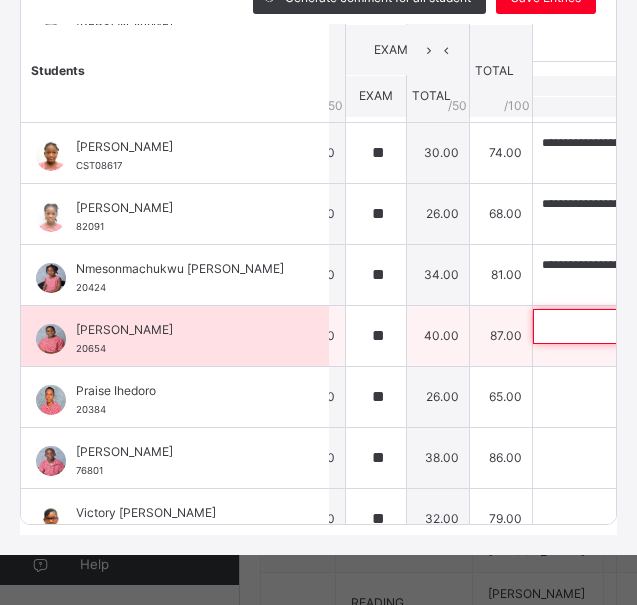 click at bounding box center (663, 326) 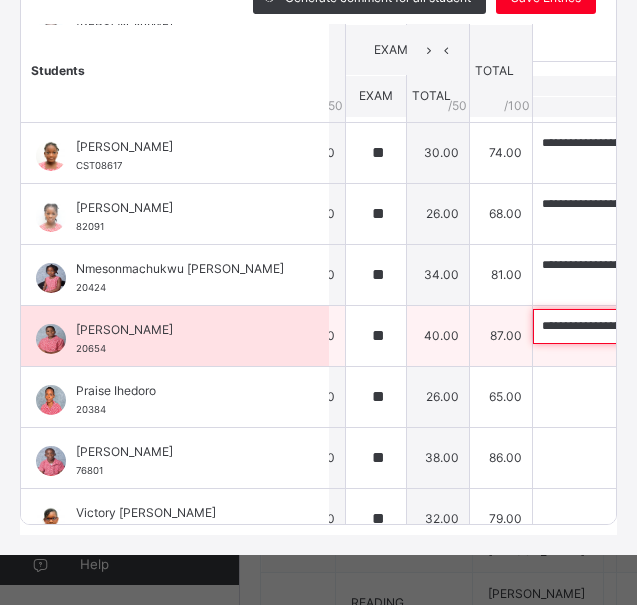 scroll, scrollTop: 0, scrollLeft: 538, axis: horizontal 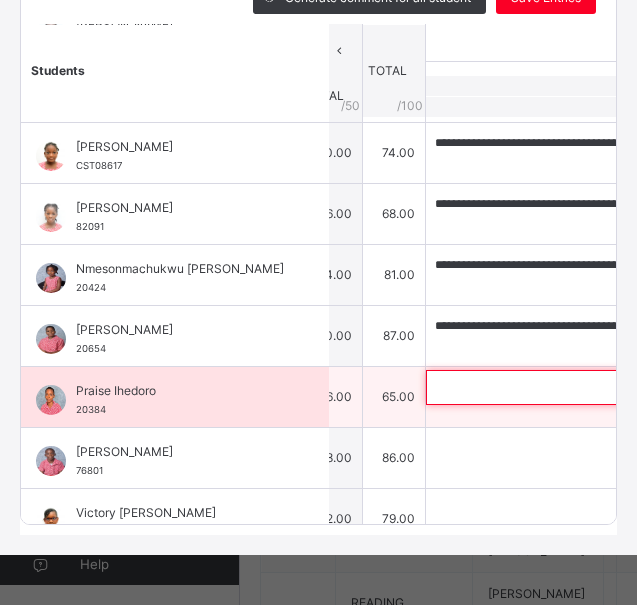 click at bounding box center (556, 387) 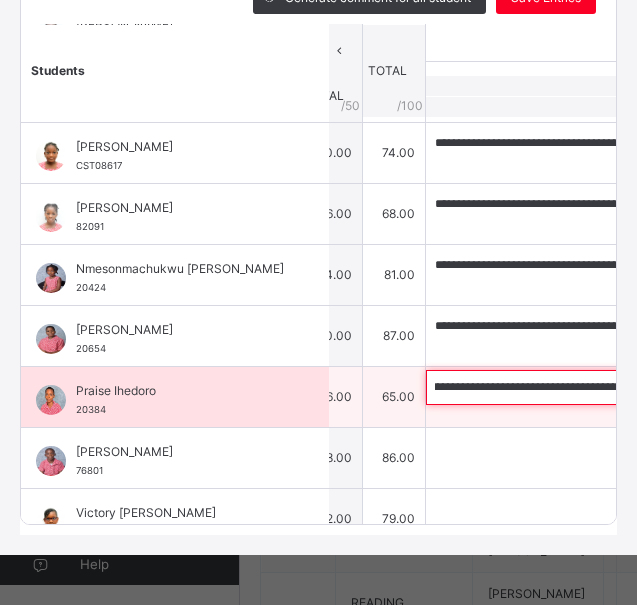 scroll, scrollTop: 0, scrollLeft: 0, axis: both 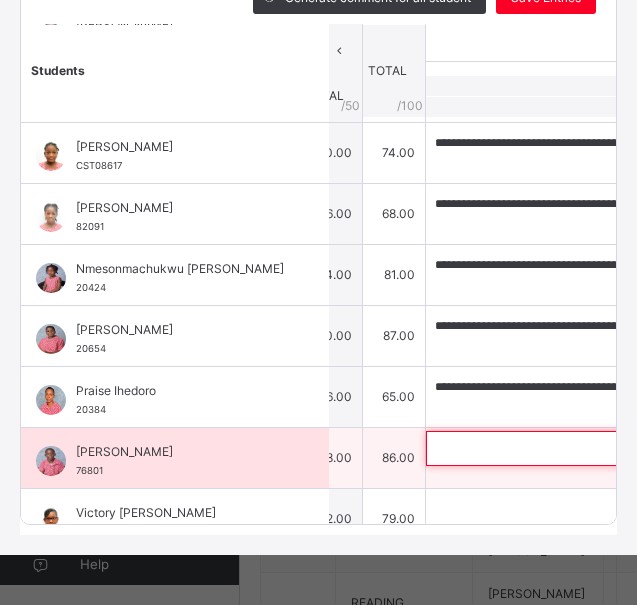 click at bounding box center [556, 448] 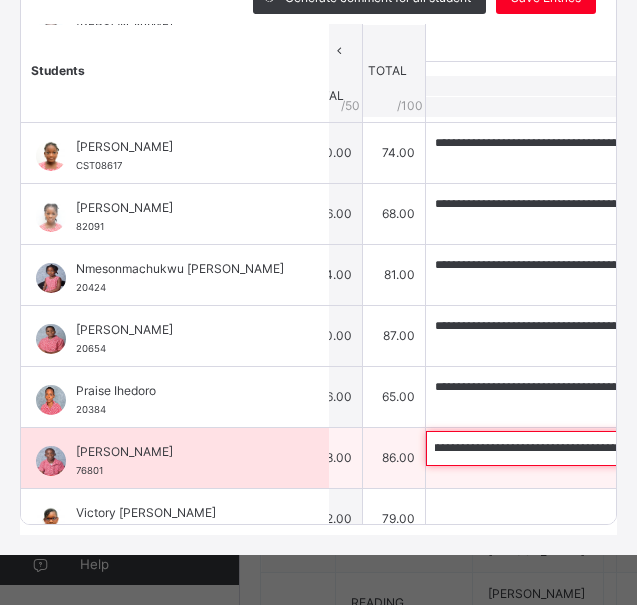 scroll, scrollTop: 0, scrollLeft: 0, axis: both 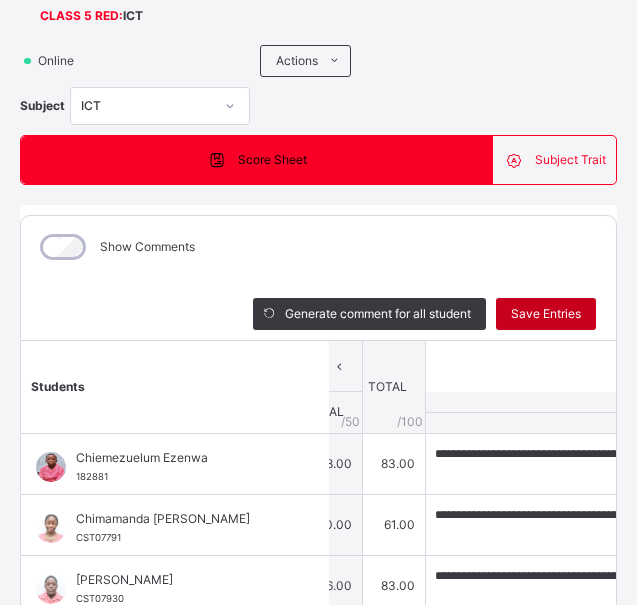click on "Save Entries" at bounding box center [546, 314] 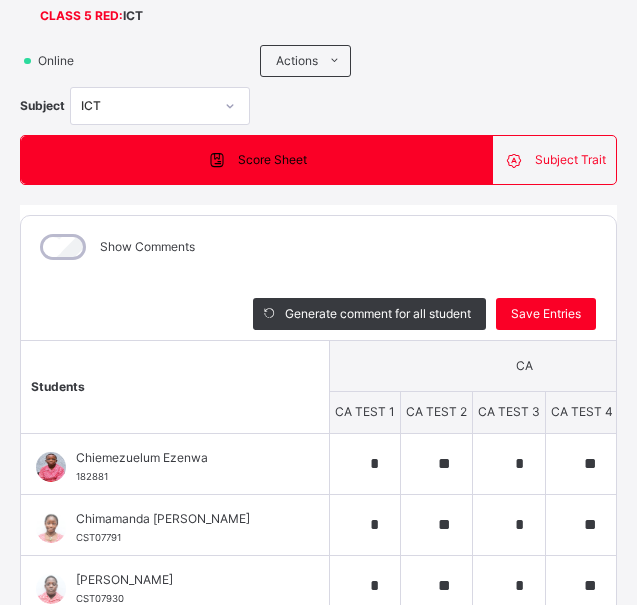 scroll, scrollTop: 420, scrollLeft: 0, axis: vertical 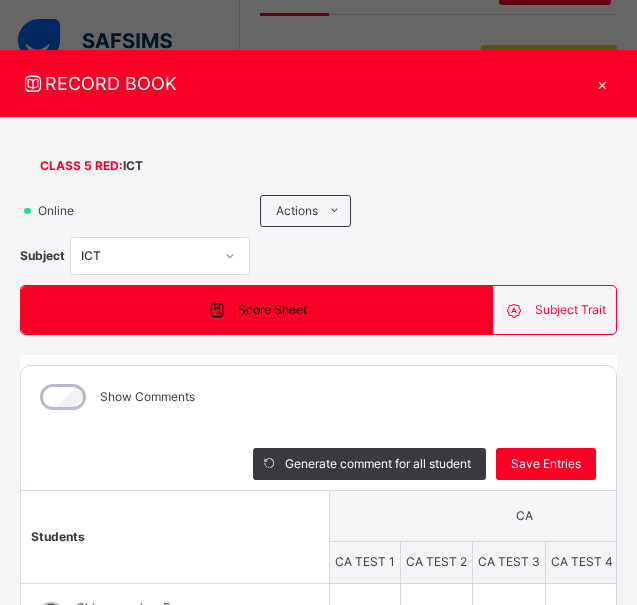 click on "×" at bounding box center (602, 83) 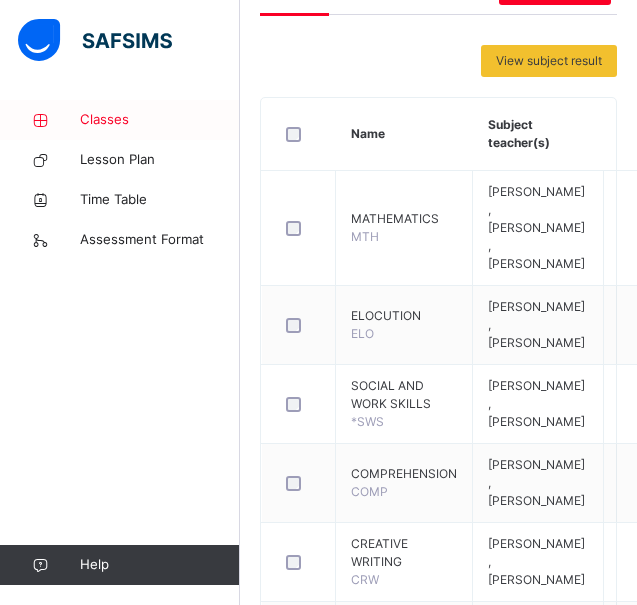 click on "Classes" at bounding box center (160, 120) 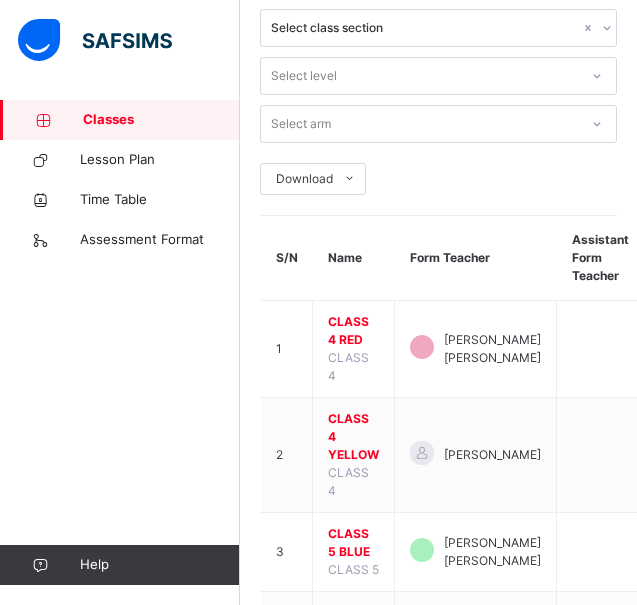 scroll, scrollTop: 420, scrollLeft: 0, axis: vertical 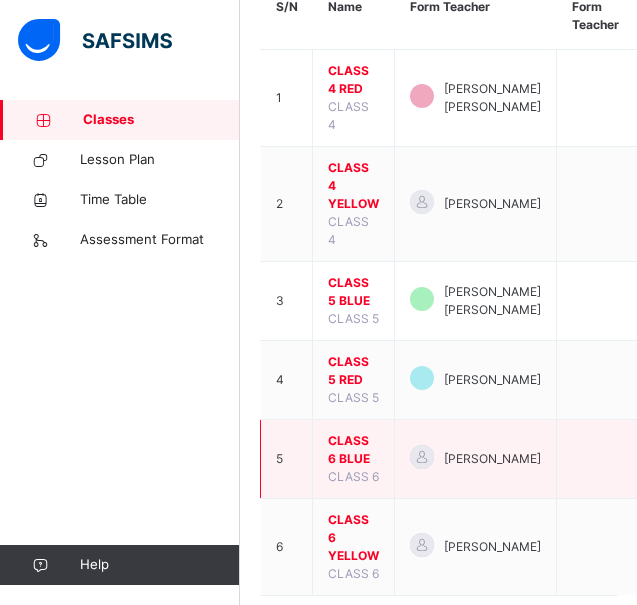 click on "CLASS 6   BLUE" at bounding box center [353, 450] 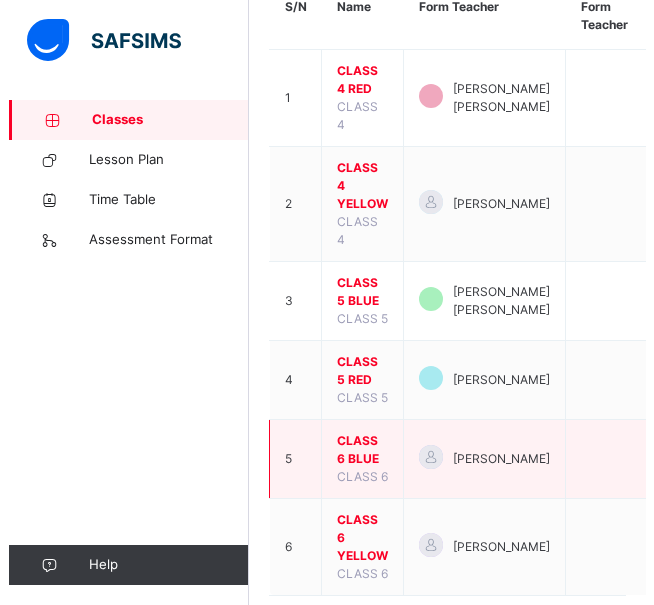 scroll, scrollTop: 0, scrollLeft: 0, axis: both 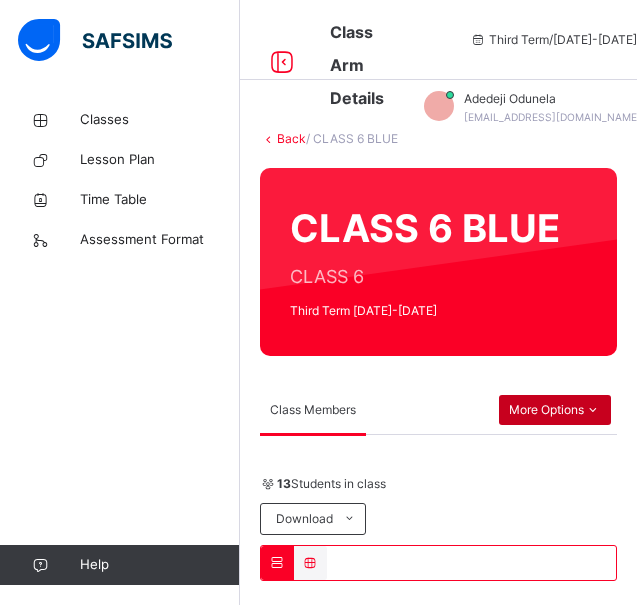 click on "More Options" at bounding box center (555, 410) 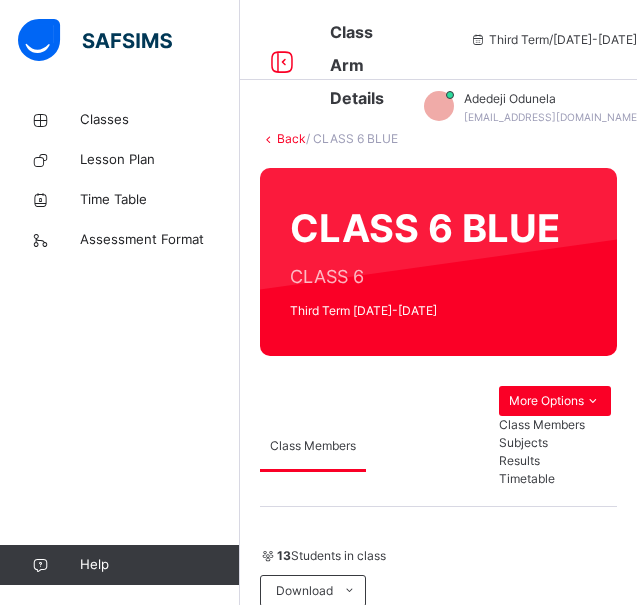 click on "Subjects" at bounding box center [555, 443] 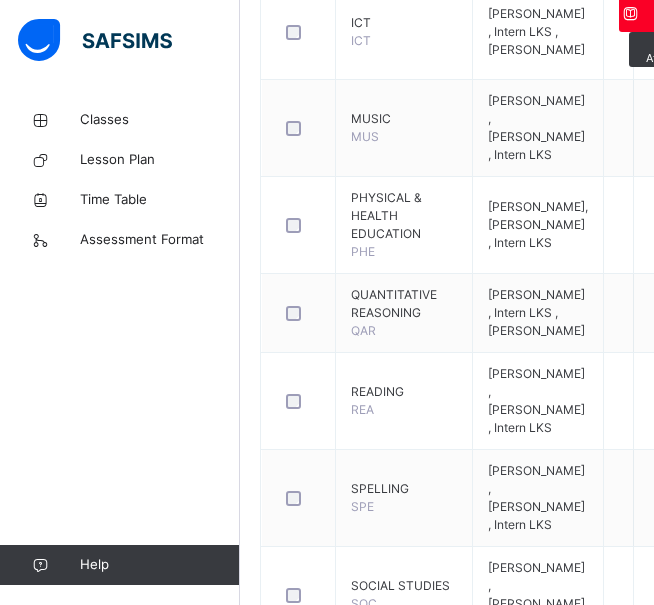 scroll, scrollTop: 1411, scrollLeft: 0, axis: vertical 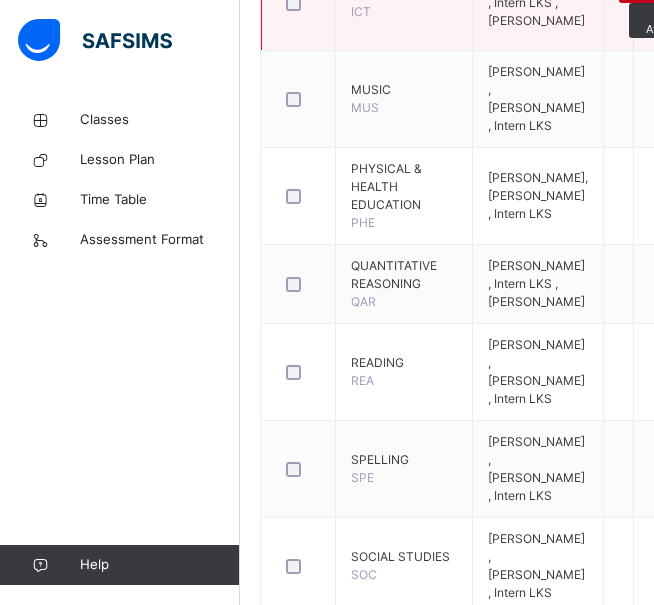click on "Assess Students" at bounding box center [673, -14] 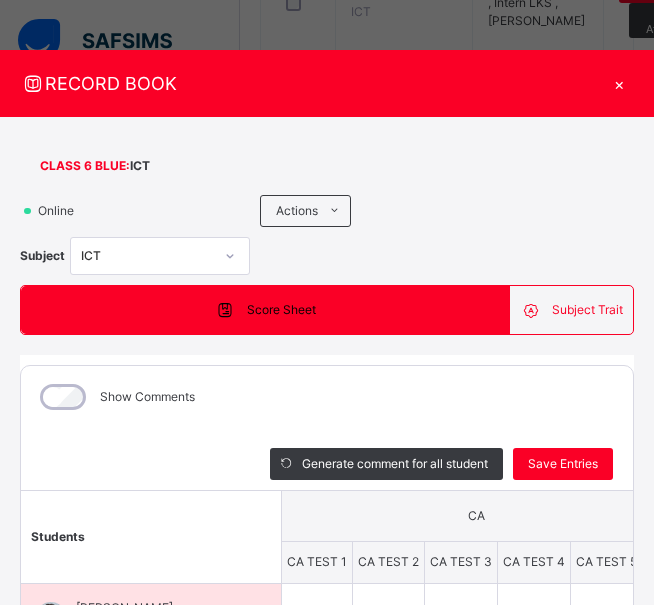 click on "[PERSON_NAME]" at bounding box center [156, 608] 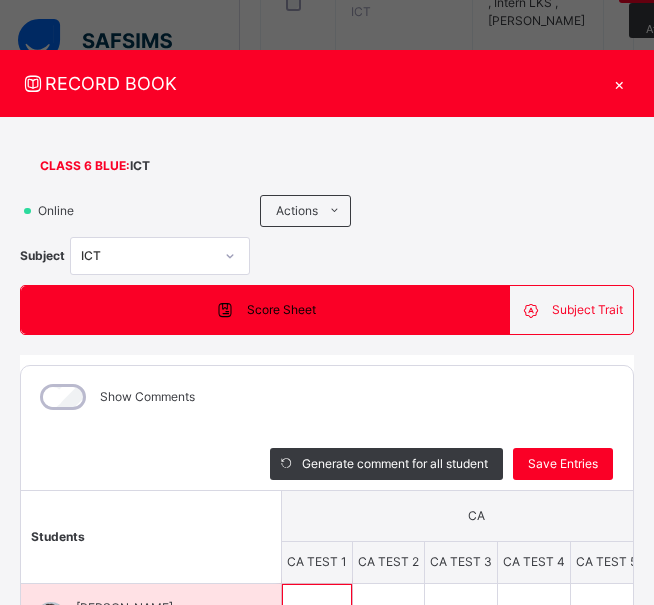 click on "*" at bounding box center (317, 614) 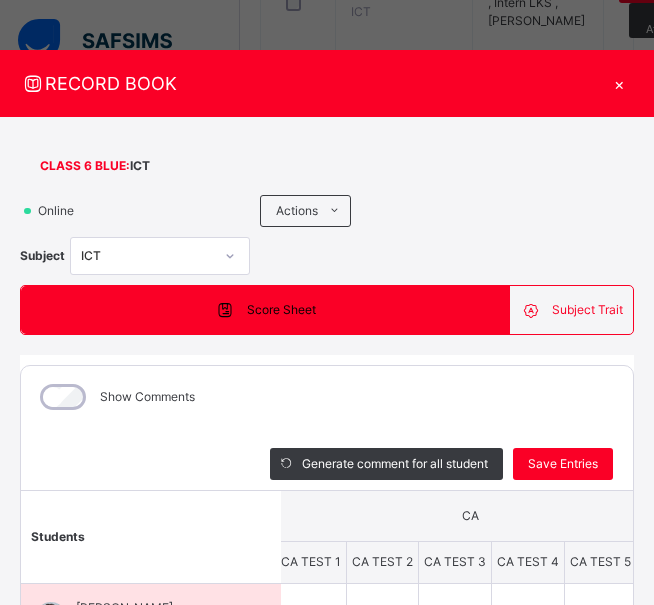 scroll, scrollTop: 0, scrollLeft: 405, axis: horizontal 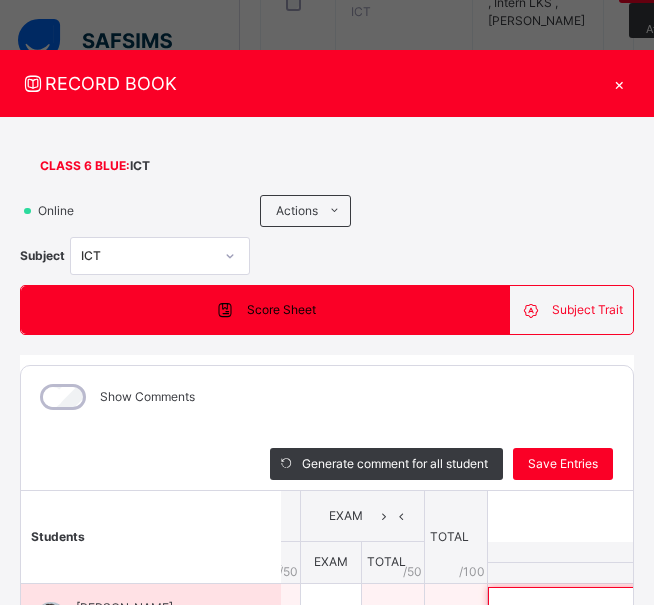 click at bounding box center (618, 604) 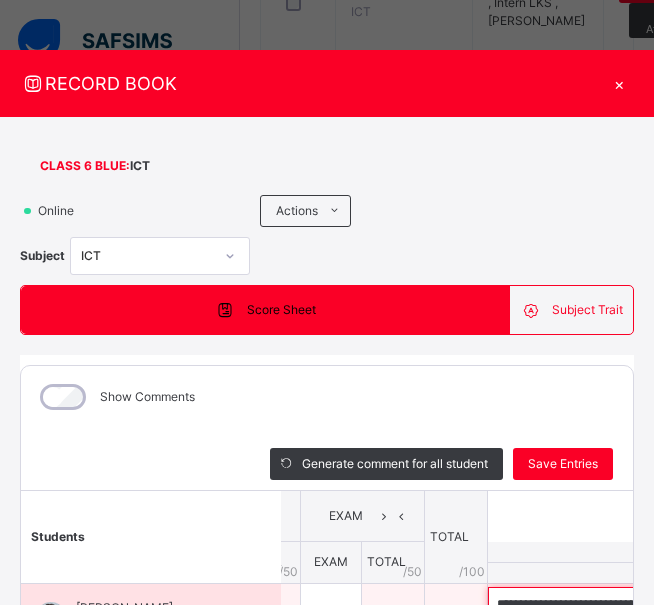 scroll, scrollTop: 0, scrollLeft: 523, axis: horizontal 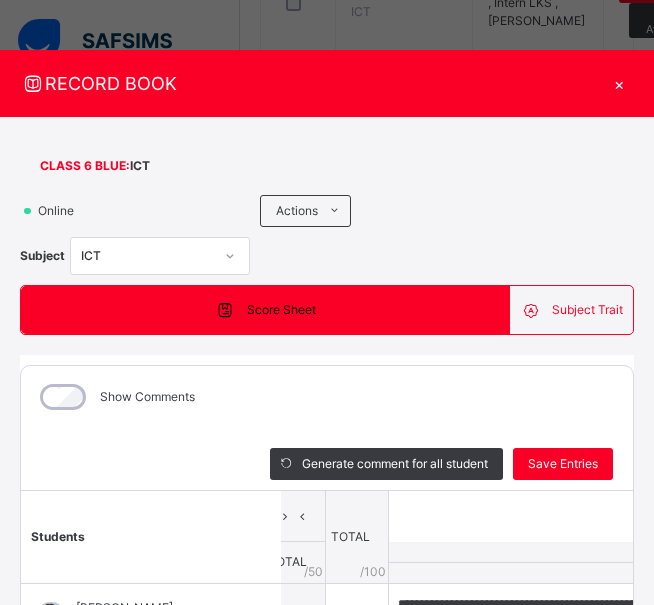 click at bounding box center [519, 665] 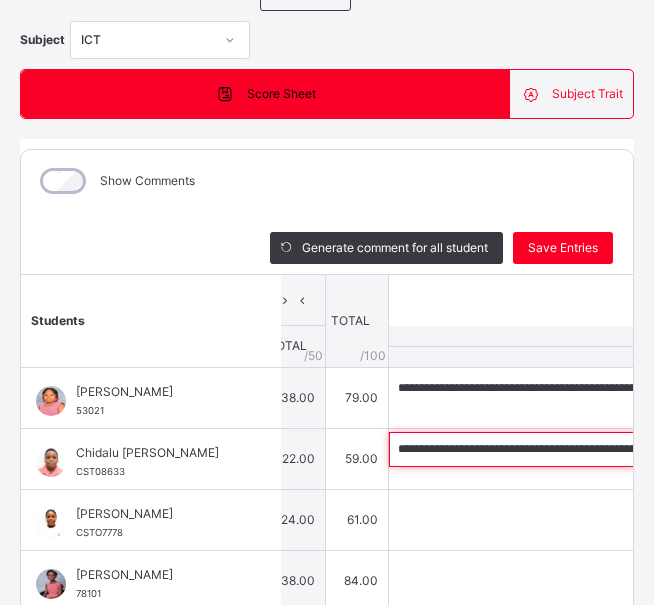scroll, scrollTop: 223, scrollLeft: 0, axis: vertical 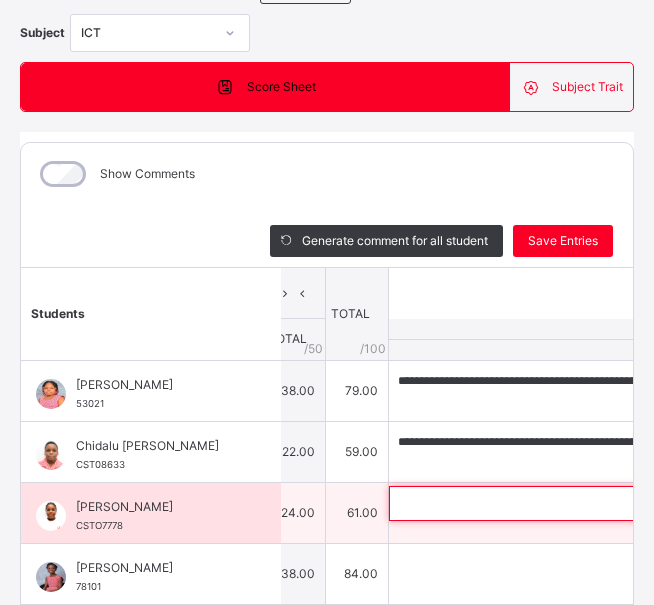 click at bounding box center (519, 503) 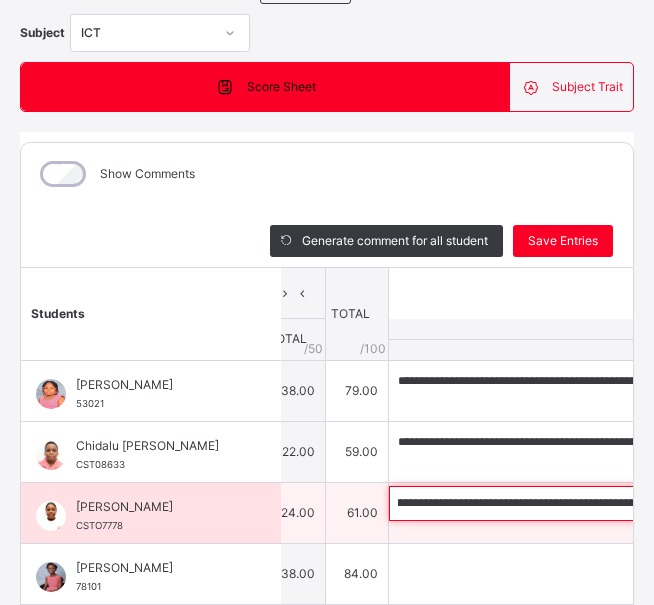 scroll, scrollTop: 0, scrollLeft: 0, axis: both 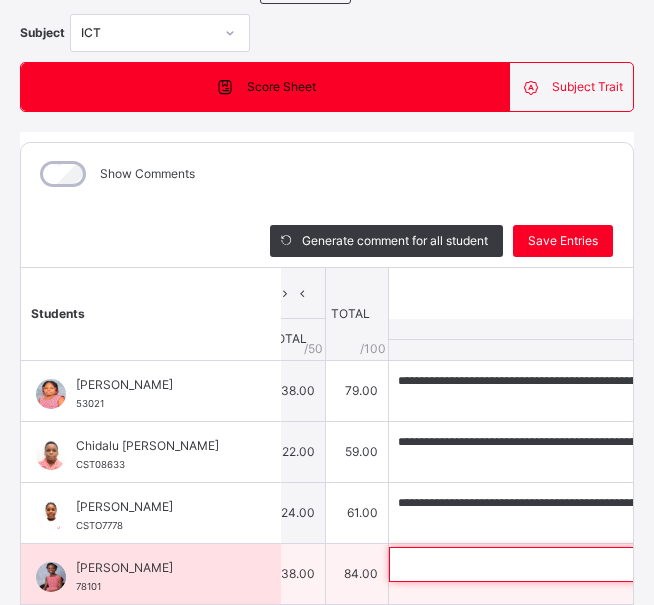 click at bounding box center (519, 564) 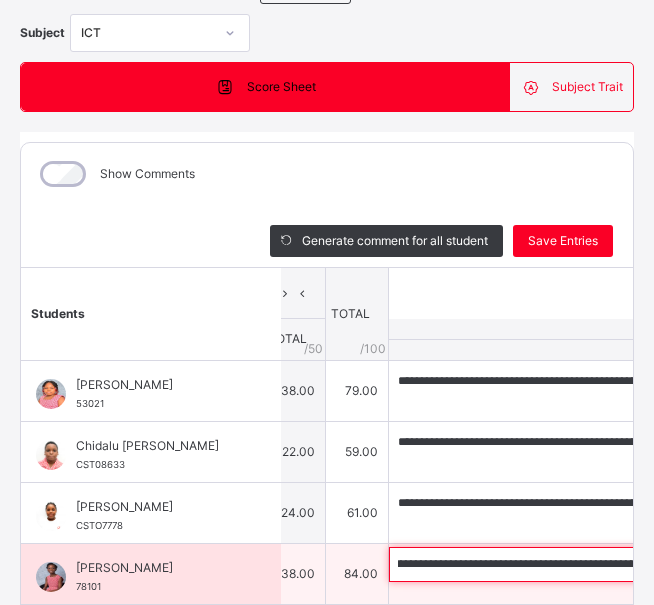 scroll, scrollTop: 0, scrollLeft: 0, axis: both 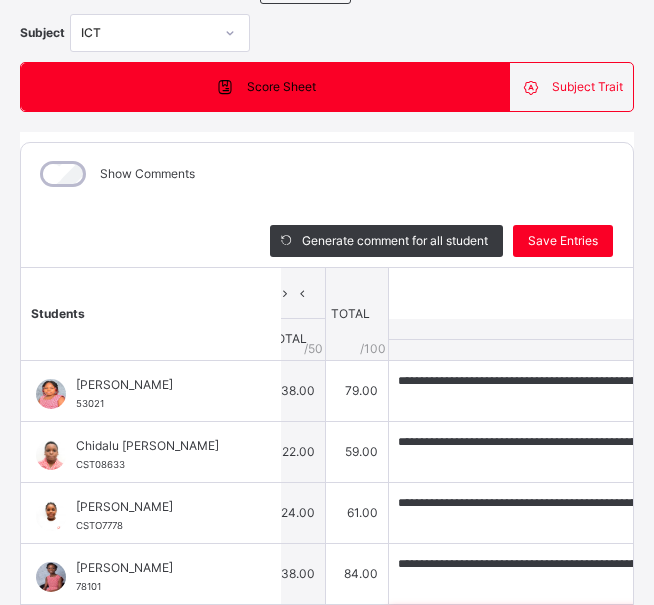 click at bounding box center (519, 625) 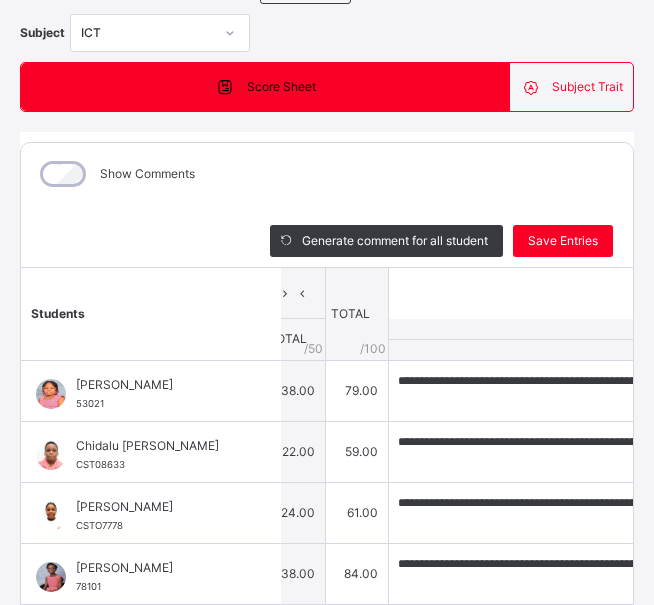 click at bounding box center (519, 686) 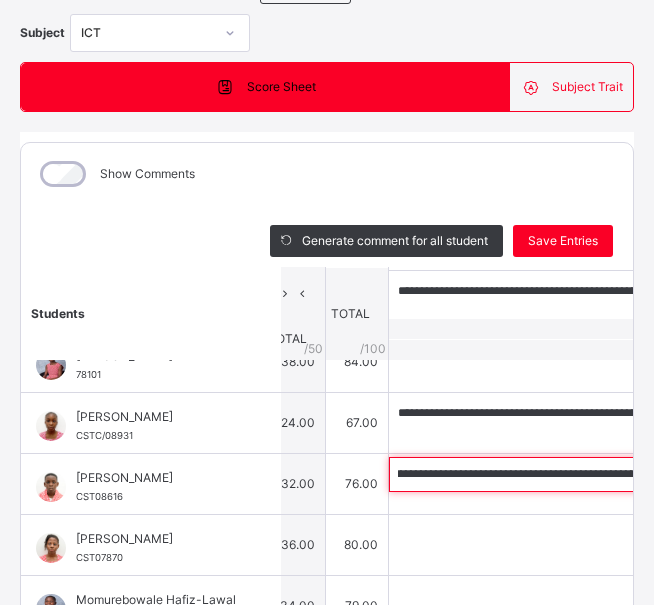 scroll, scrollTop: 224, scrollLeft: 504, axis: both 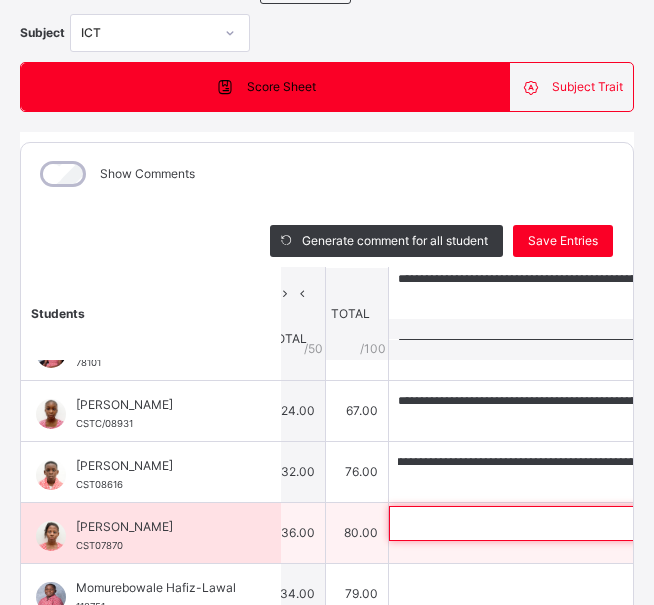 click at bounding box center [519, 523] 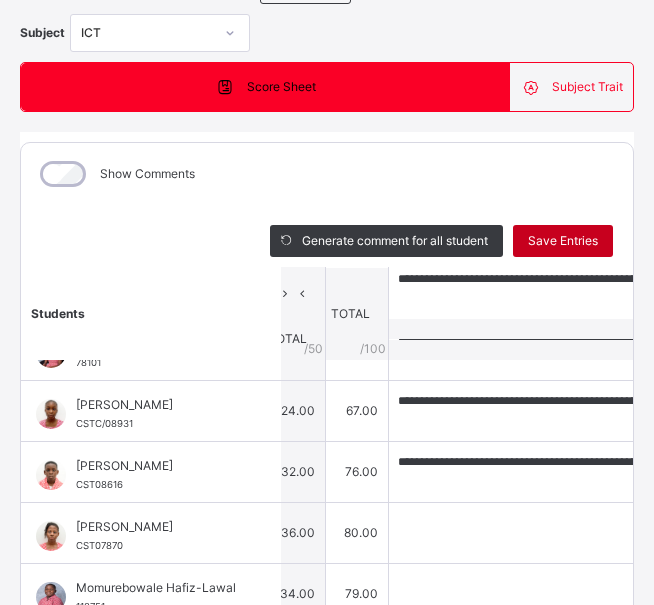 click on "Save Entries" at bounding box center [563, 241] 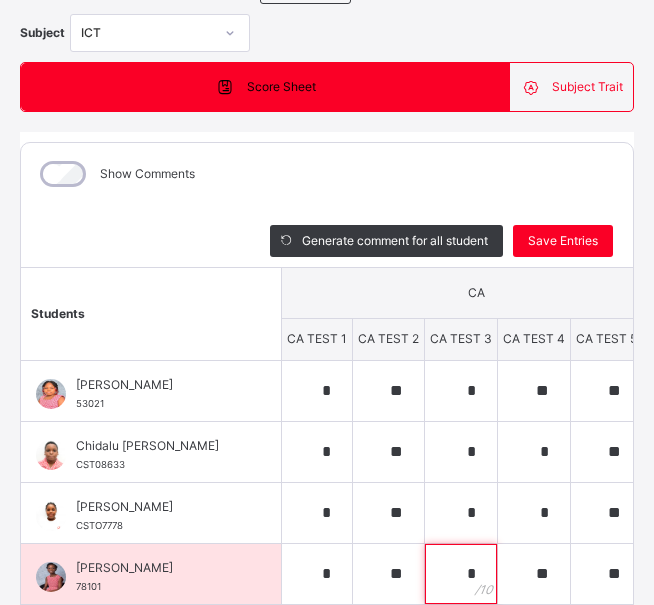 click on "*" at bounding box center [461, 574] 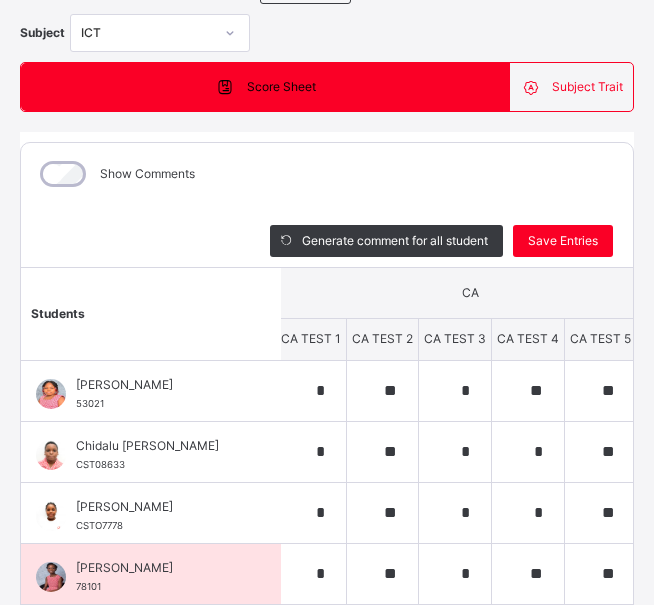 scroll, scrollTop: 0, scrollLeft: 405, axis: horizontal 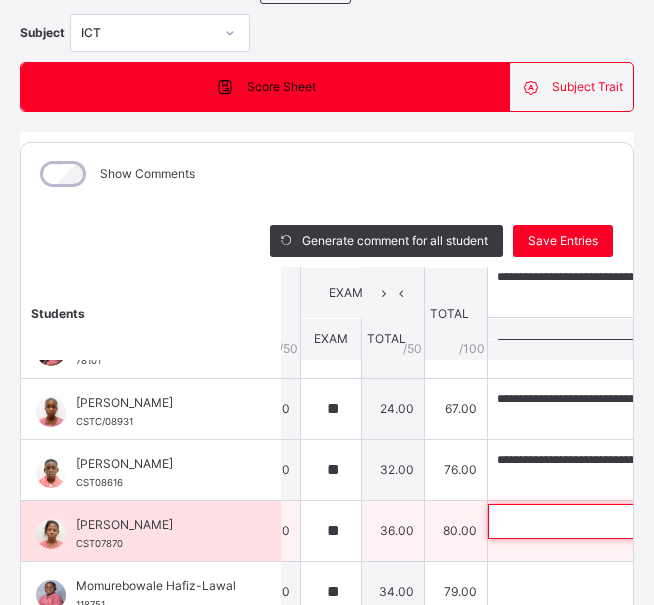 click at bounding box center (618, 521) 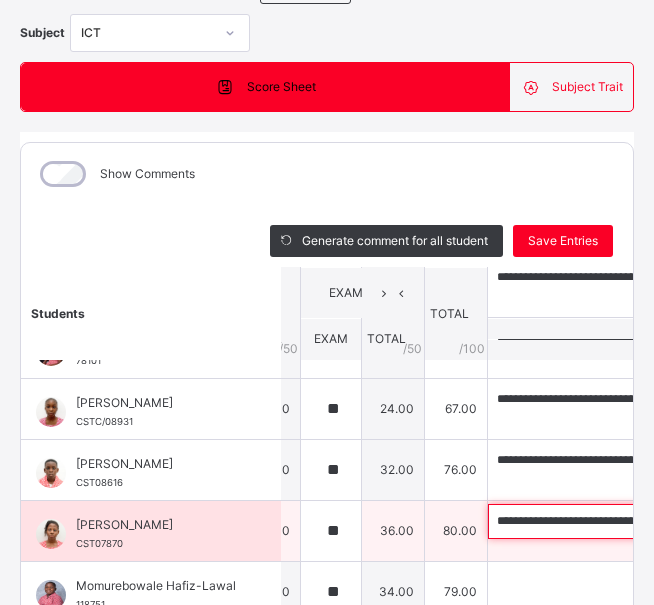 scroll, scrollTop: 0, scrollLeft: 577, axis: horizontal 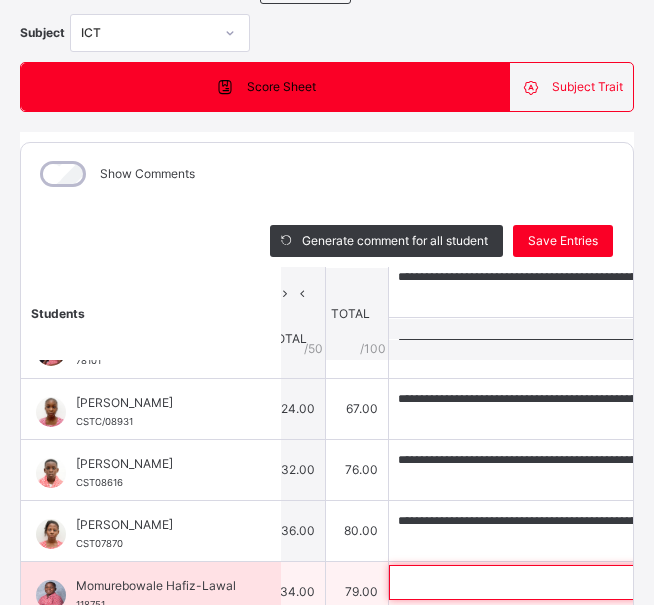 click at bounding box center [519, 582] 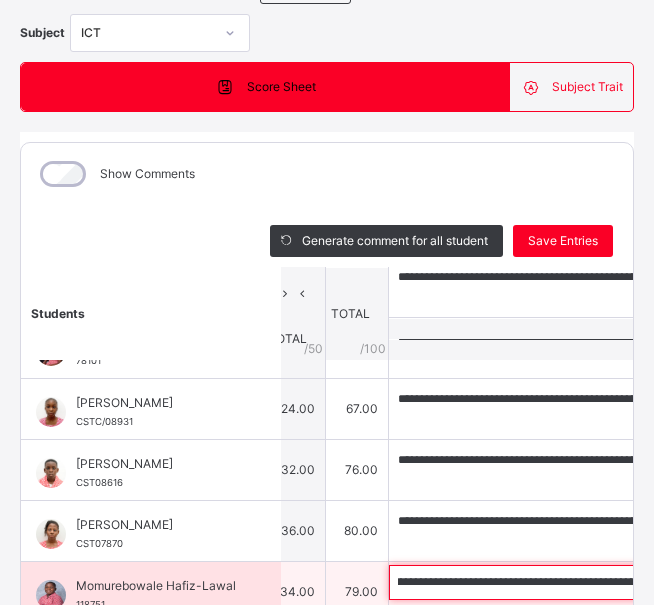 scroll, scrollTop: 0, scrollLeft: 0, axis: both 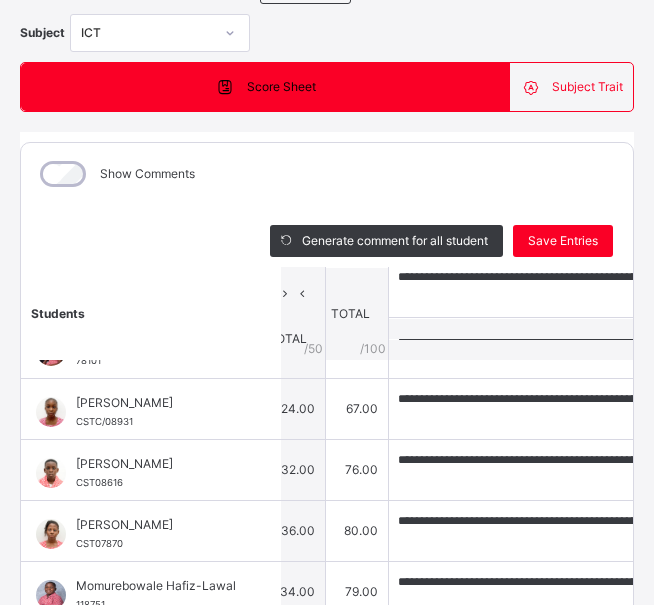 click at bounding box center [519, 643] 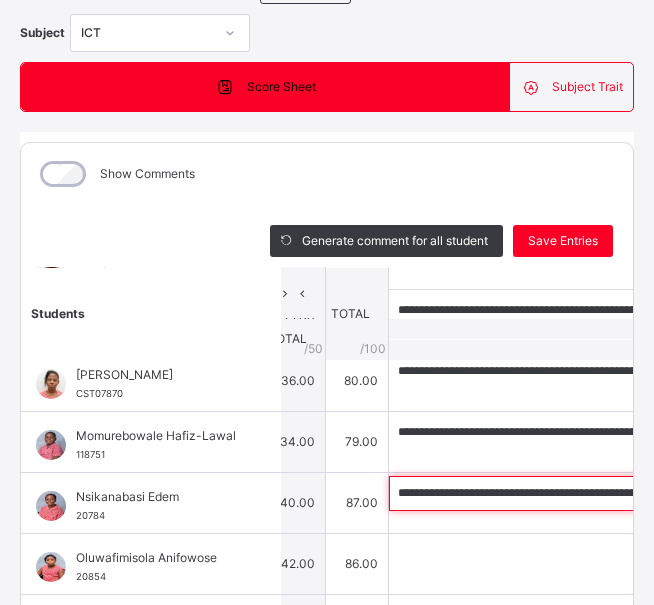 scroll, scrollTop: 402, scrollLeft: 504, axis: both 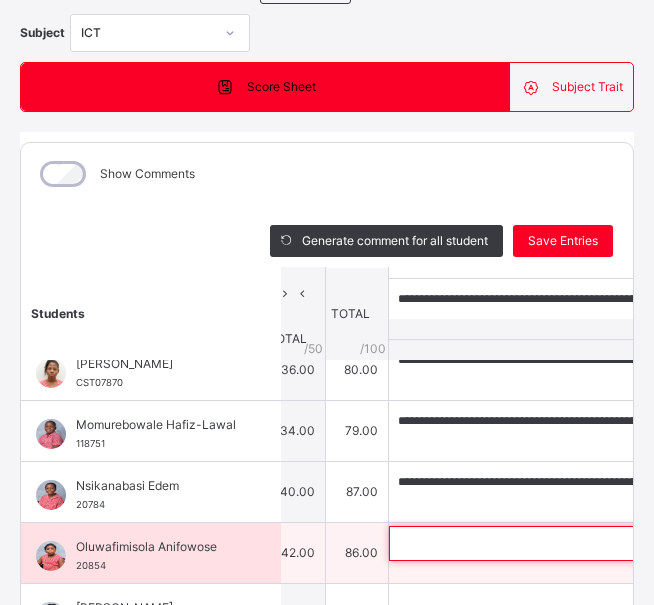 click at bounding box center [519, 543] 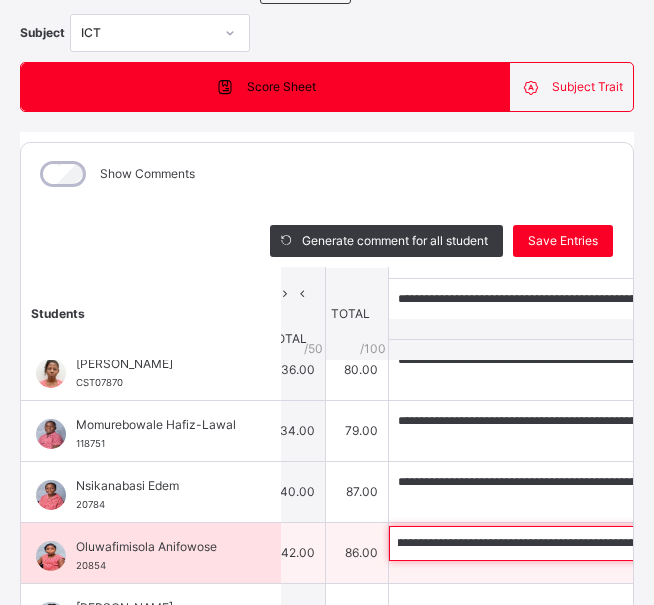 scroll, scrollTop: 0, scrollLeft: 0, axis: both 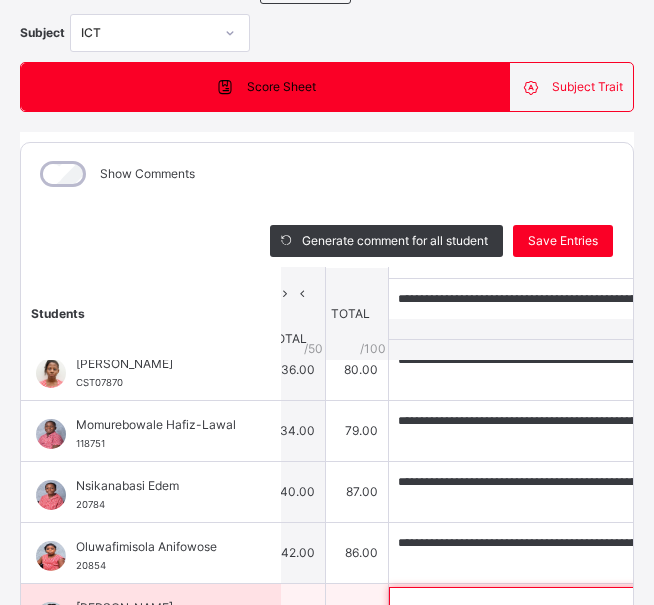 click at bounding box center [519, 604] 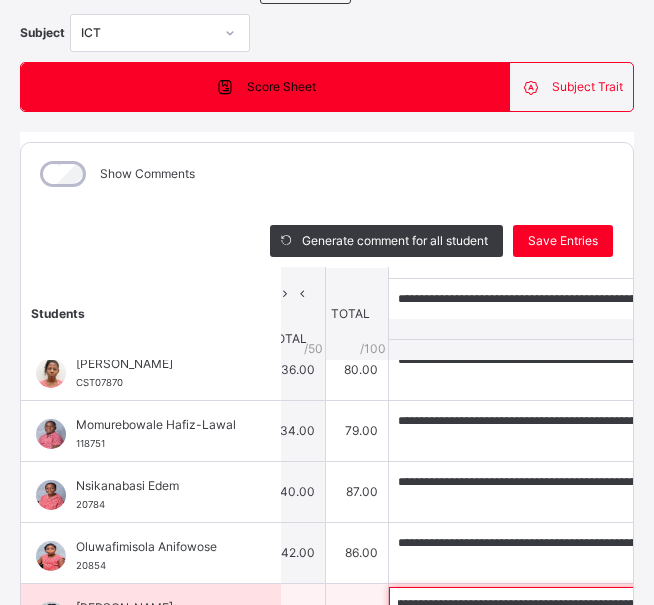 scroll, scrollTop: 0, scrollLeft: 0, axis: both 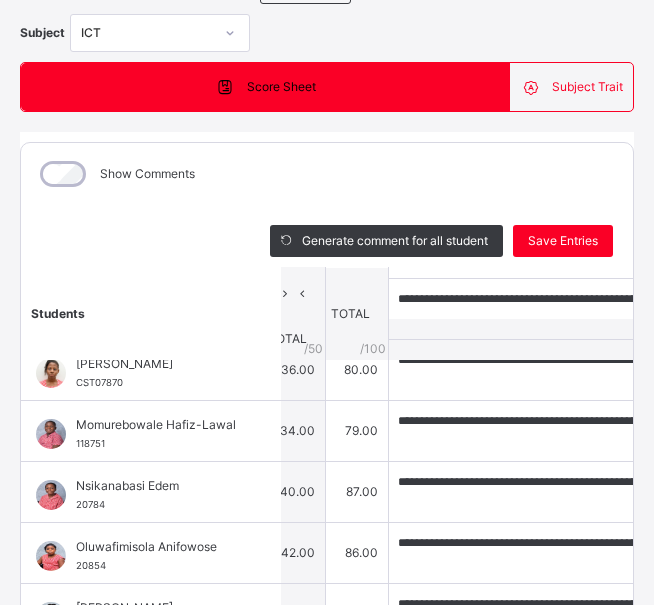 click at bounding box center (519, 665) 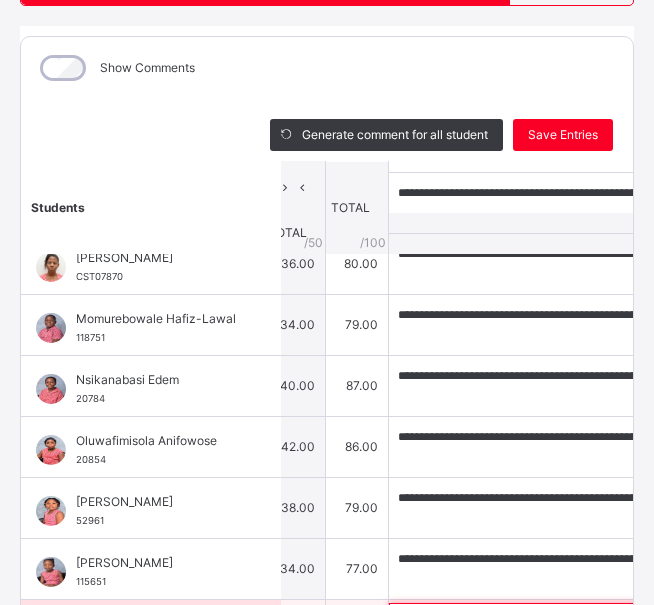 click at bounding box center [519, 620] 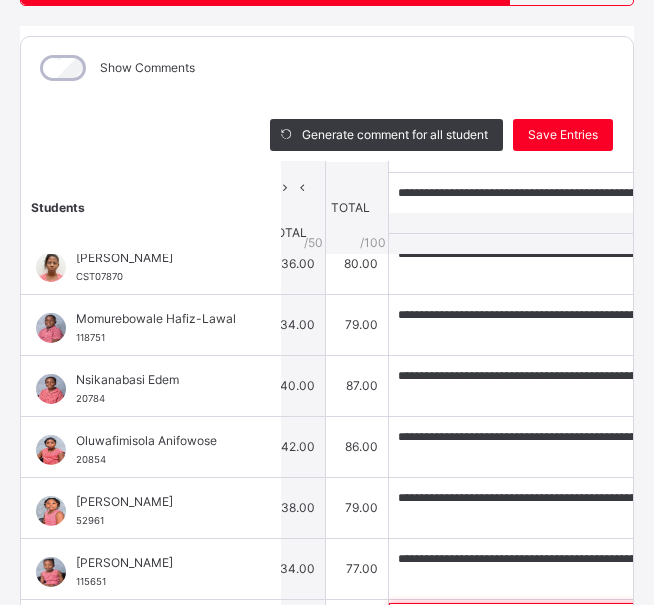 scroll, scrollTop: 9, scrollLeft: 0, axis: vertical 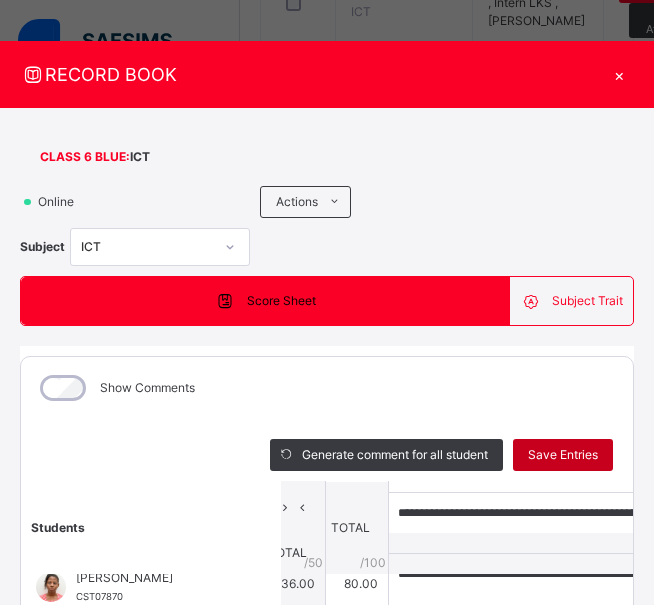 click on "Save Entries" at bounding box center [563, 455] 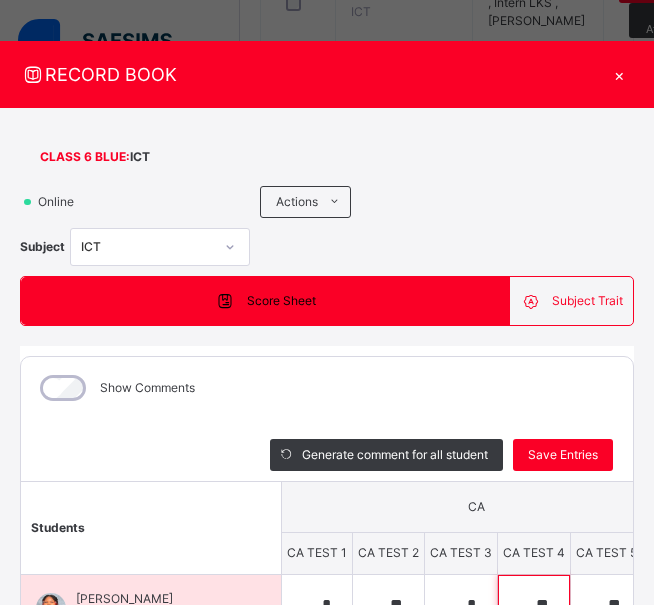 click on "**" at bounding box center (534, 605) 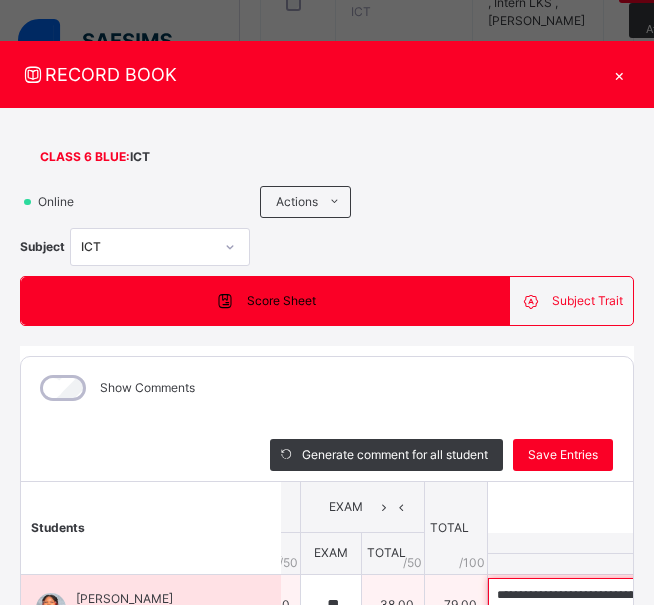 scroll, scrollTop: 0, scrollLeft: 513, axis: horizontal 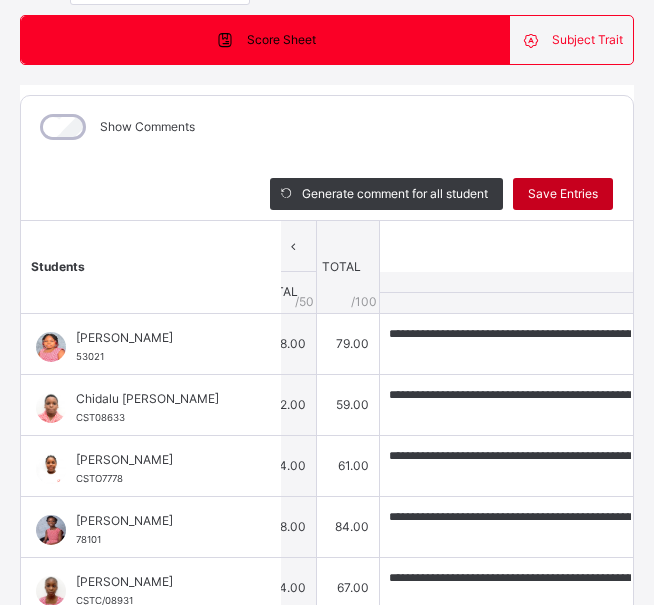 click on "Save Entries" at bounding box center (563, 194) 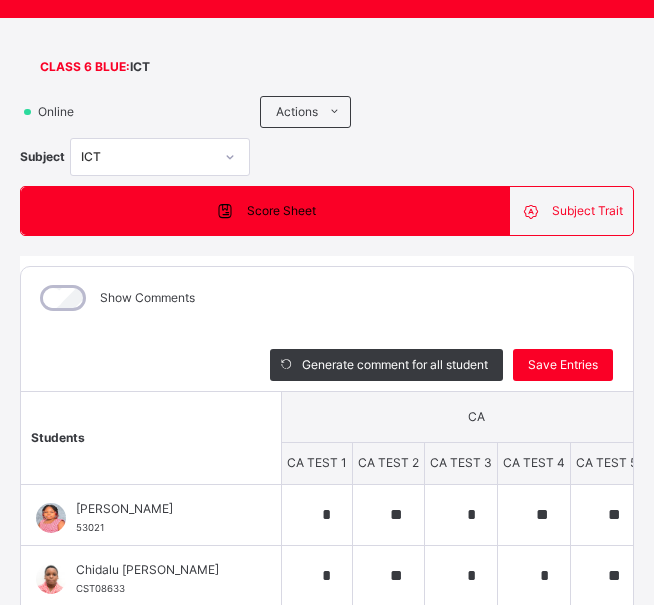 scroll, scrollTop: 0, scrollLeft: 0, axis: both 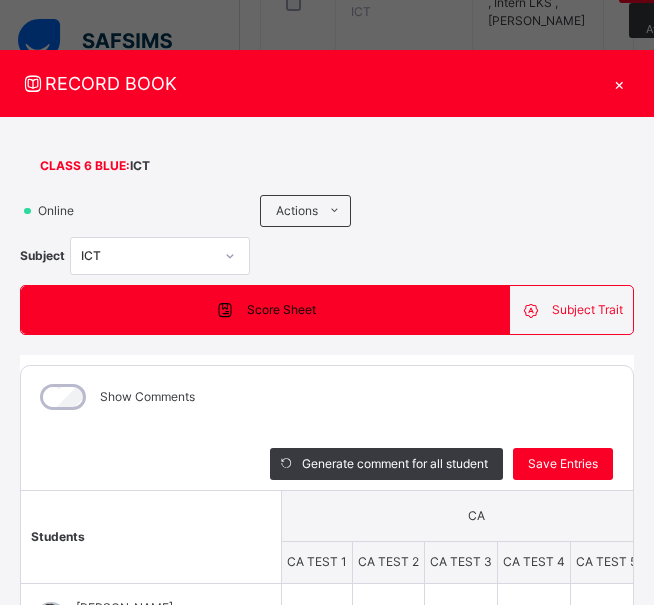 click on "×" at bounding box center [619, 83] 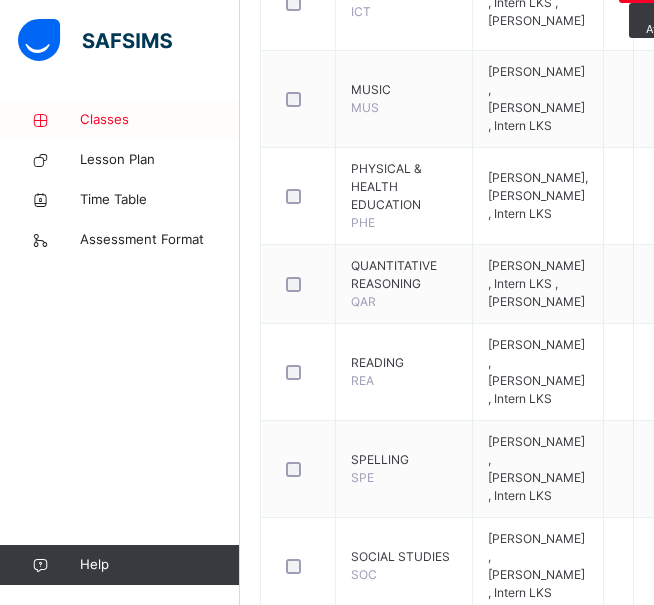 click on "Classes" at bounding box center [160, 120] 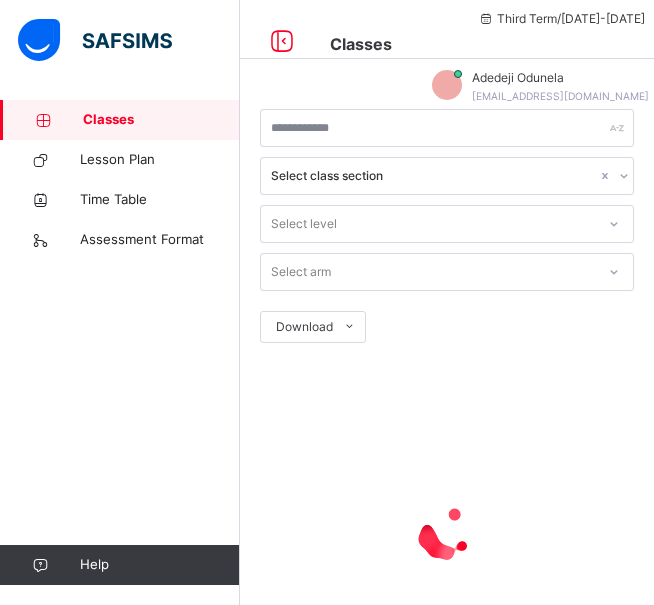 scroll, scrollTop: 277, scrollLeft: 0, axis: vertical 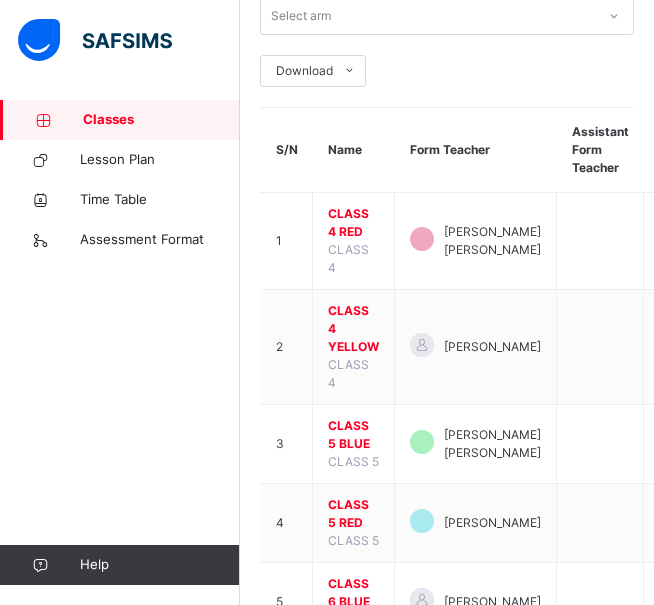 click on "CLASS 6   YELLOW" at bounding box center [353, 681] 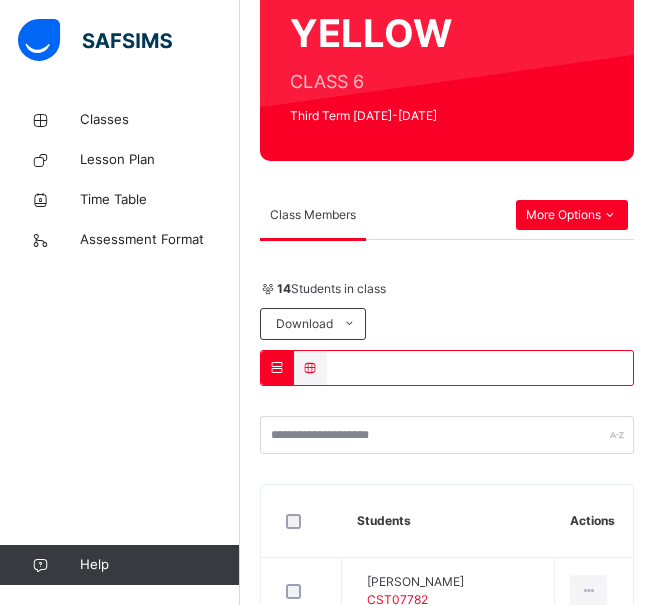 scroll, scrollTop: 233, scrollLeft: 0, axis: vertical 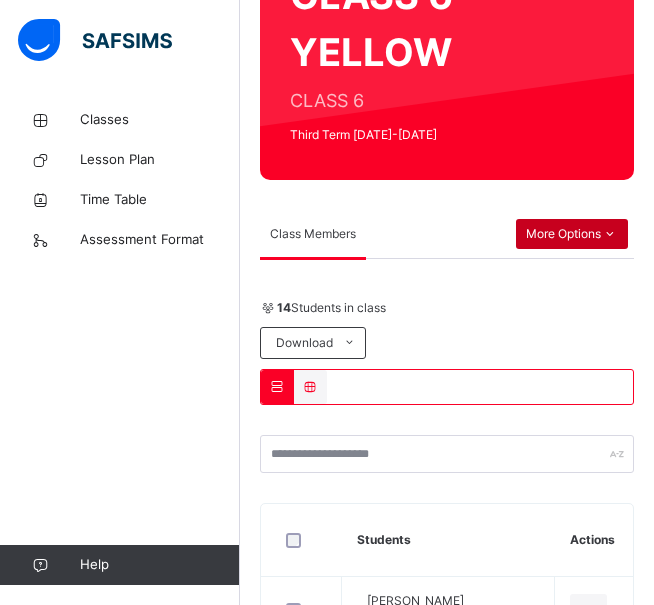 click on "More Options" at bounding box center (572, 234) 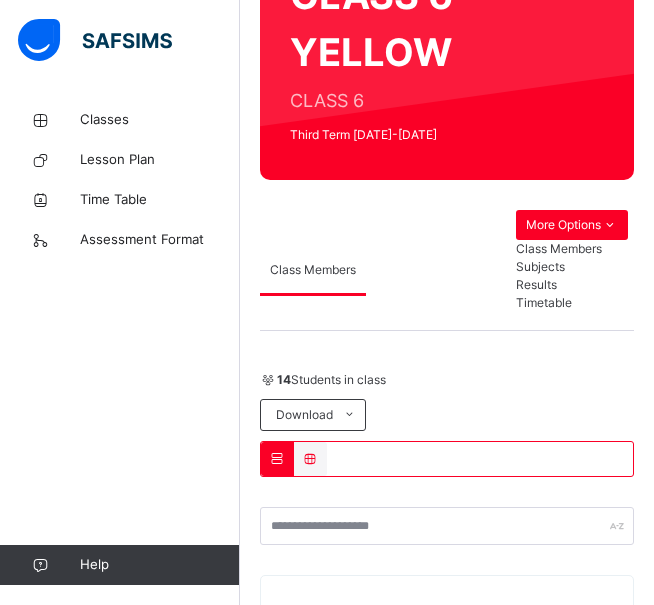 click on "Subjects" at bounding box center [572, 267] 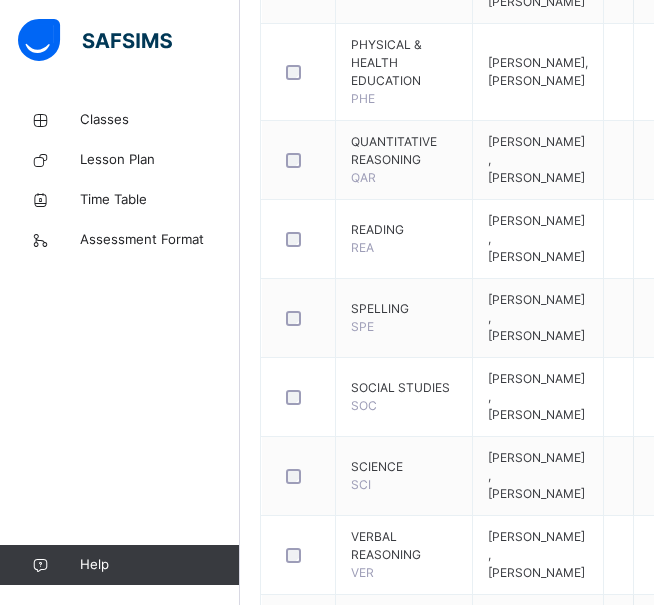 scroll, scrollTop: 1440, scrollLeft: 0, axis: vertical 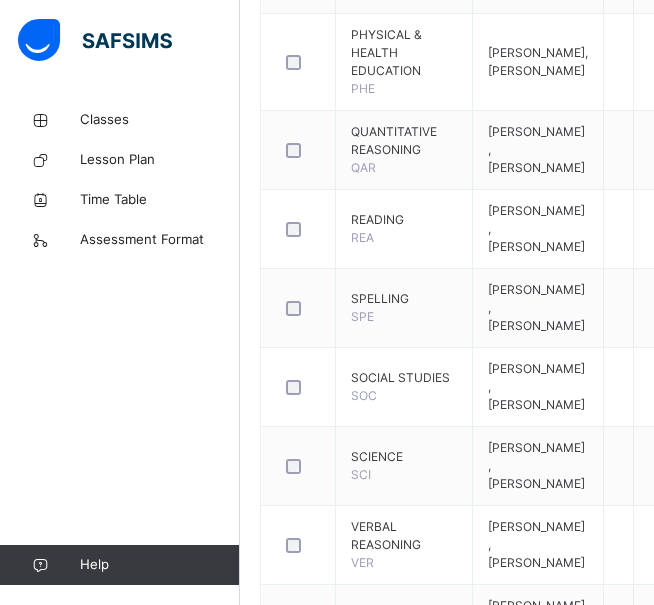 click on "Assess Students" at bounding box center (673, -130) 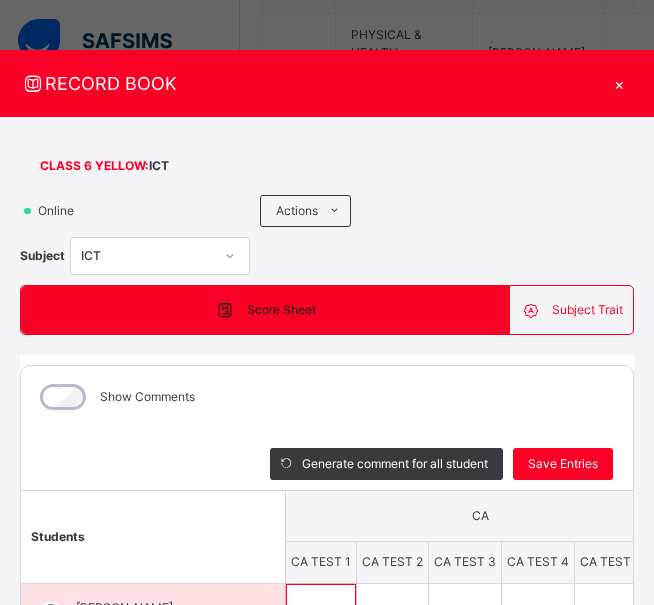 click on "*" at bounding box center (321, 614) 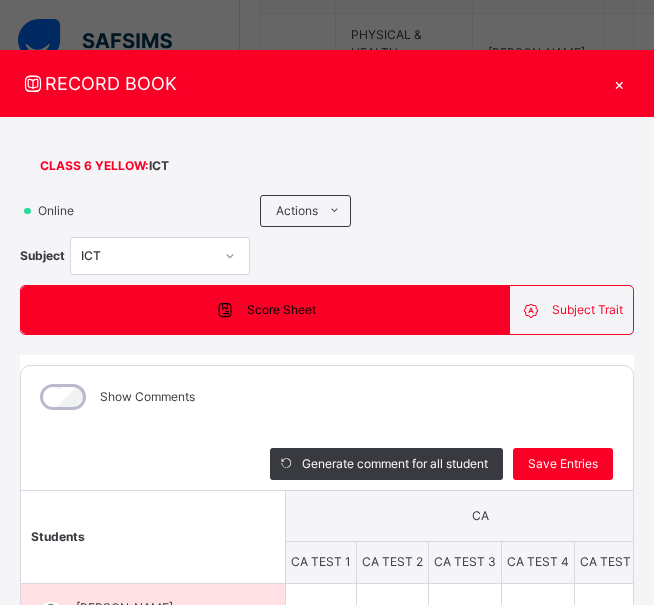 scroll, scrollTop: 0, scrollLeft: 394, axis: horizontal 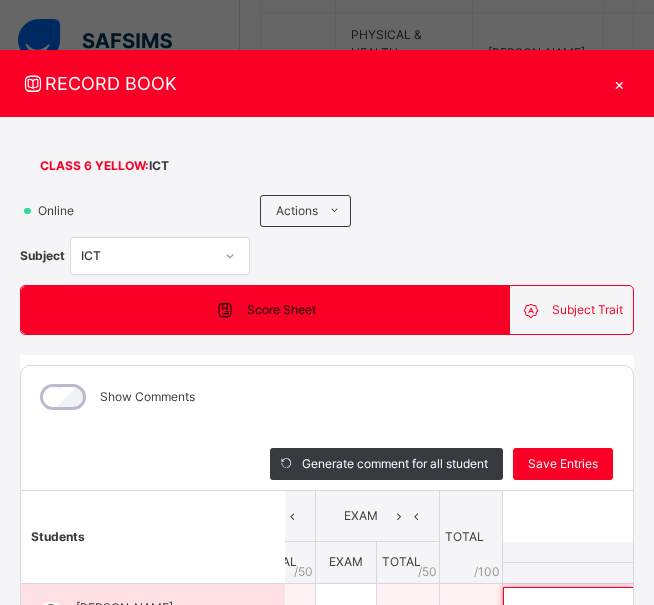click at bounding box center (633, 604) 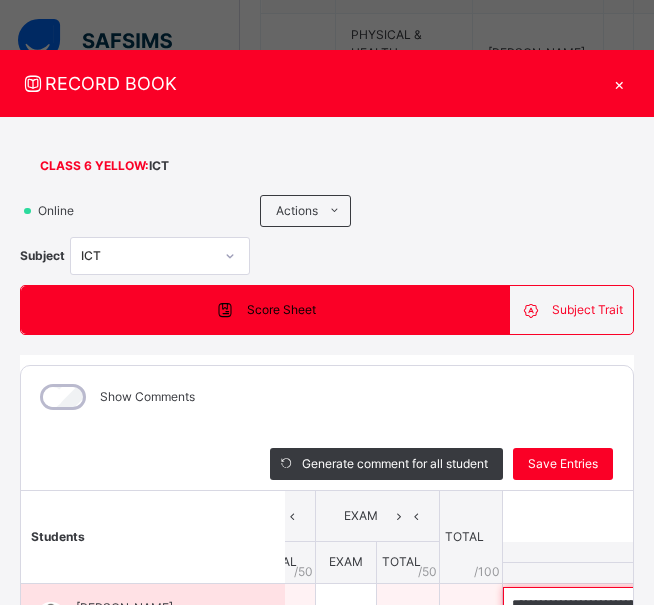 scroll, scrollTop: 0, scrollLeft: 583, axis: horizontal 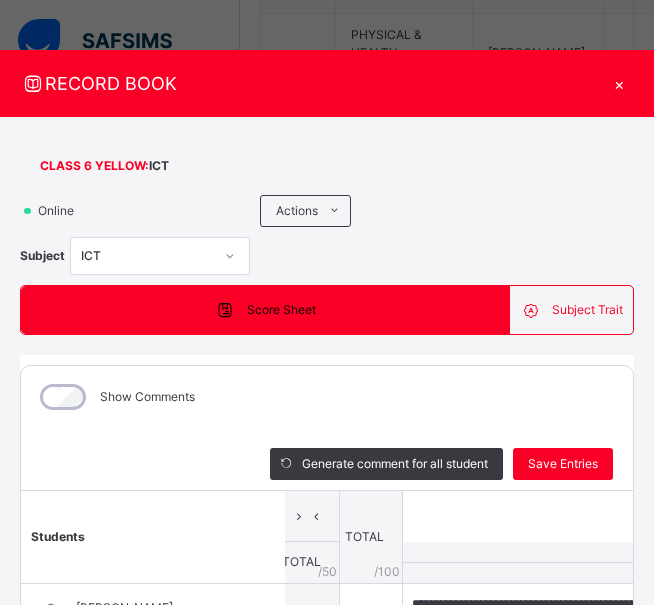 click at bounding box center [533, 665] 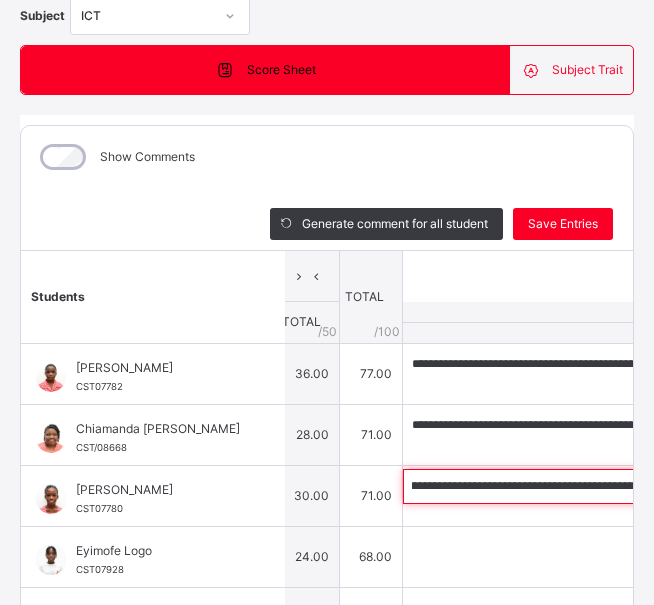 scroll, scrollTop: 244, scrollLeft: 0, axis: vertical 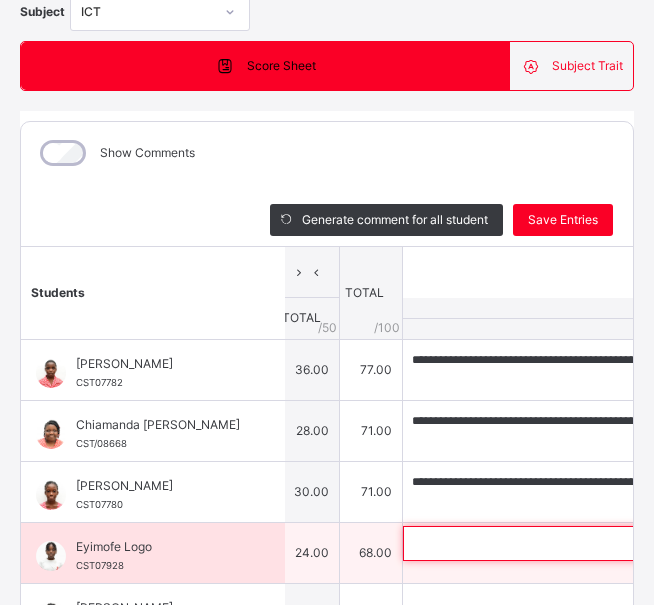 click at bounding box center (533, 543) 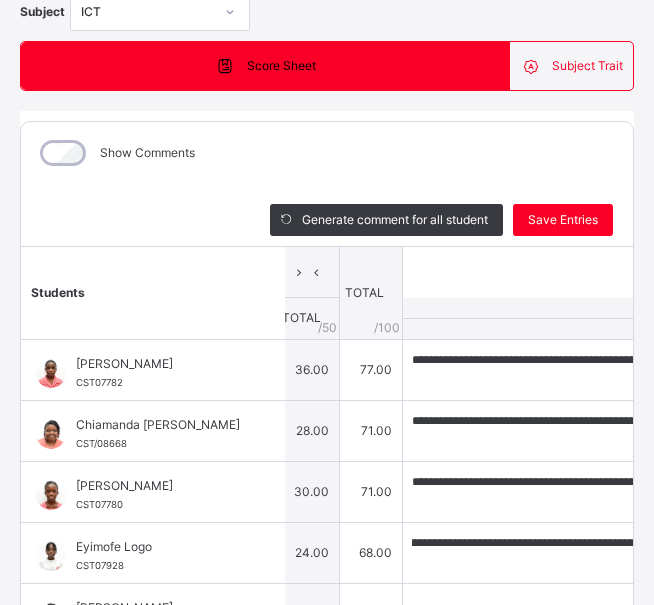 scroll, scrollTop: 0, scrollLeft: 0, axis: both 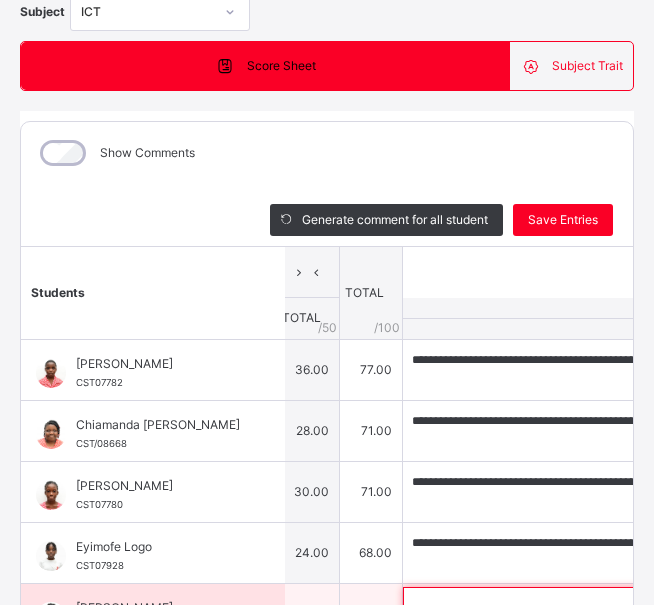 click at bounding box center [533, 604] 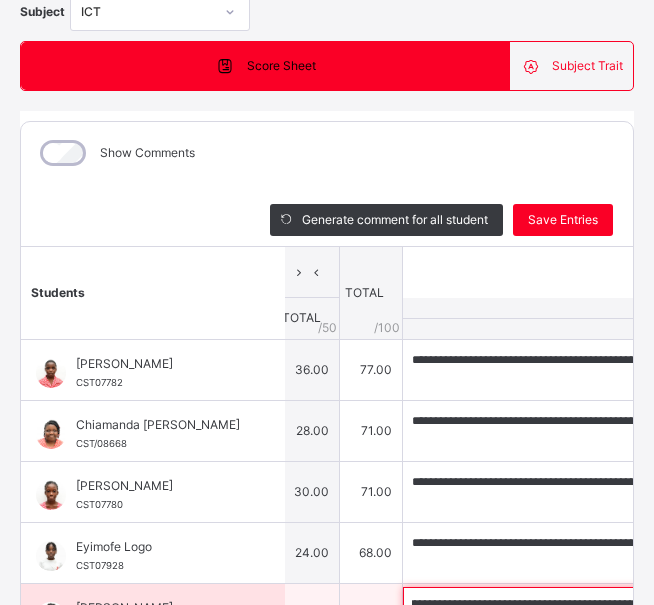 scroll, scrollTop: 0, scrollLeft: 0, axis: both 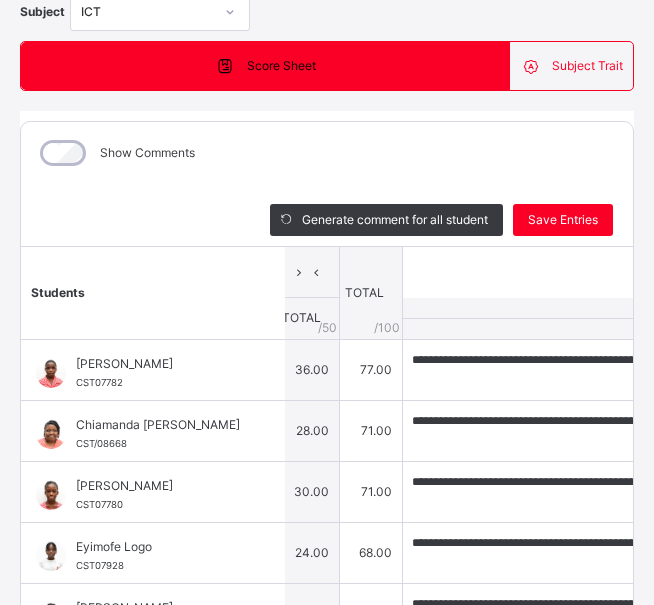 click at bounding box center (533, 665) 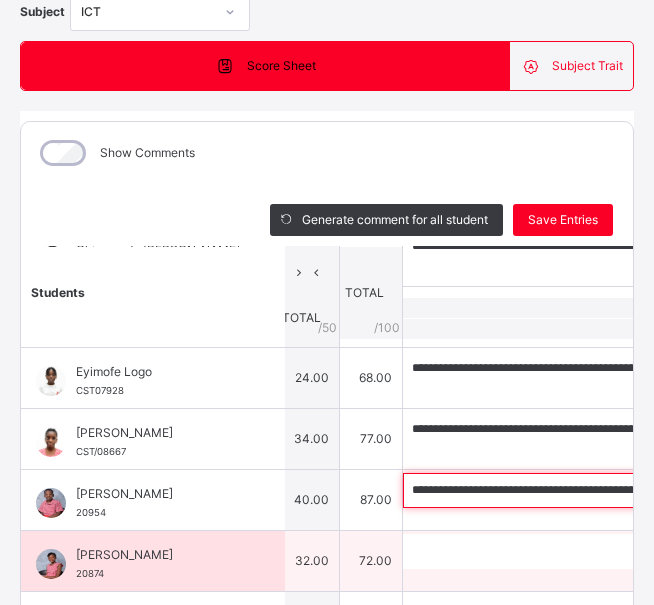 scroll, scrollTop: 178, scrollLeft: 494, axis: both 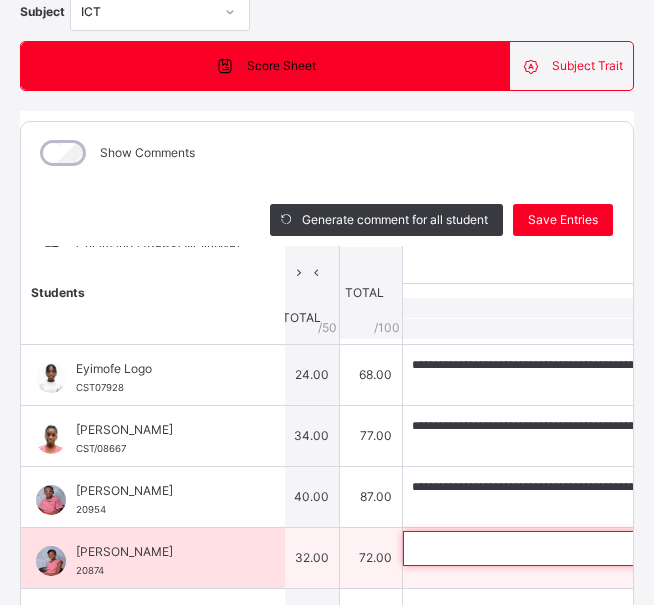 click at bounding box center (533, 548) 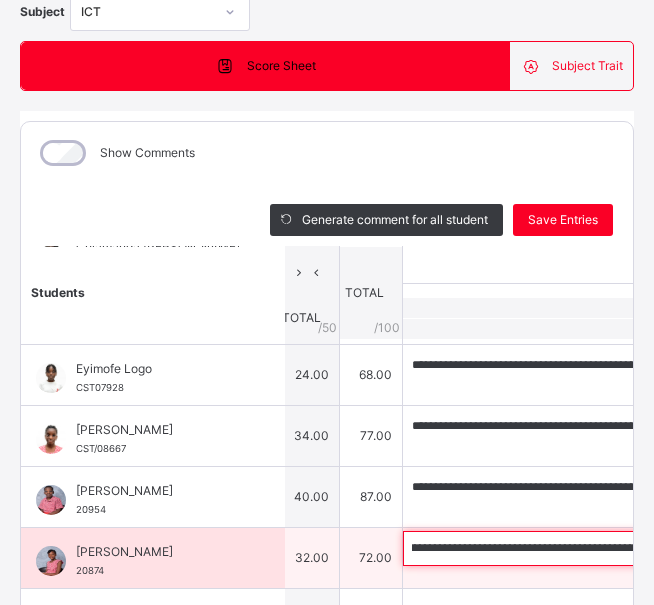 scroll, scrollTop: 0, scrollLeft: 0, axis: both 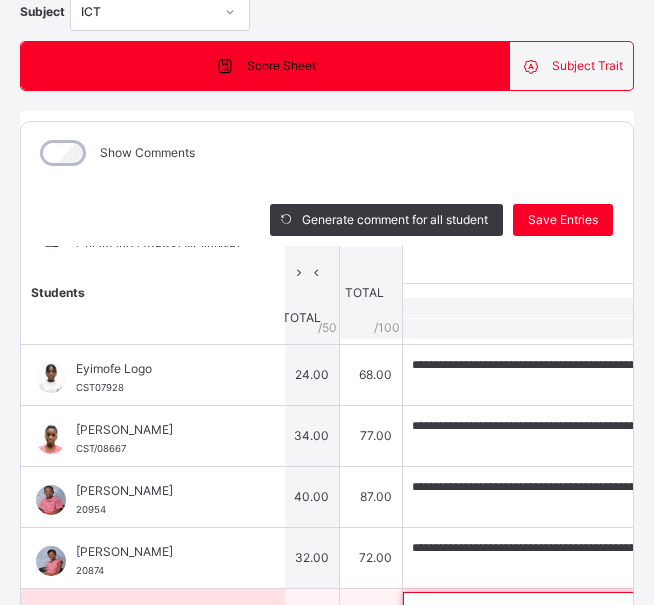 click at bounding box center [533, 609] 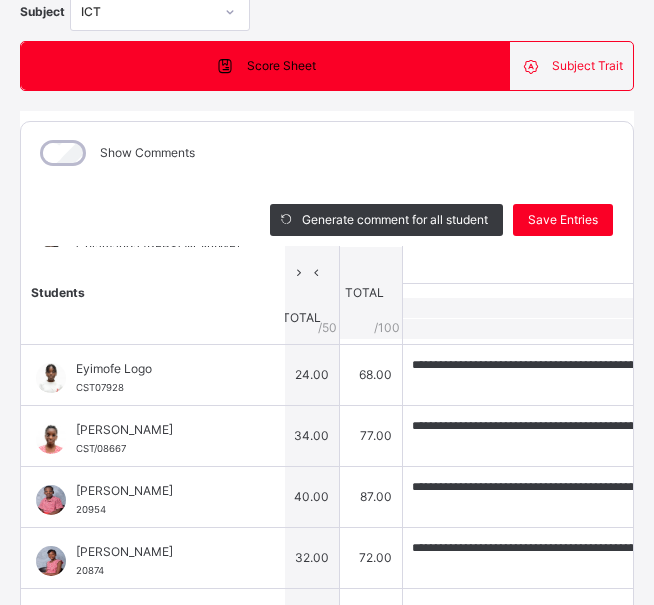 click at bounding box center [533, 670] 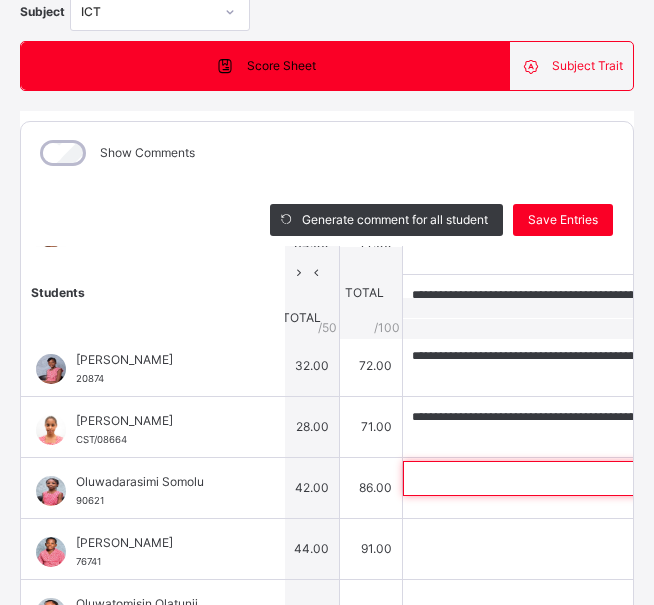 scroll, scrollTop: 374, scrollLeft: 494, axis: both 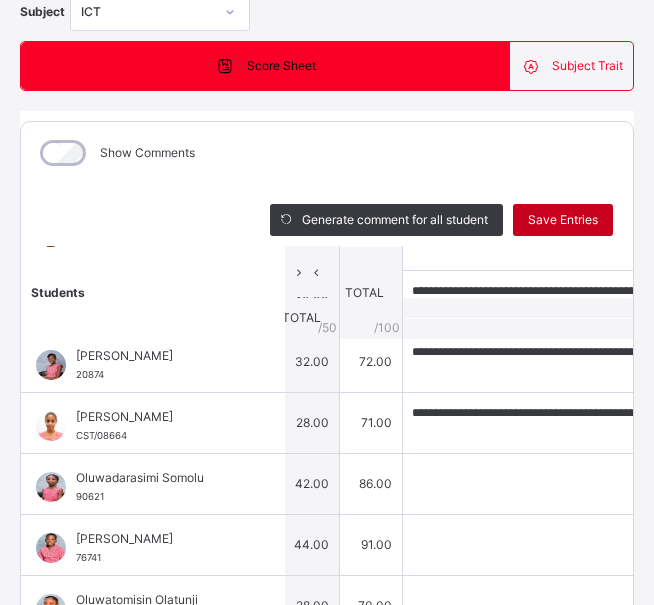 click on "Save Entries" at bounding box center (563, 220) 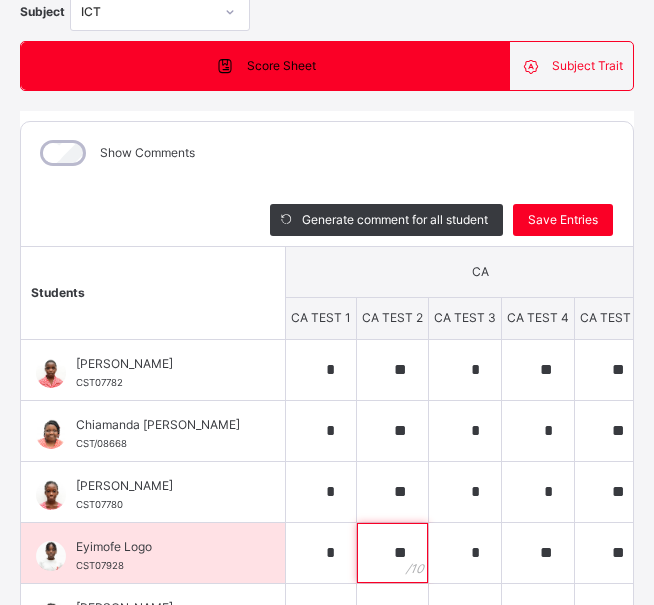 click on "**" at bounding box center [392, 553] 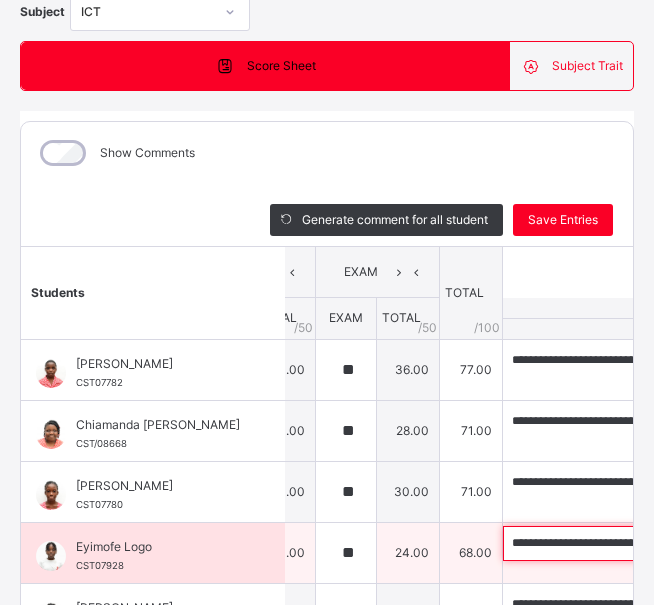 scroll, scrollTop: 0, scrollLeft: 503, axis: horizontal 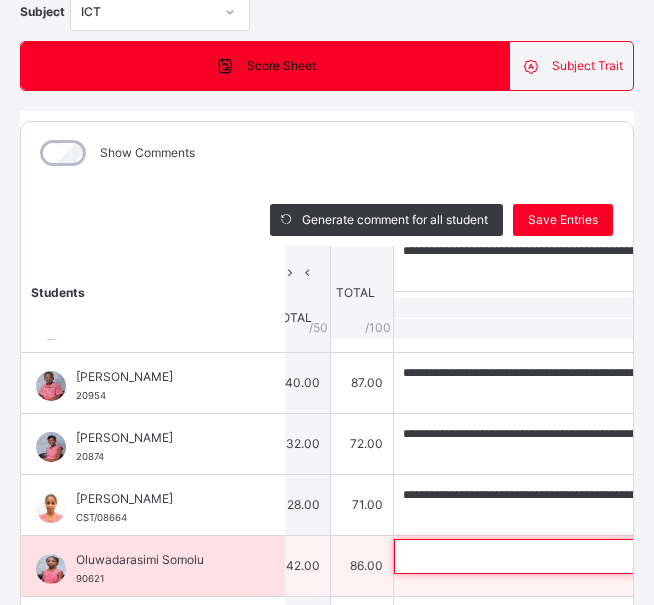 click at bounding box center (524, 556) 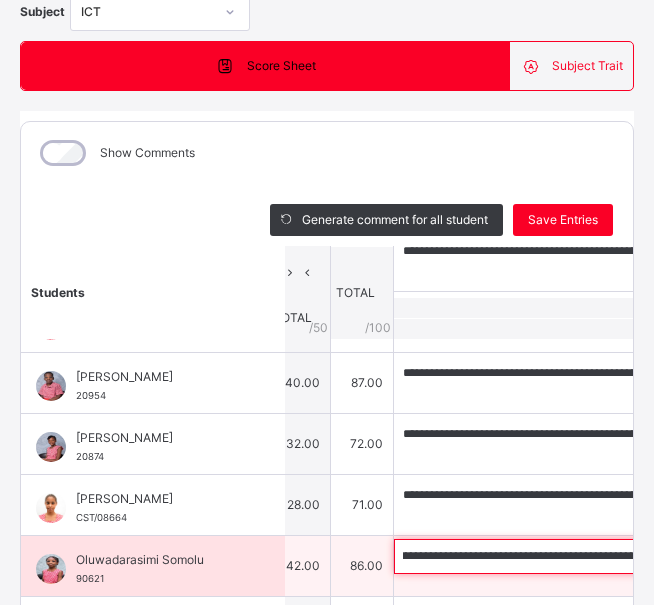 scroll, scrollTop: 0, scrollLeft: 0, axis: both 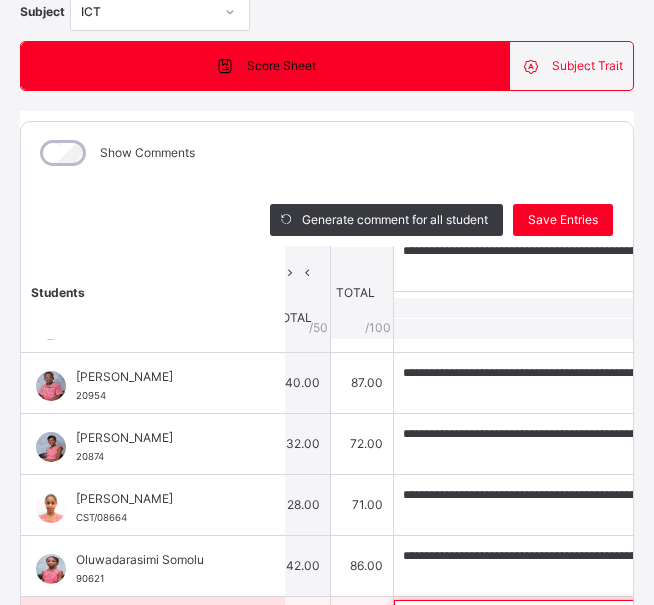 click at bounding box center (524, 617) 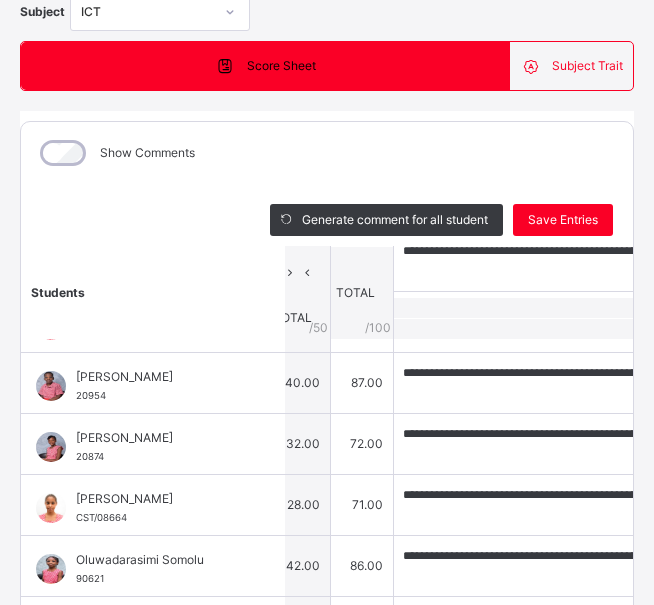 click at bounding box center (524, 678) 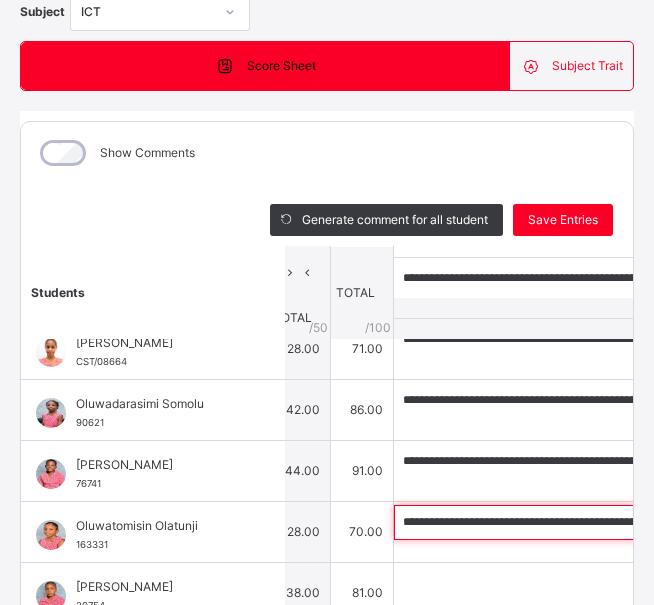 scroll, scrollTop: 463, scrollLeft: 503, axis: both 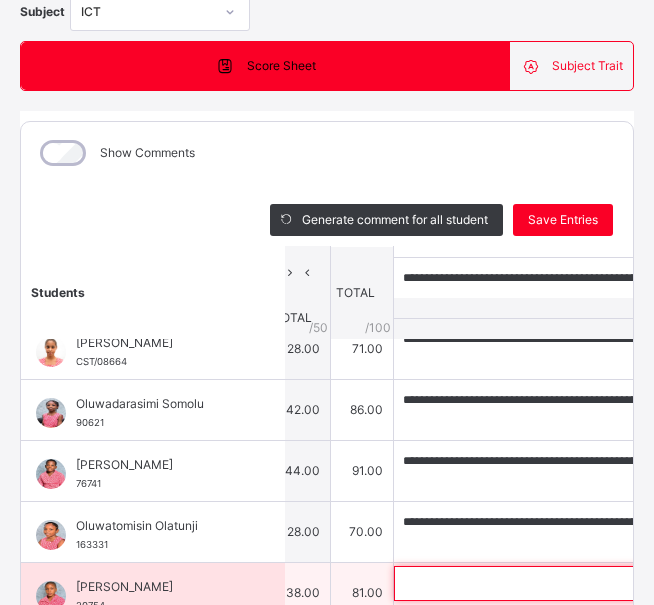 click at bounding box center (524, 583) 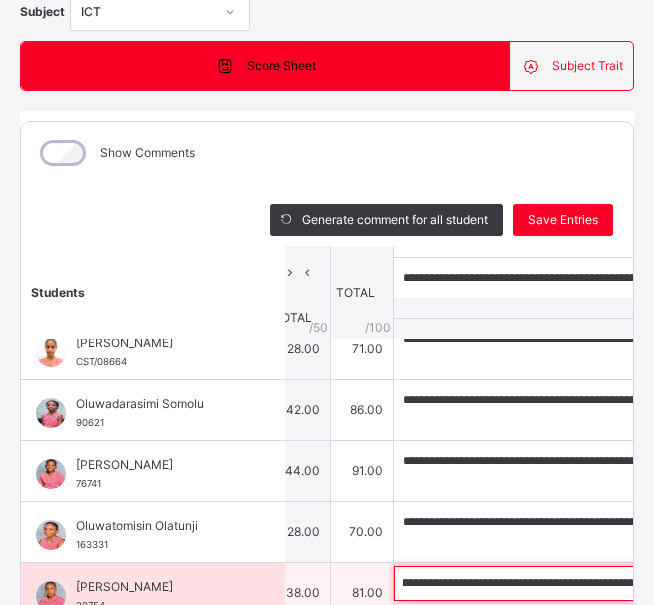 scroll, scrollTop: 0, scrollLeft: 0, axis: both 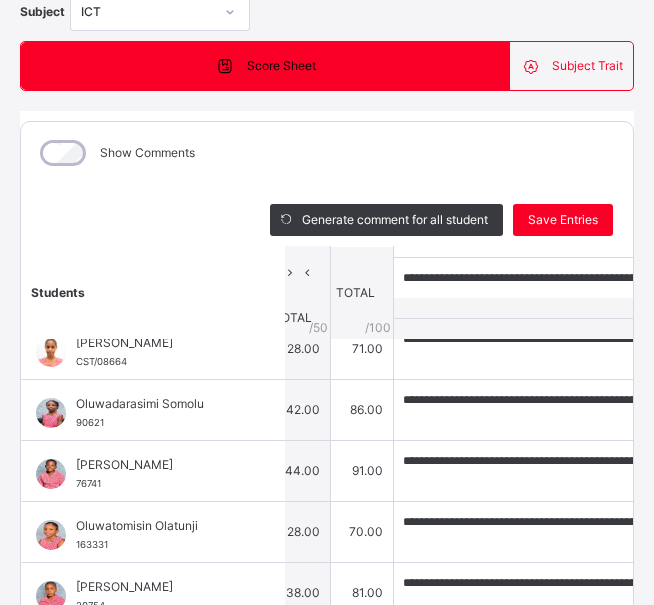 click at bounding box center [524, 644] 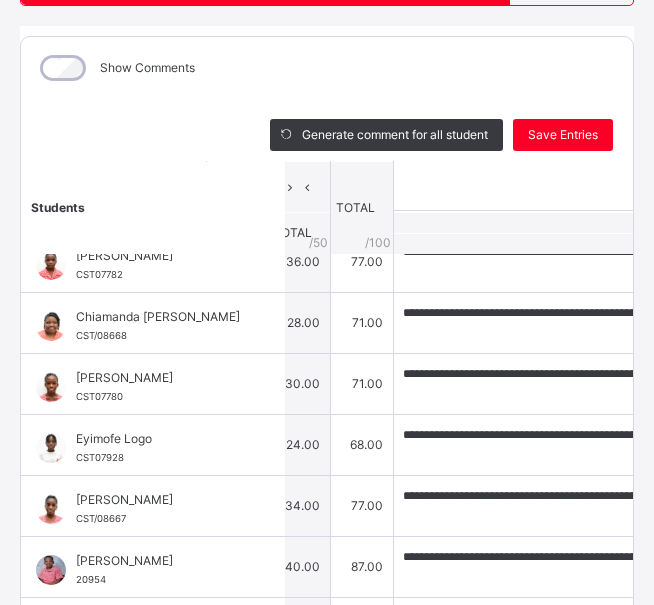 scroll, scrollTop: 0, scrollLeft: 503, axis: horizontal 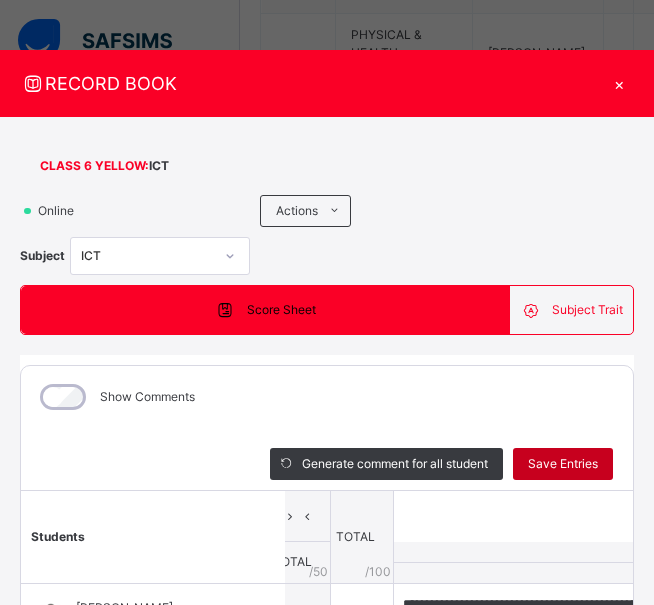click on "Save Entries" at bounding box center (563, 464) 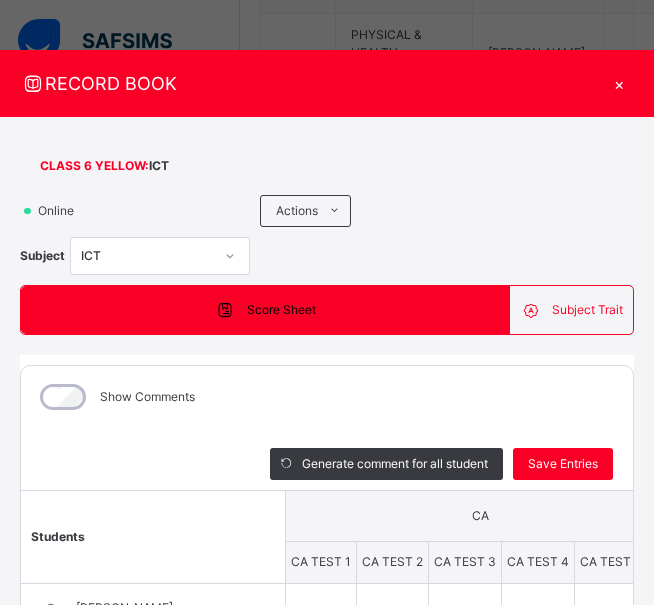 click on "×" at bounding box center [619, 83] 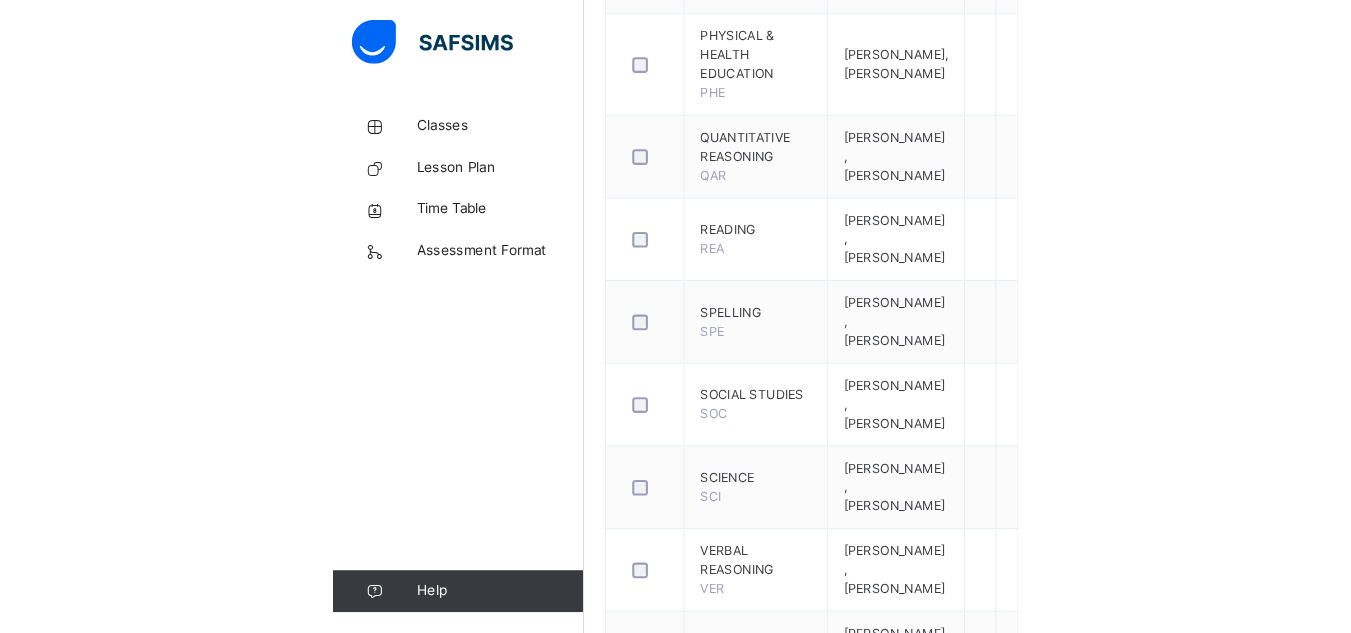 scroll, scrollTop: 1263, scrollLeft: 0, axis: vertical 